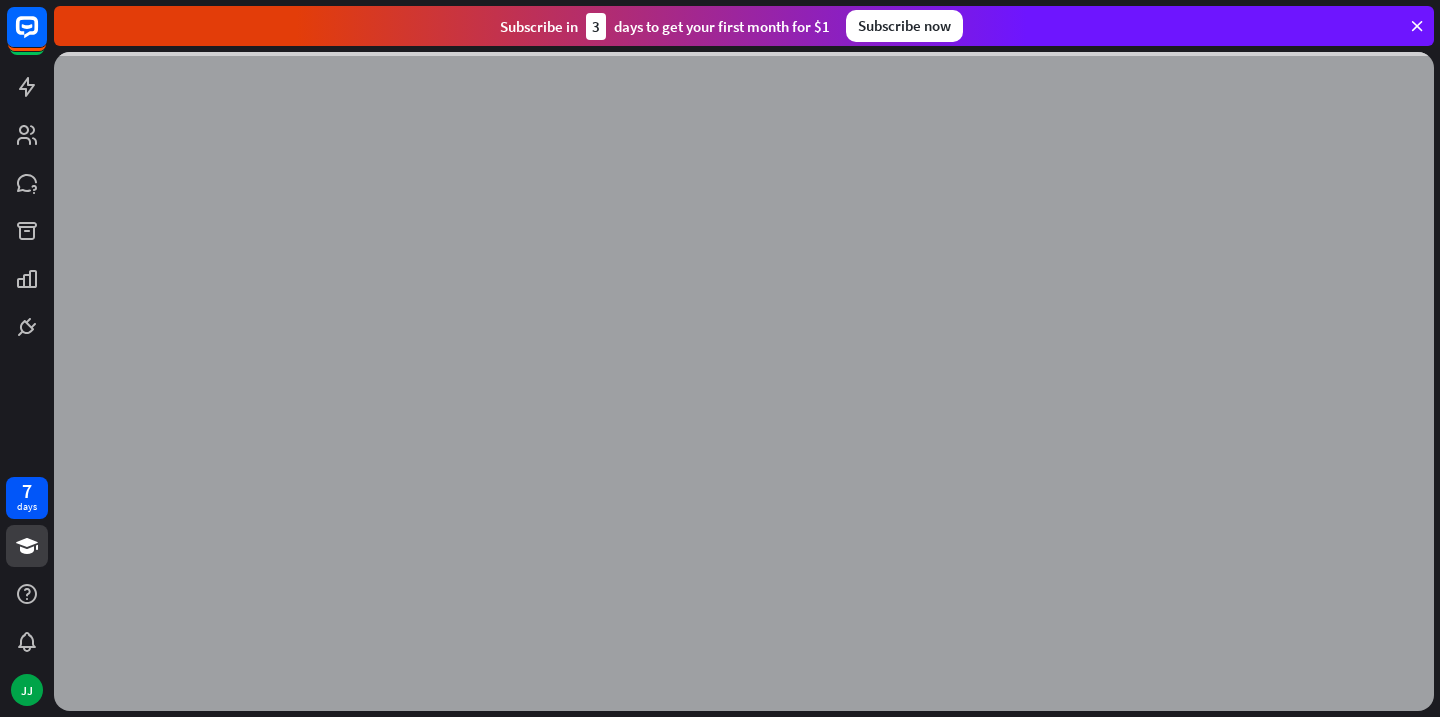 scroll, scrollTop: 0, scrollLeft: 0, axis: both 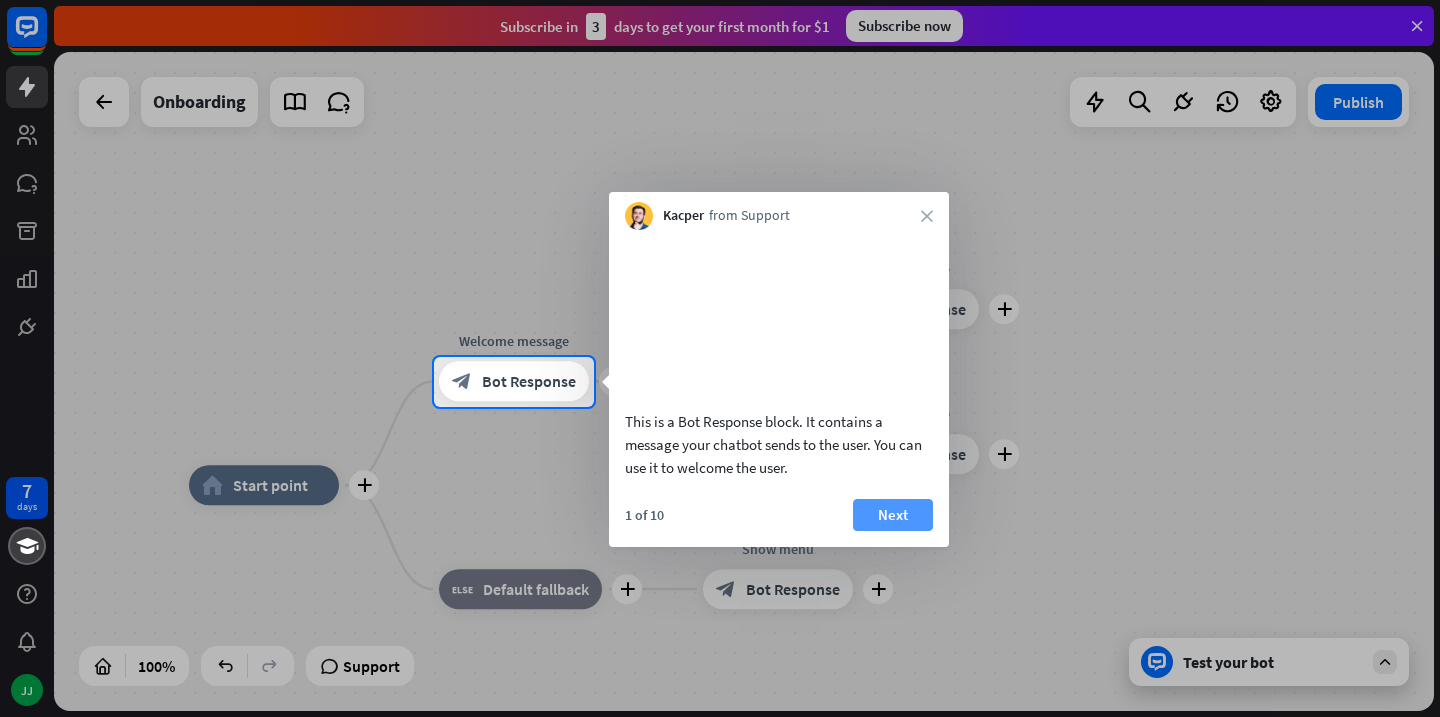 click on "Next" at bounding box center (893, 515) 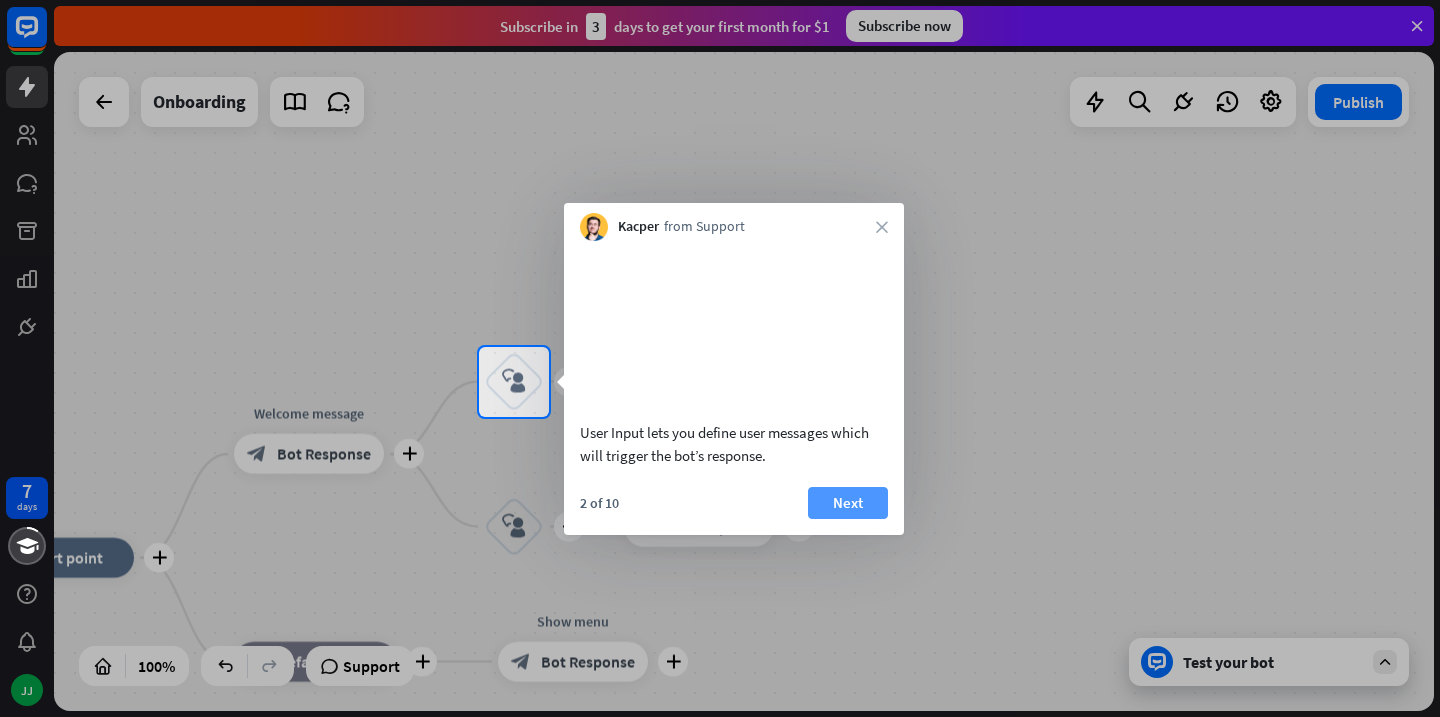 click on "Next" at bounding box center [848, 503] 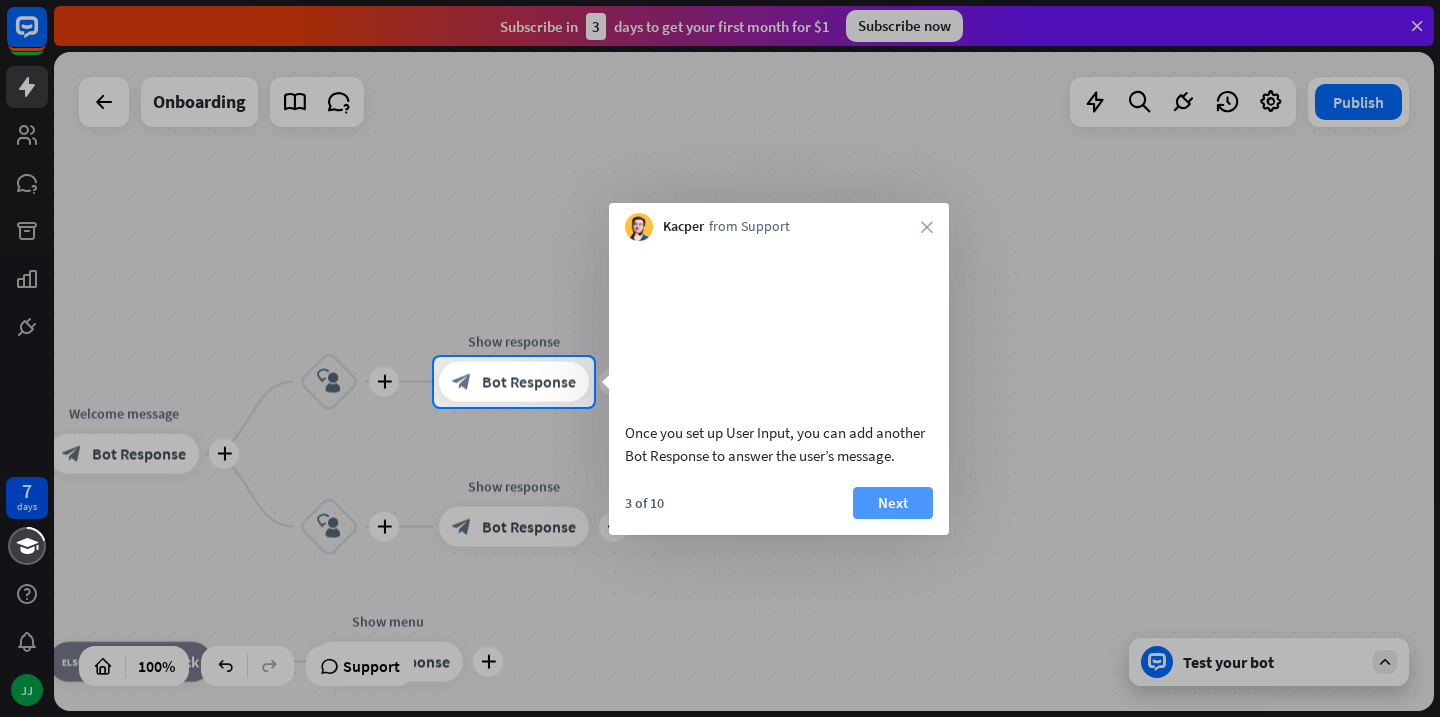 click on "Next" at bounding box center (893, 503) 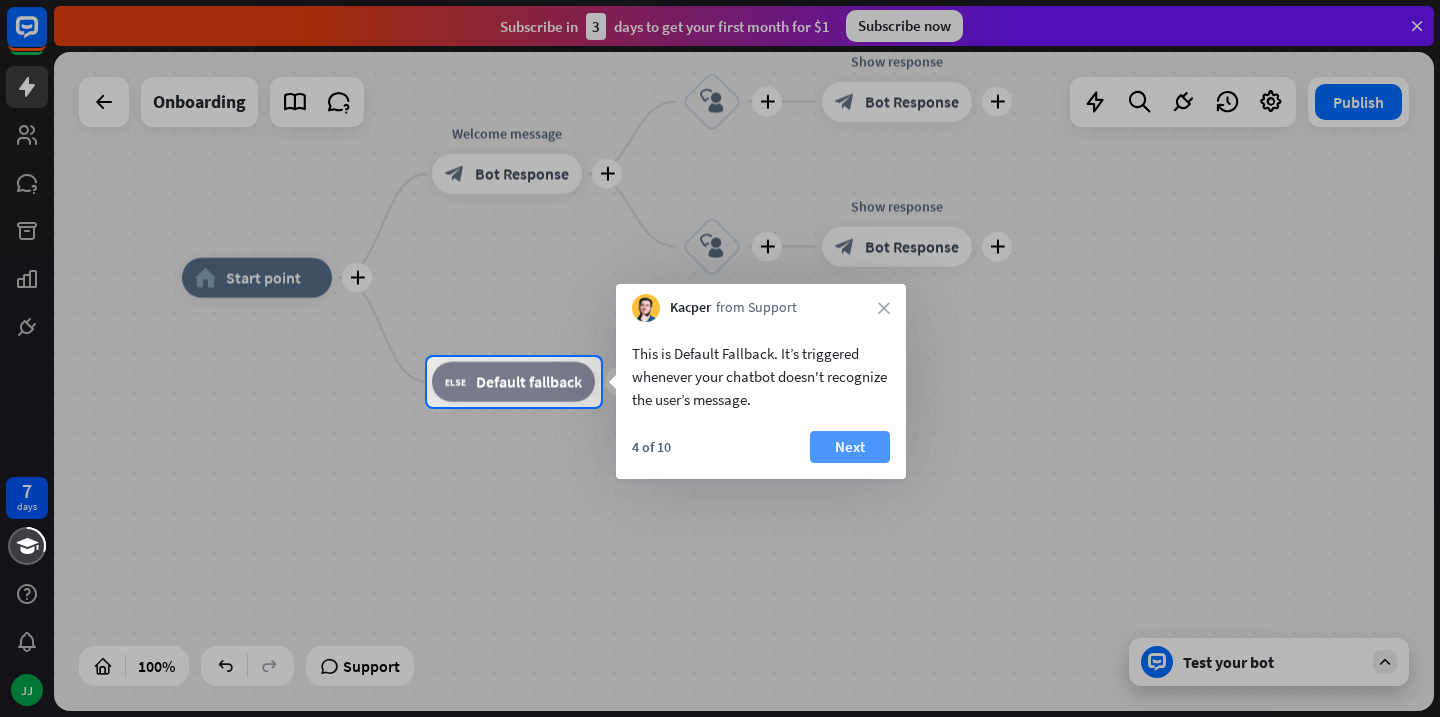 click on "Next" at bounding box center (850, 447) 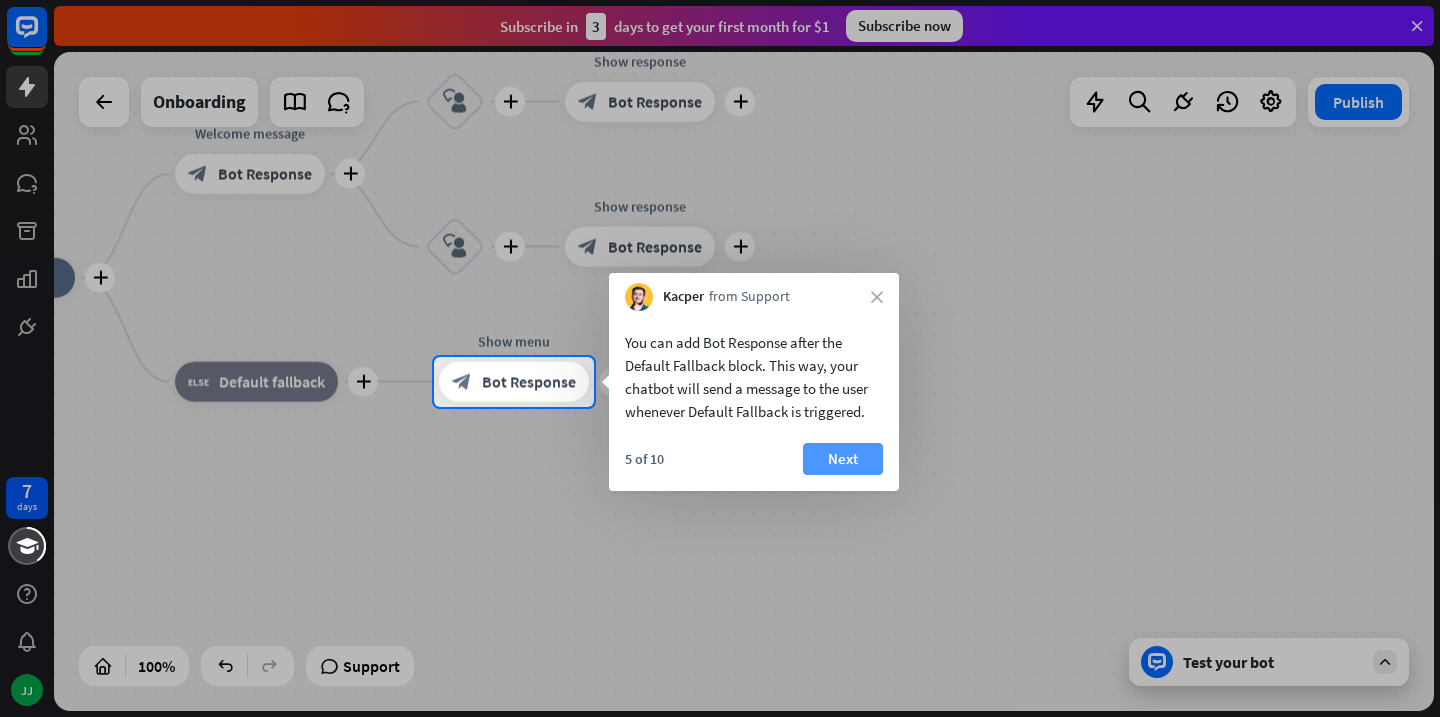 click on "Next" at bounding box center (843, 459) 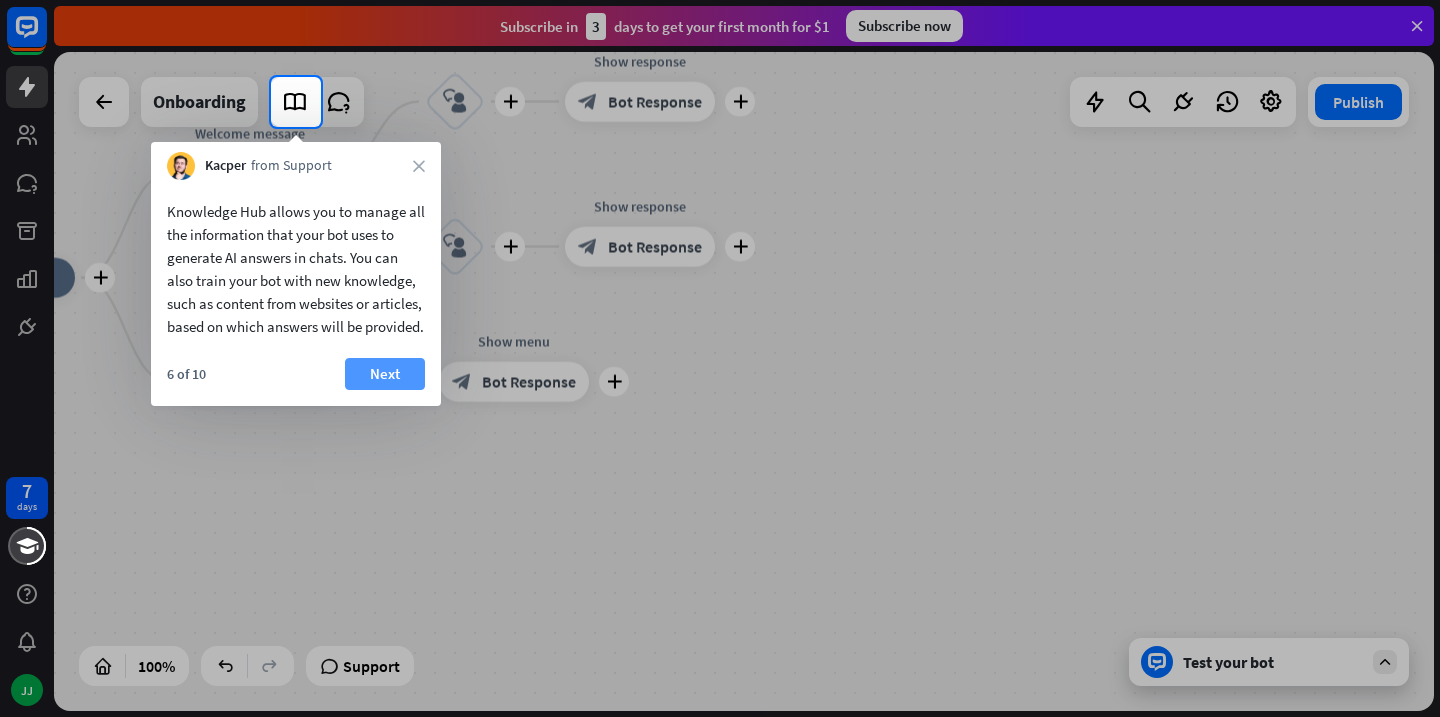 click on "Next" at bounding box center [385, 374] 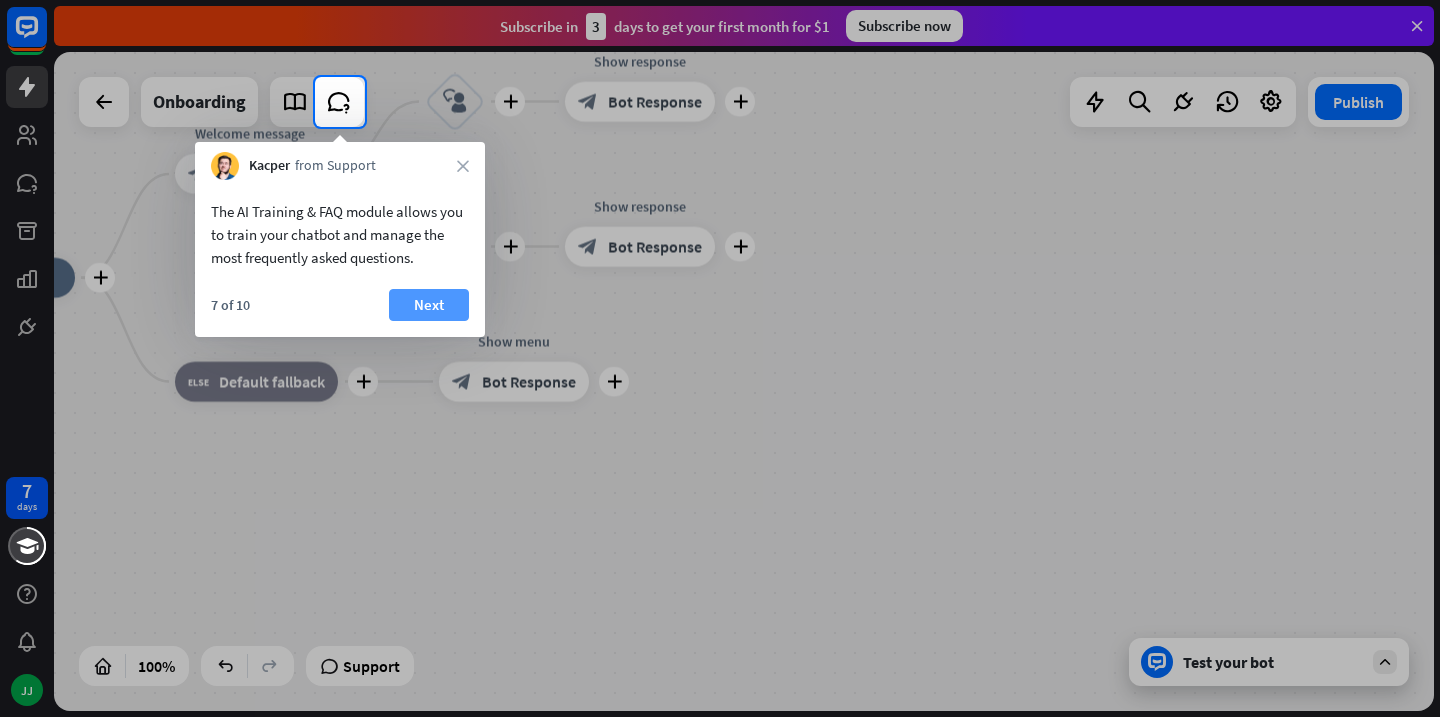click on "Next" at bounding box center [429, 305] 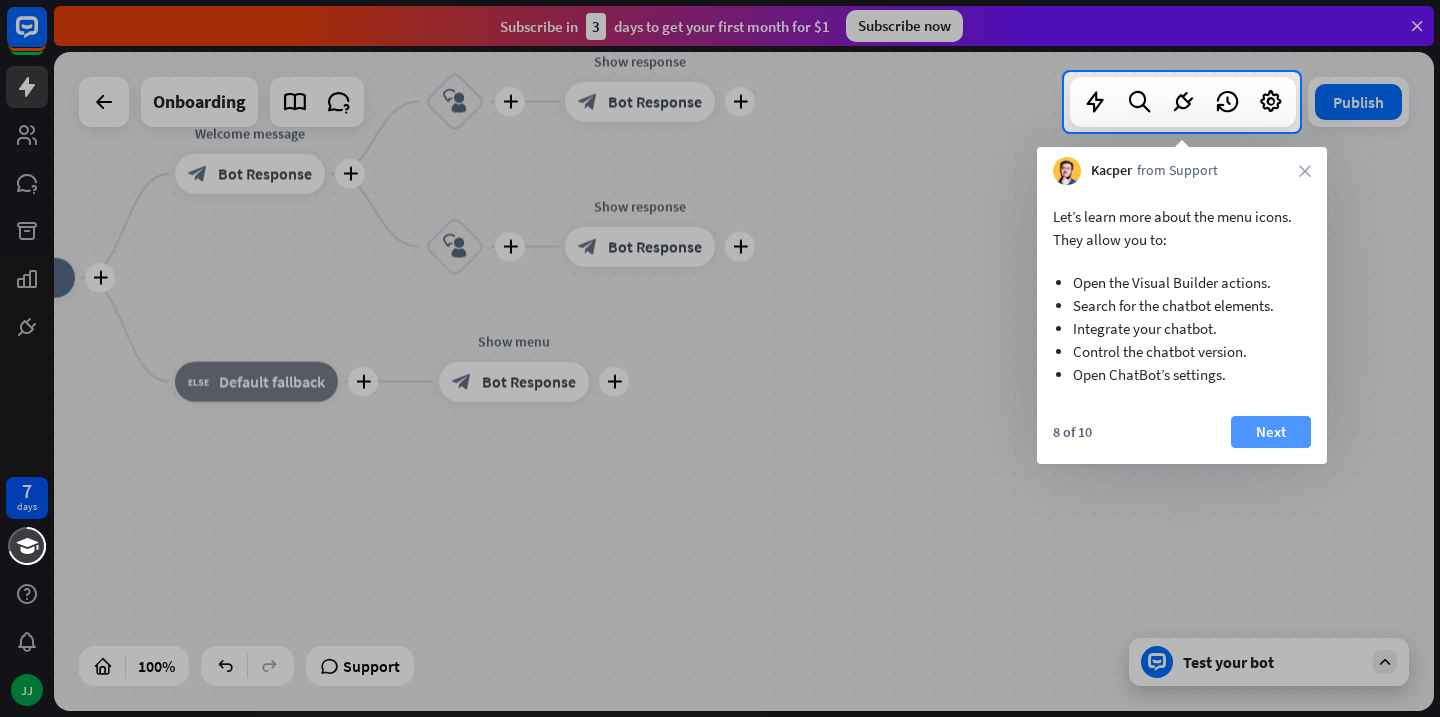 click on "Next" at bounding box center [1271, 432] 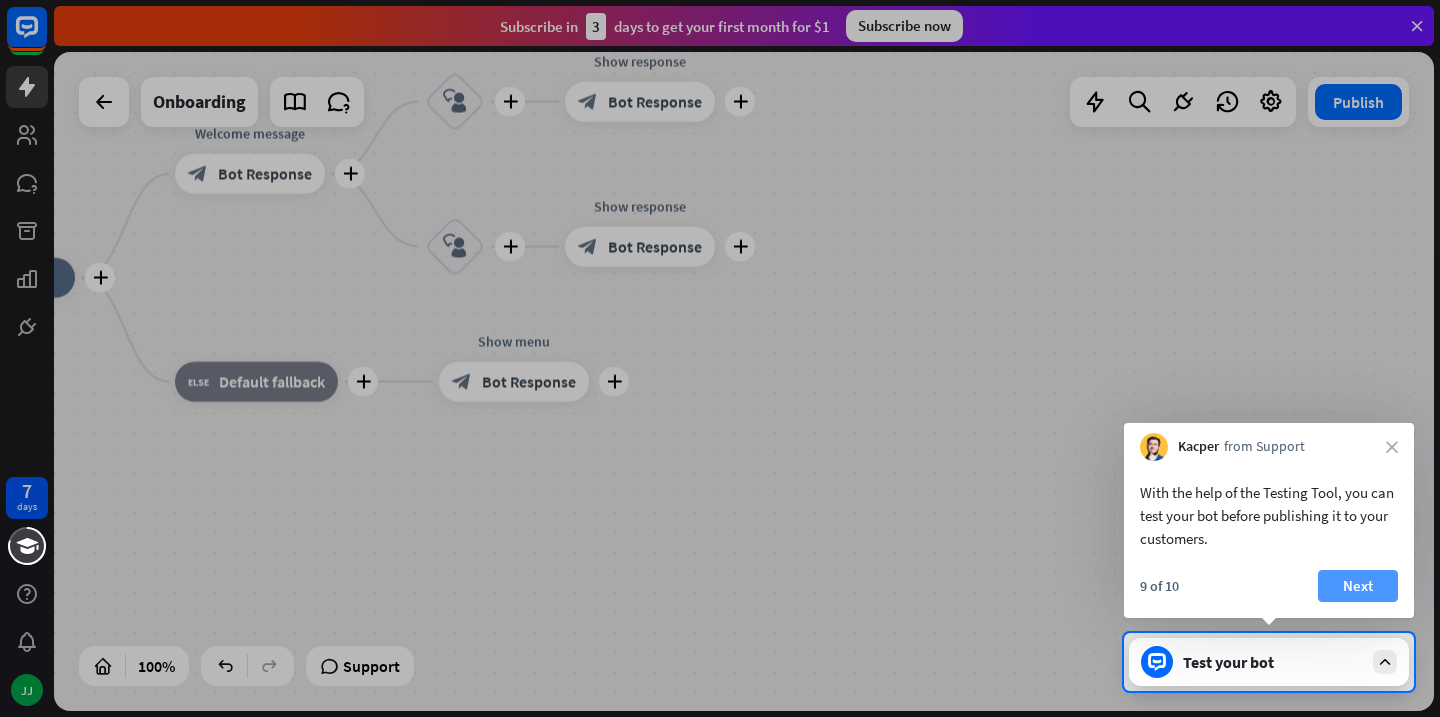 click on "Next" at bounding box center (1358, 586) 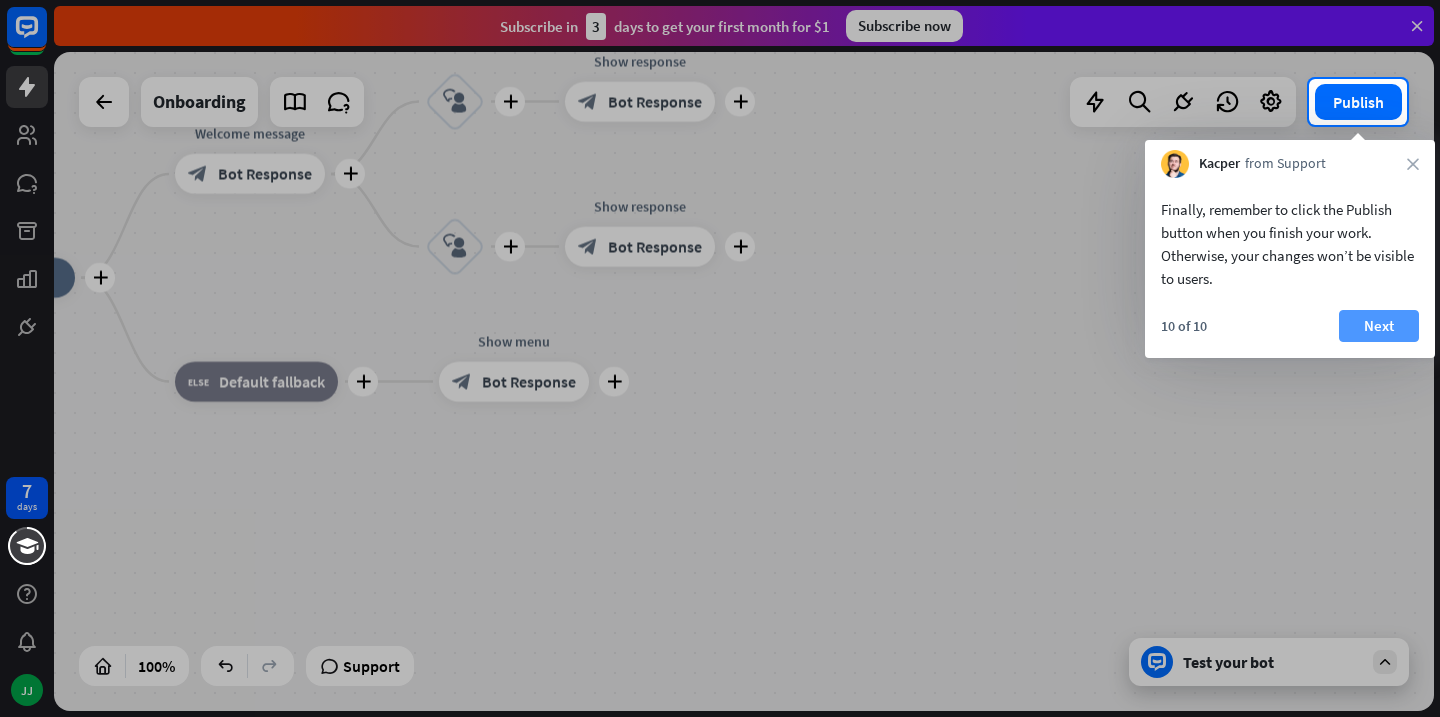 click on "Next" at bounding box center [1379, 326] 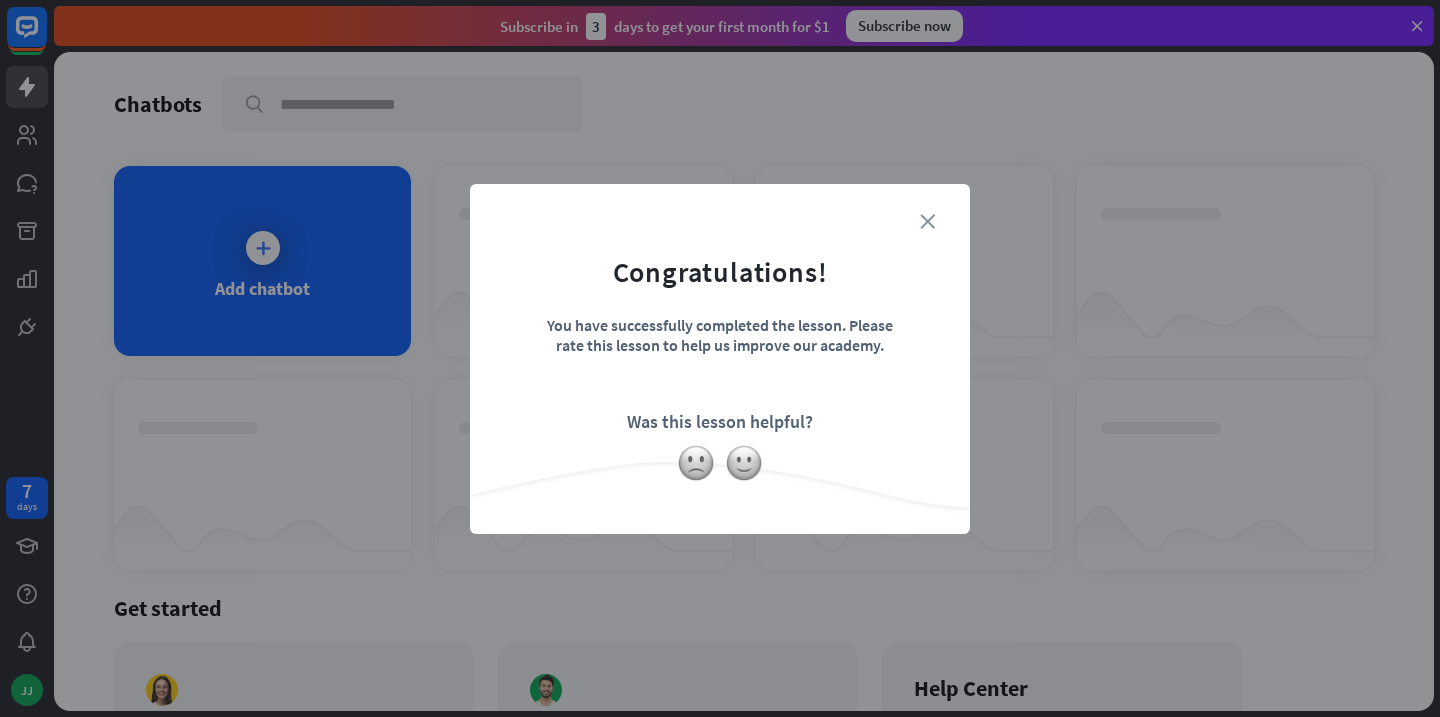 click on "close" at bounding box center [927, 221] 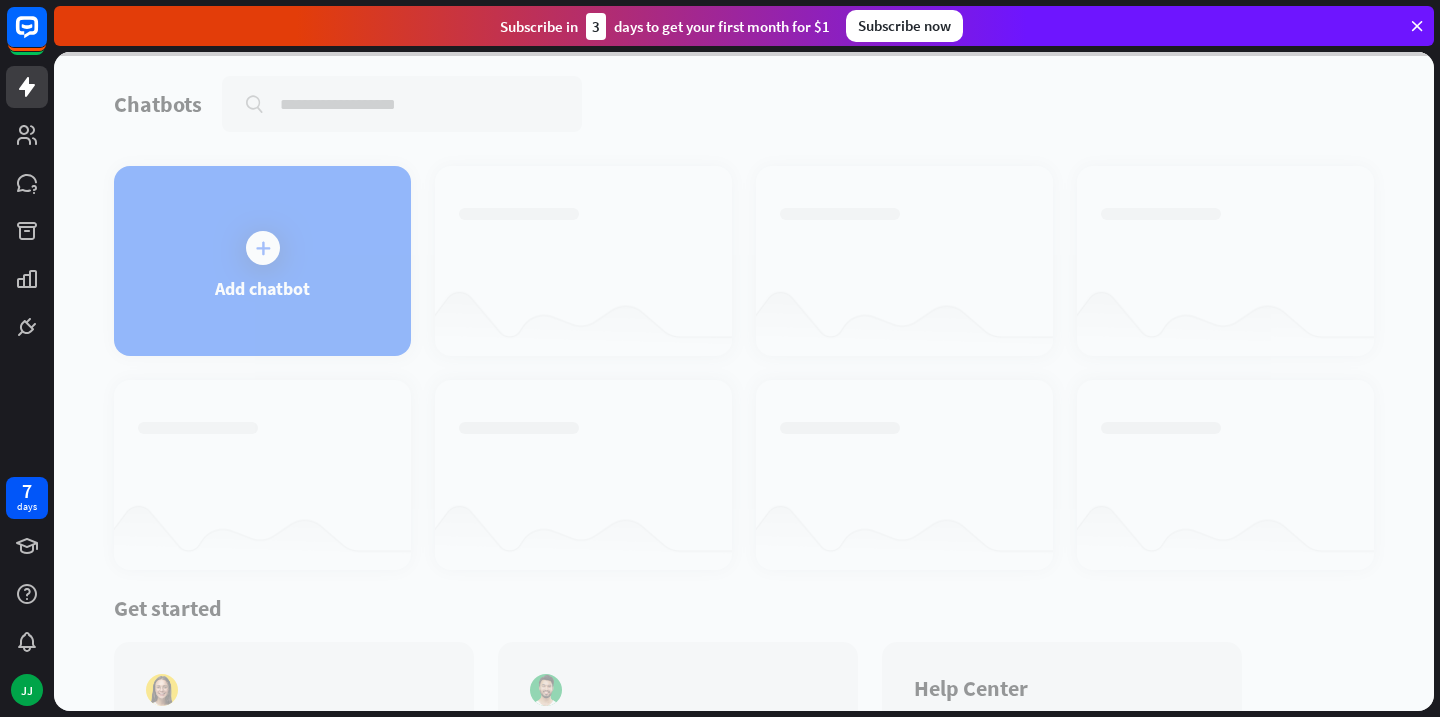 click at bounding box center [744, 381] 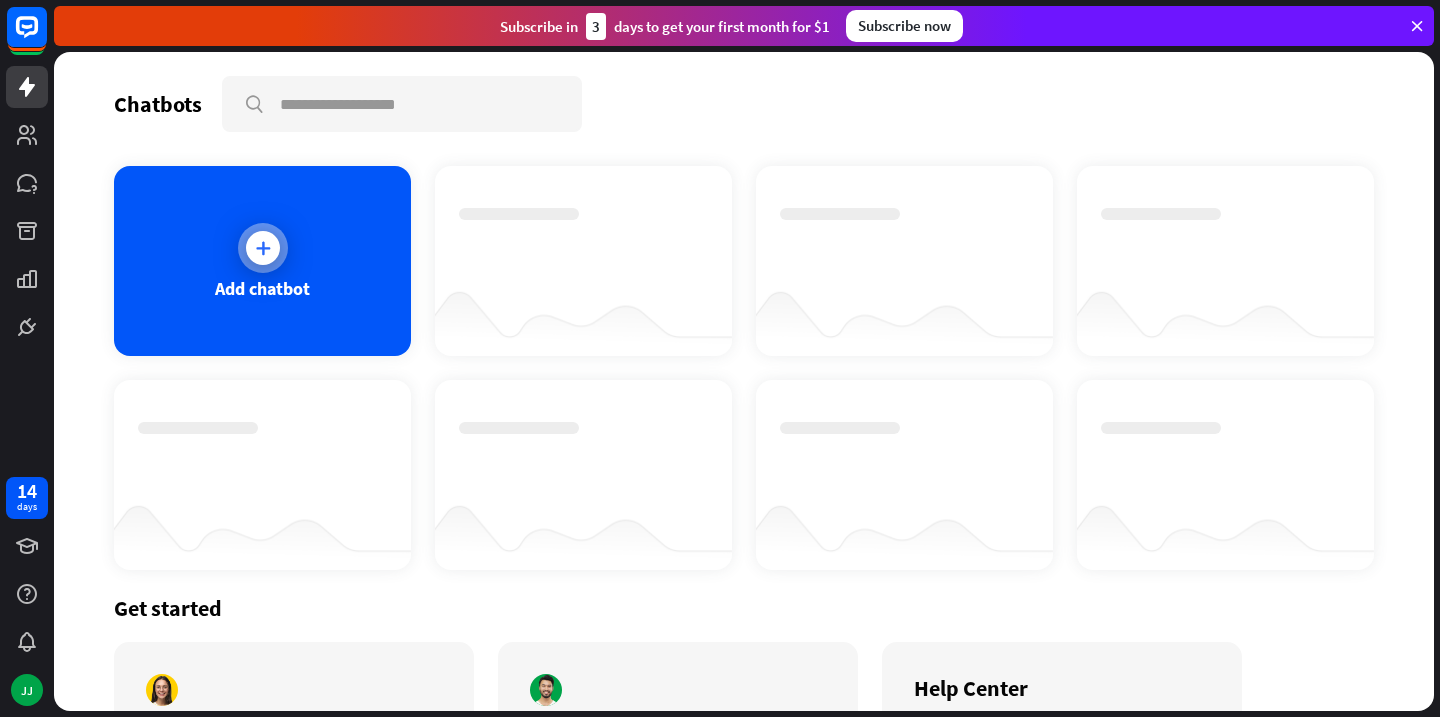 click at bounding box center (263, 248) 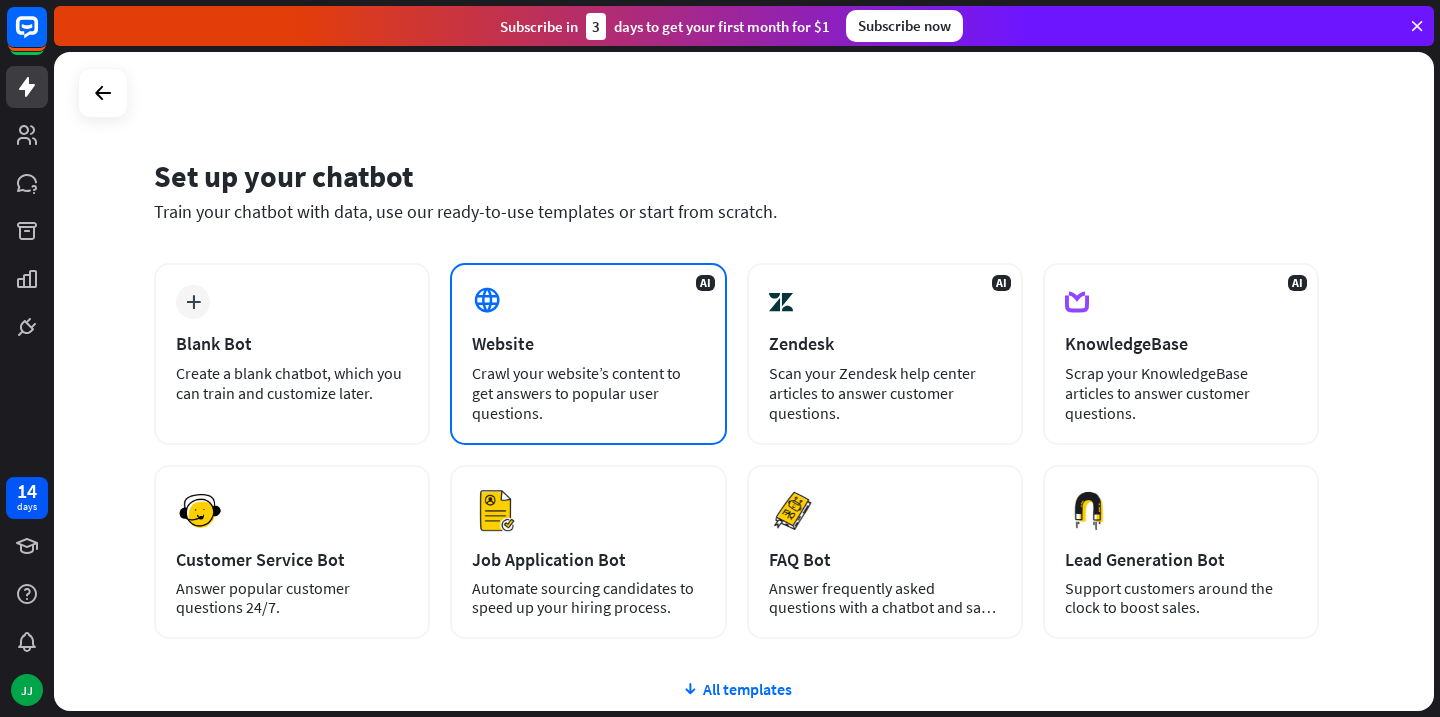 scroll, scrollTop: 60, scrollLeft: 0, axis: vertical 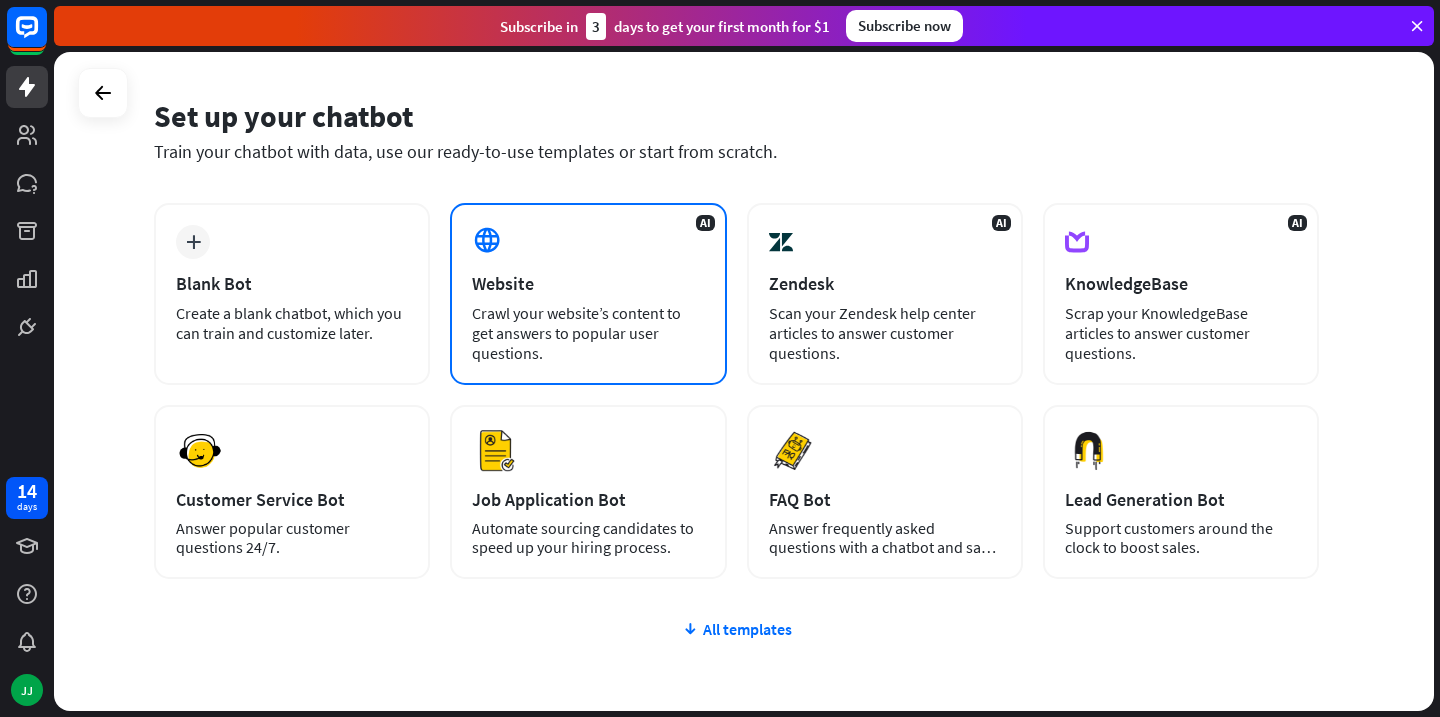 click on "Website" at bounding box center [588, 283] 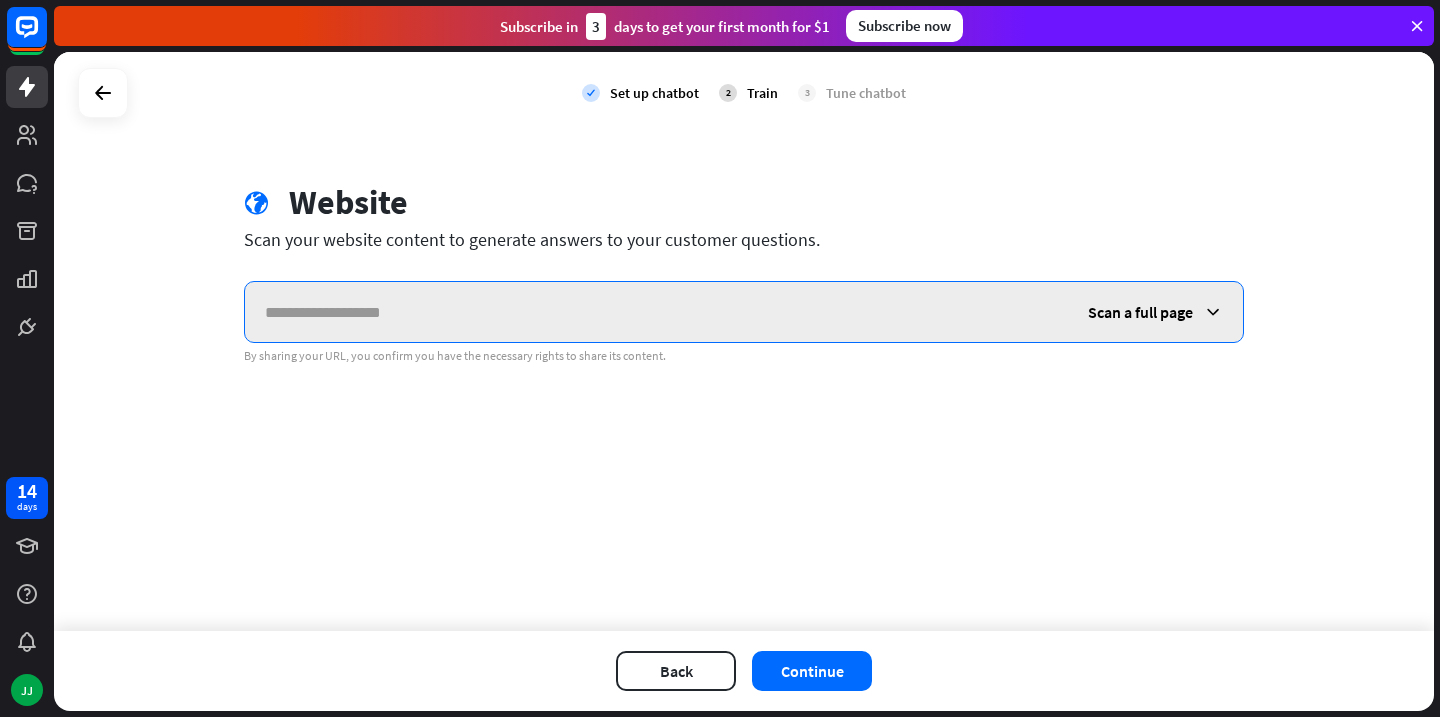 click at bounding box center (656, 312) 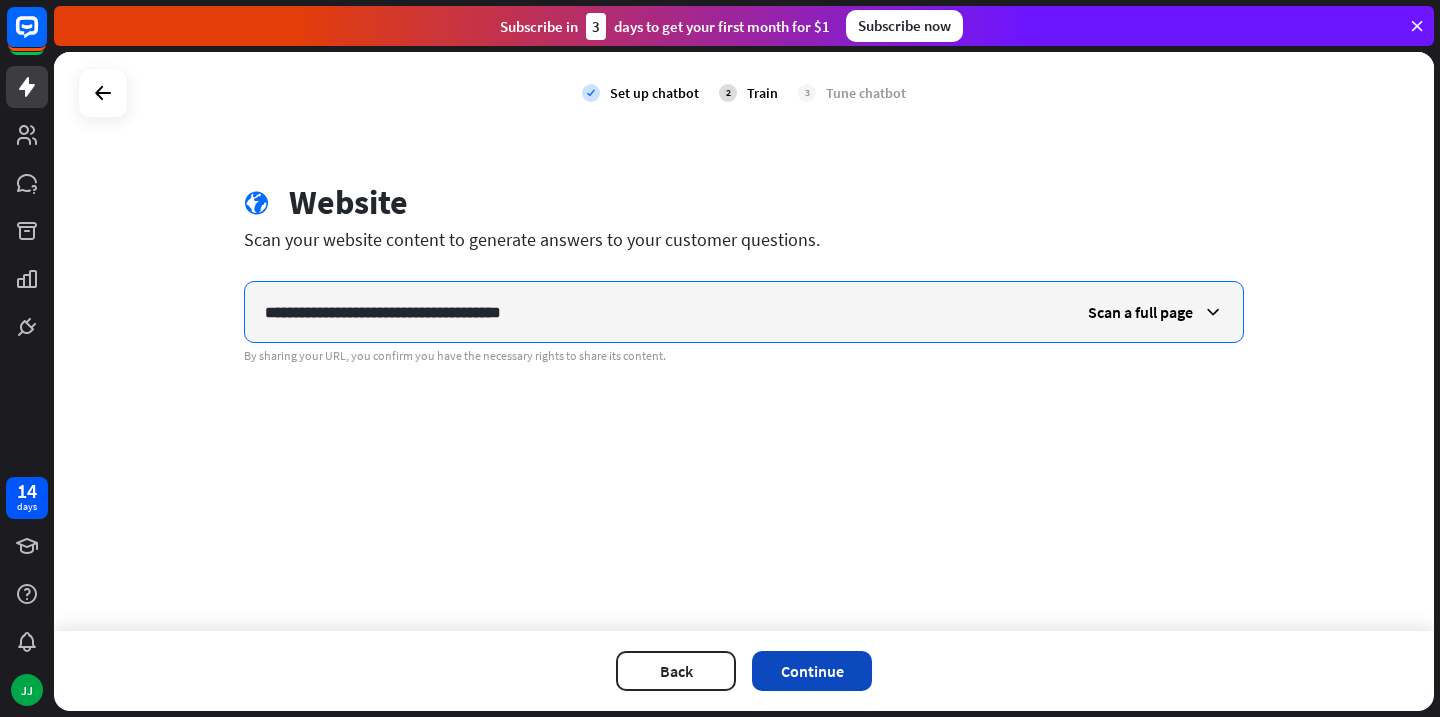 type on "**********" 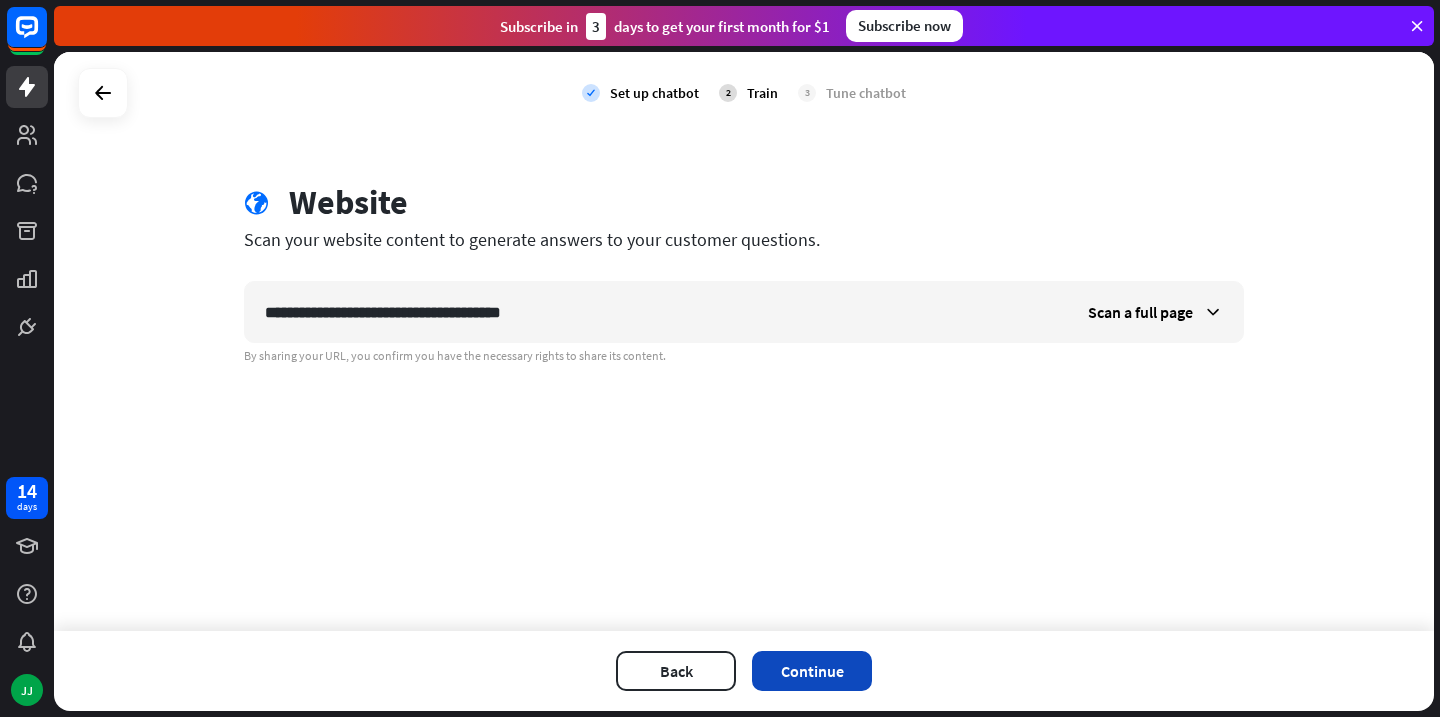 click on "Continue" at bounding box center (812, 671) 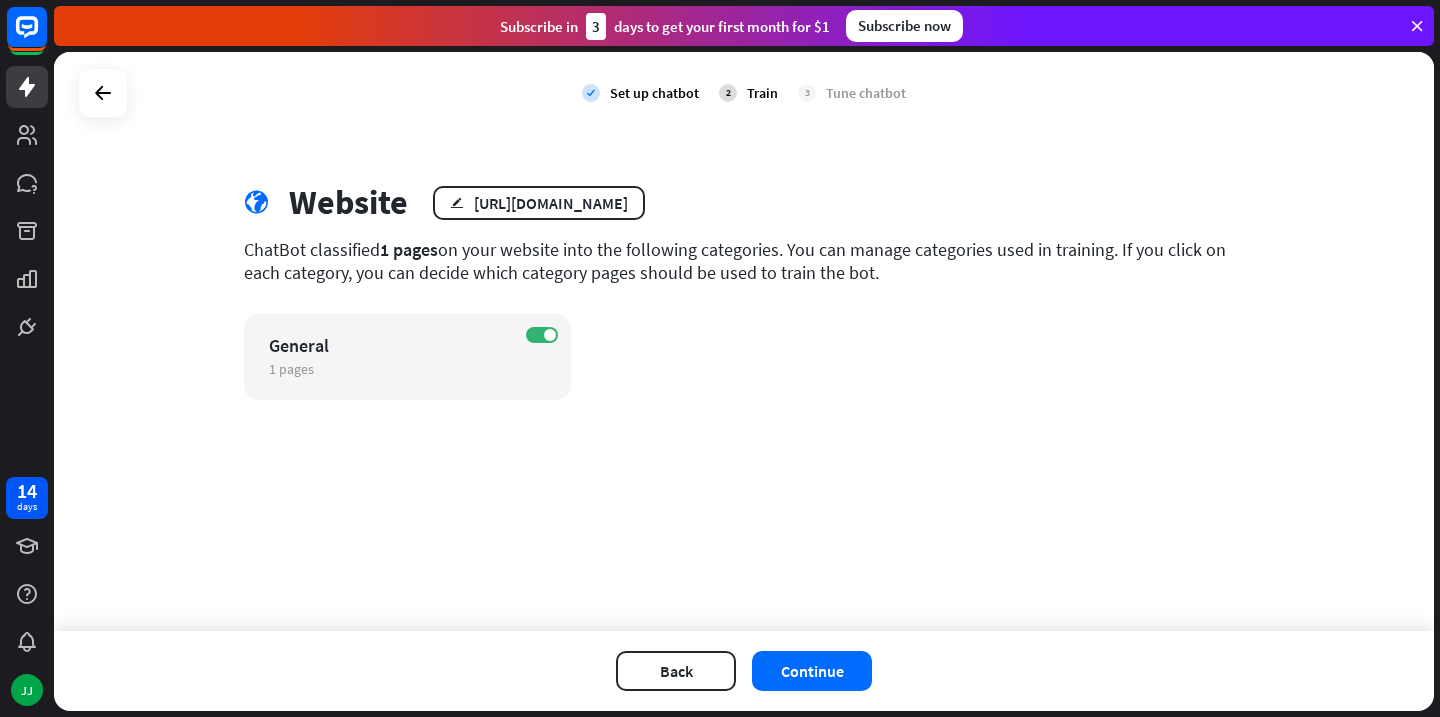 click on "globe
Website
edit   [URL][DOMAIN_NAME]" at bounding box center [744, 202] 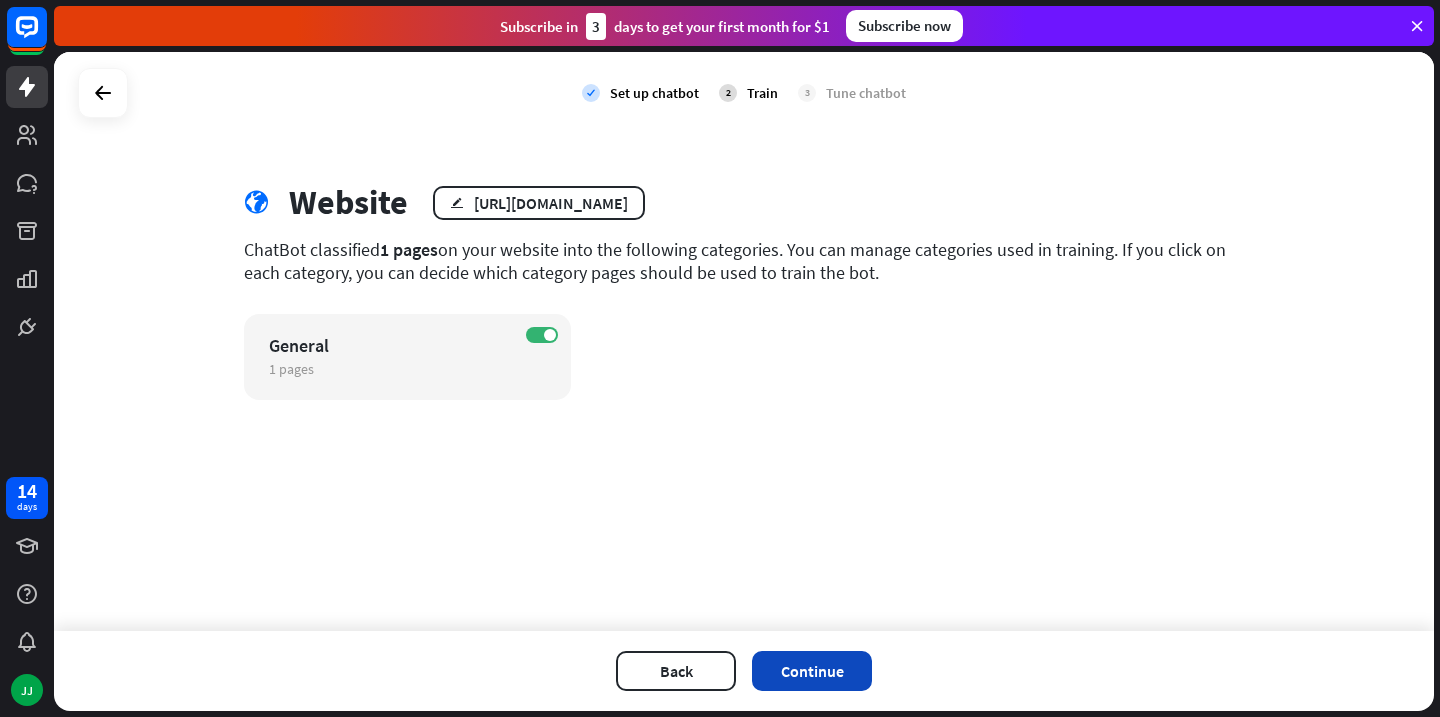 click on "Continue" at bounding box center (812, 671) 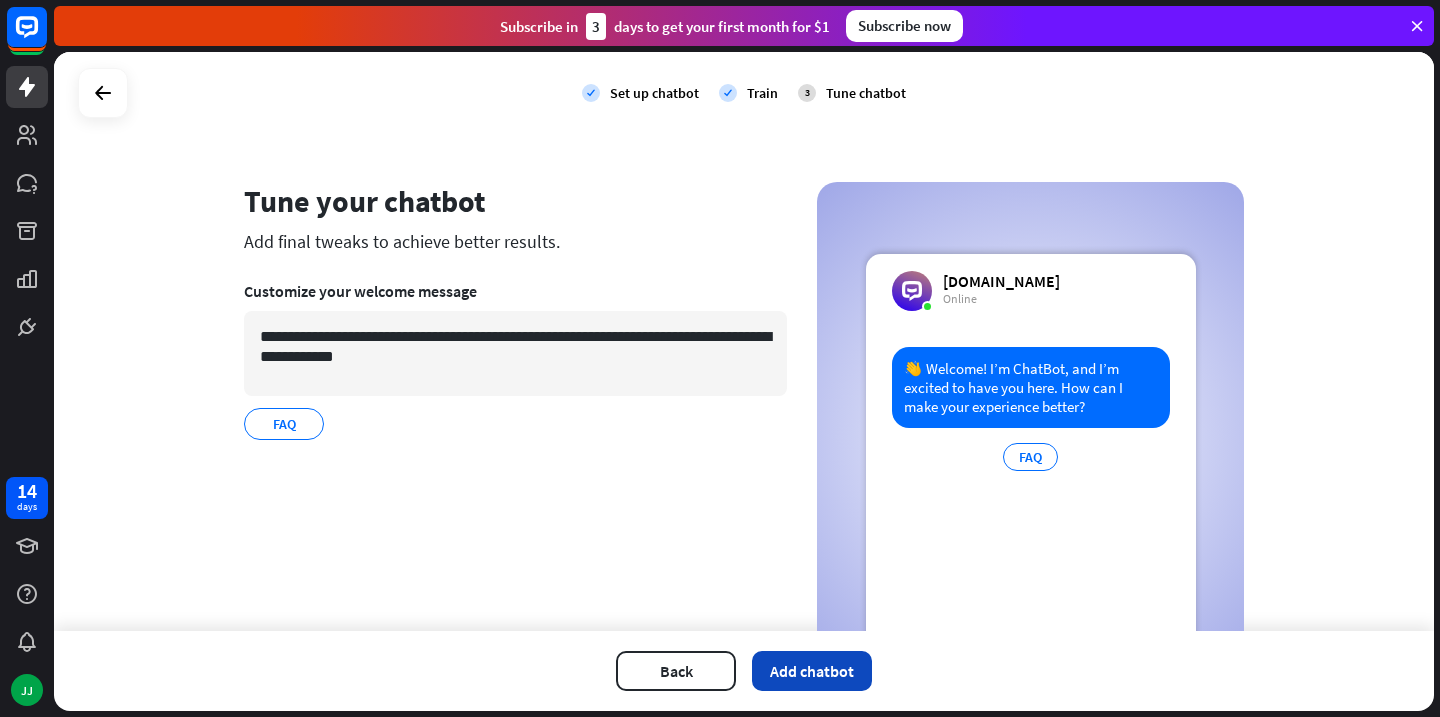 click on "Add chatbot" at bounding box center [812, 671] 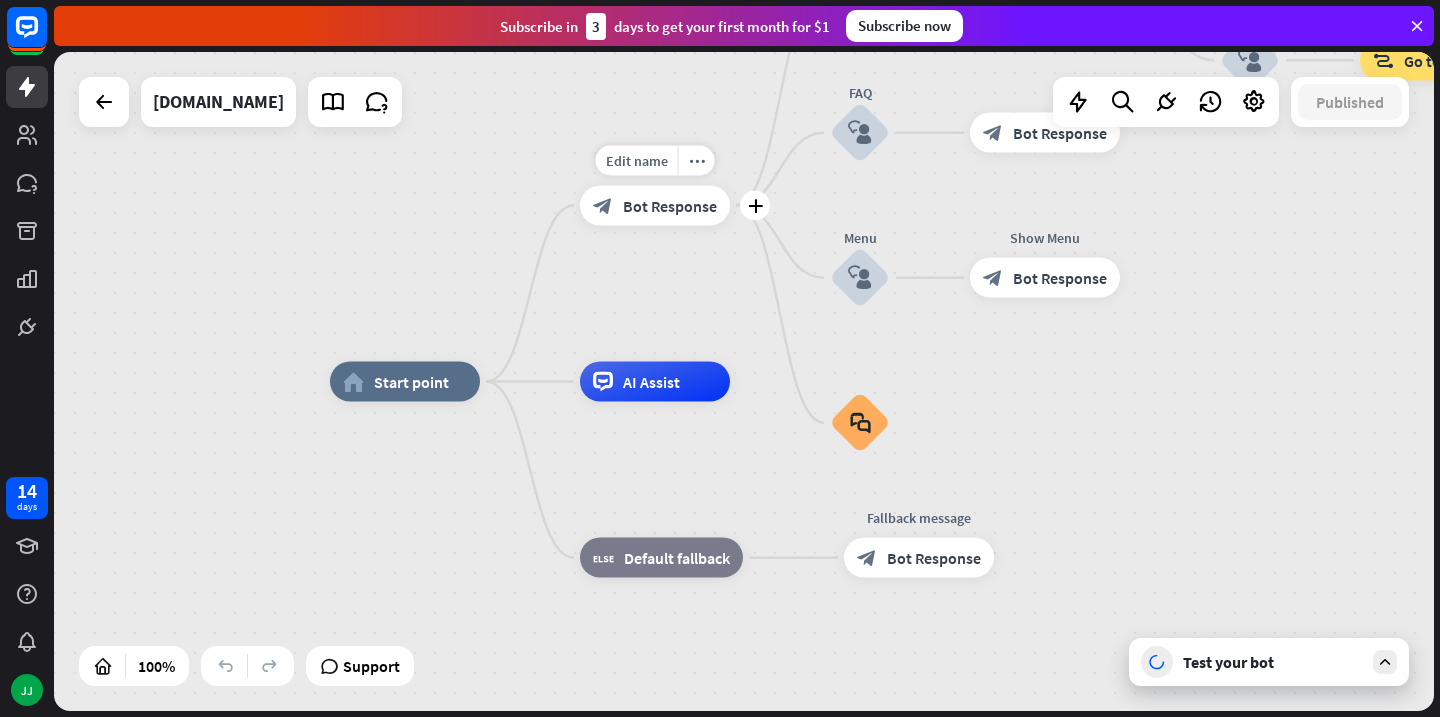 click on "Bot Response" at bounding box center [670, 205] 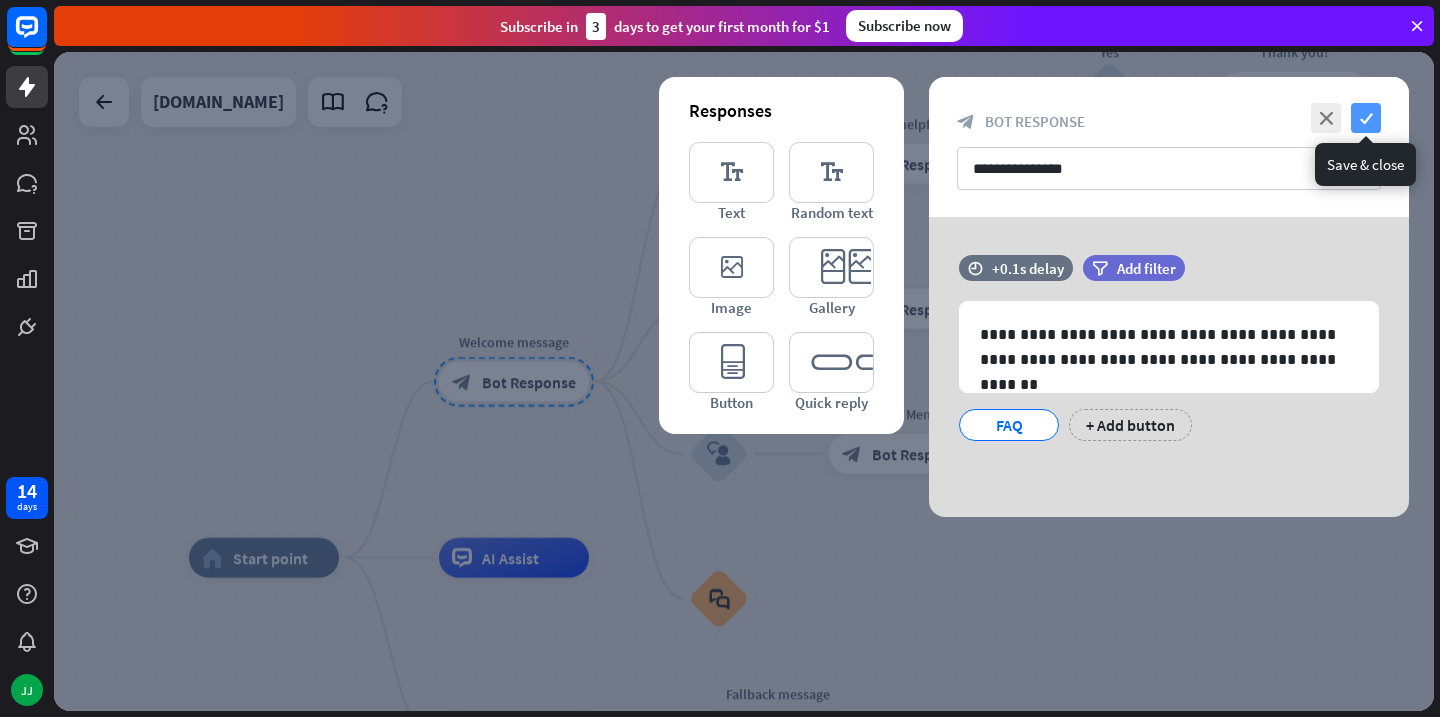 click on "check" at bounding box center (1366, 118) 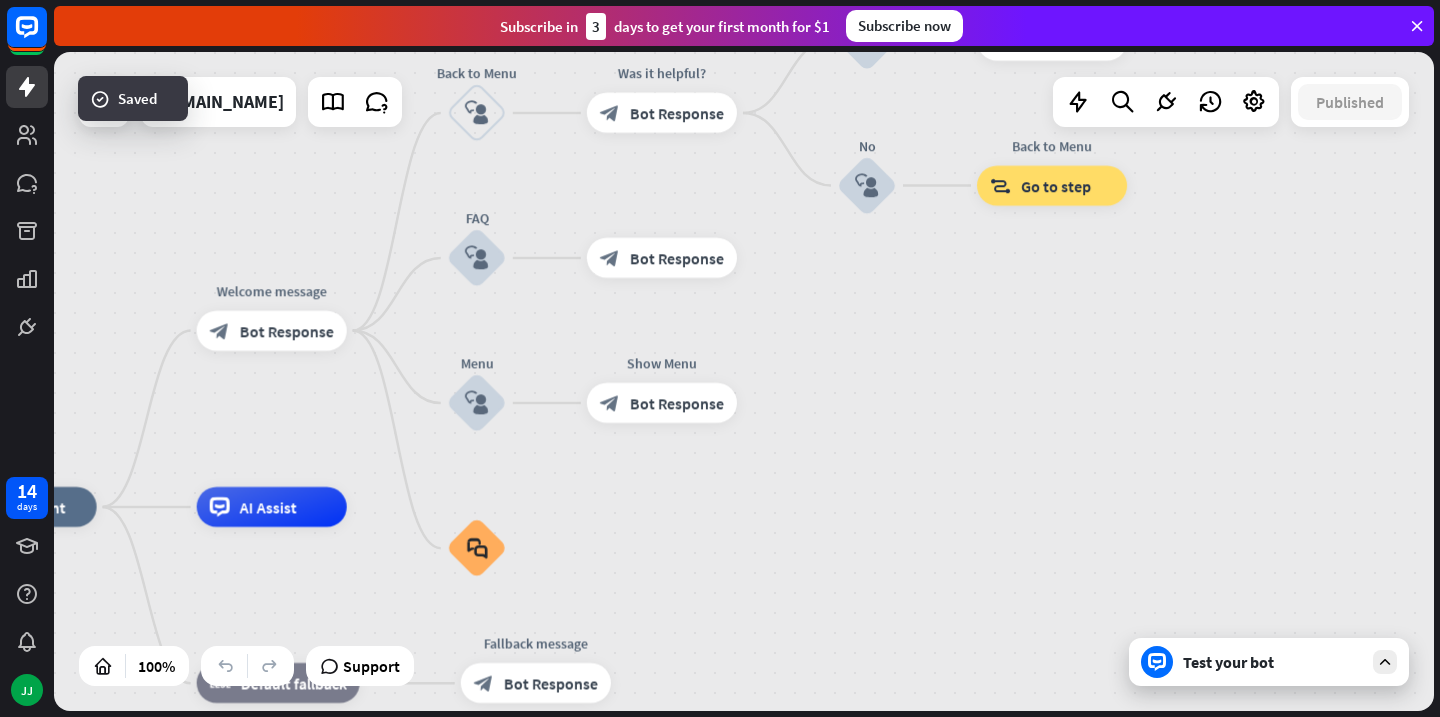 click on "Subscribe now" at bounding box center (904, 26) 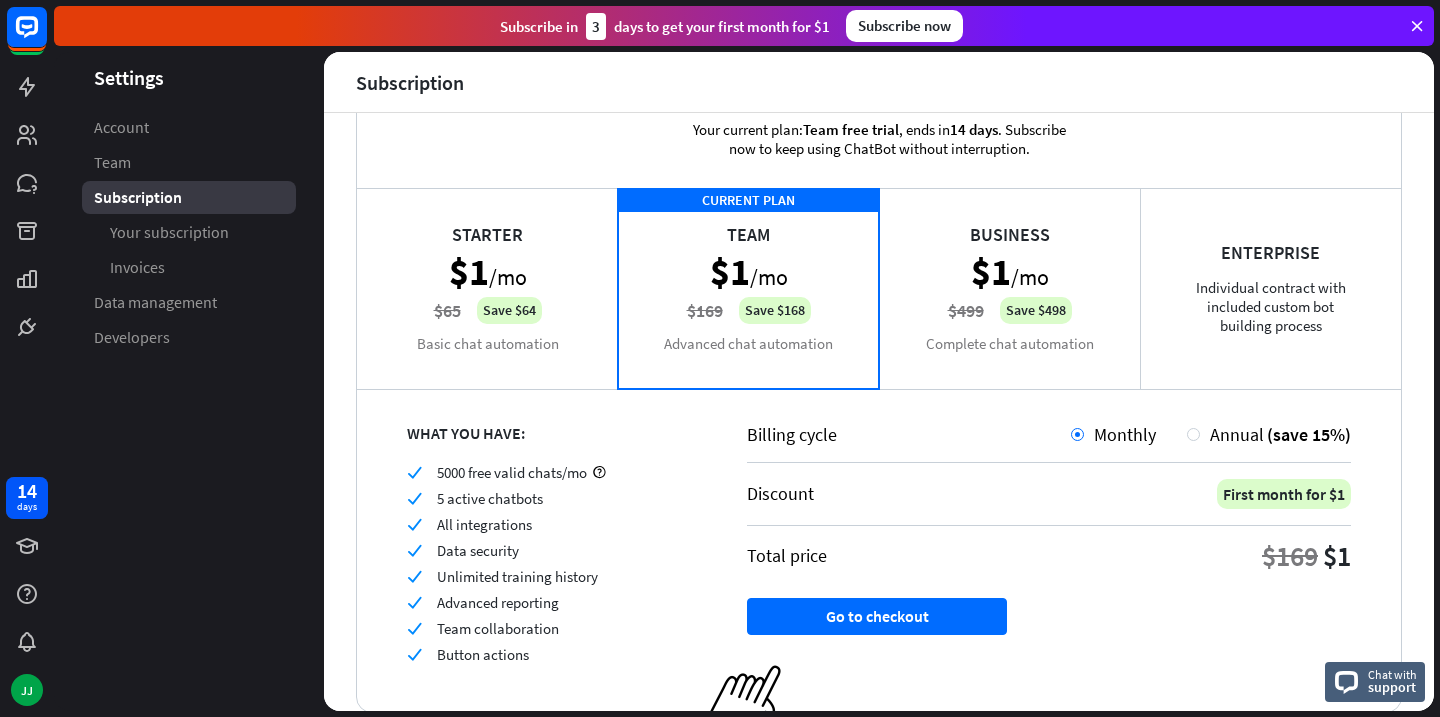 scroll, scrollTop: 129, scrollLeft: 0, axis: vertical 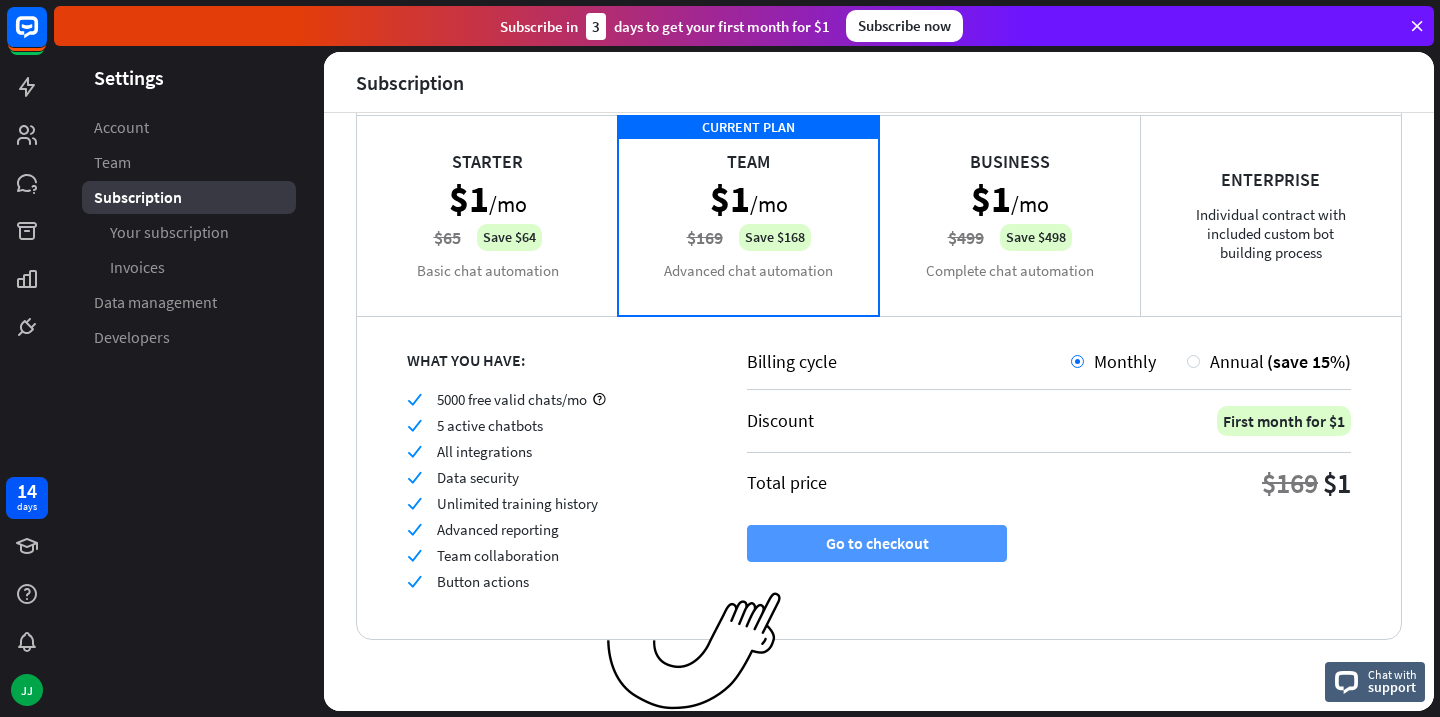click on "Go to checkout" at bounding box center (877, 543) 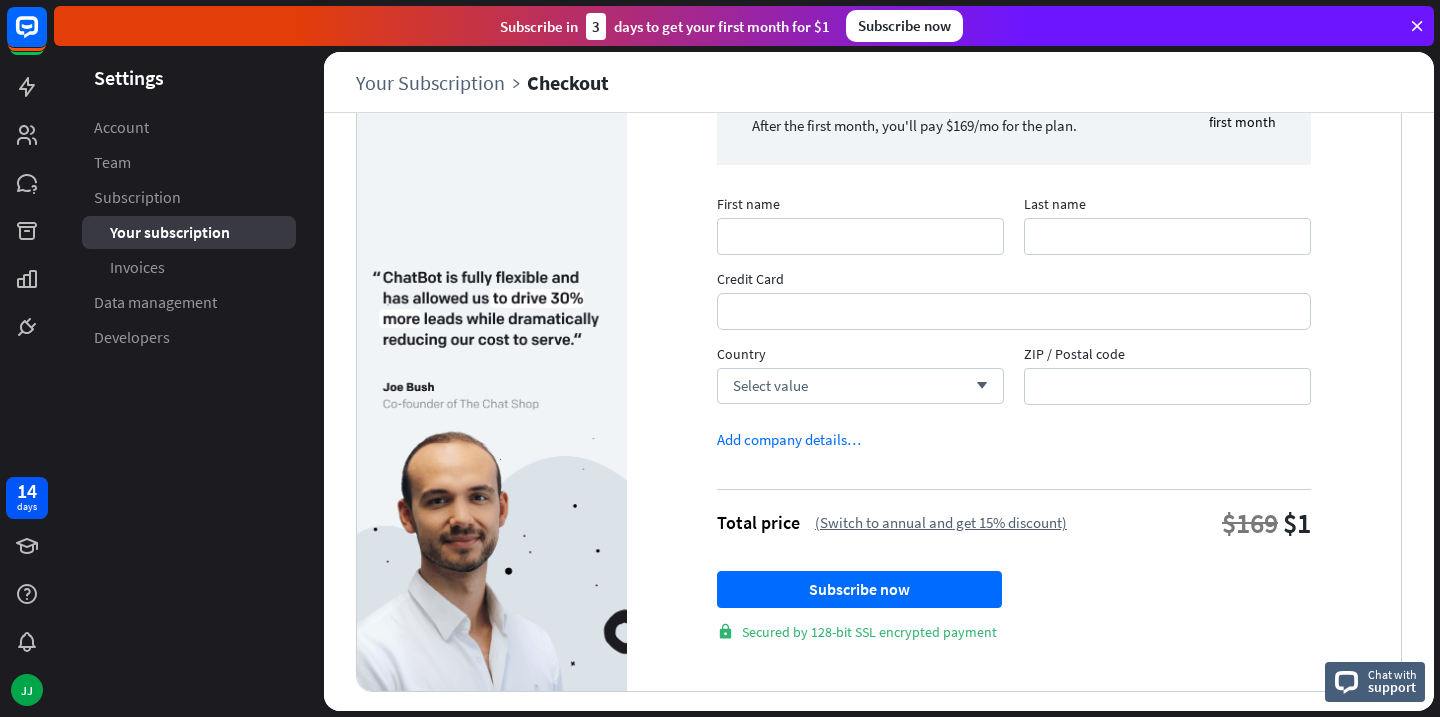 scroll, scrollTop: 0, scrollLeft: 0, axis: both 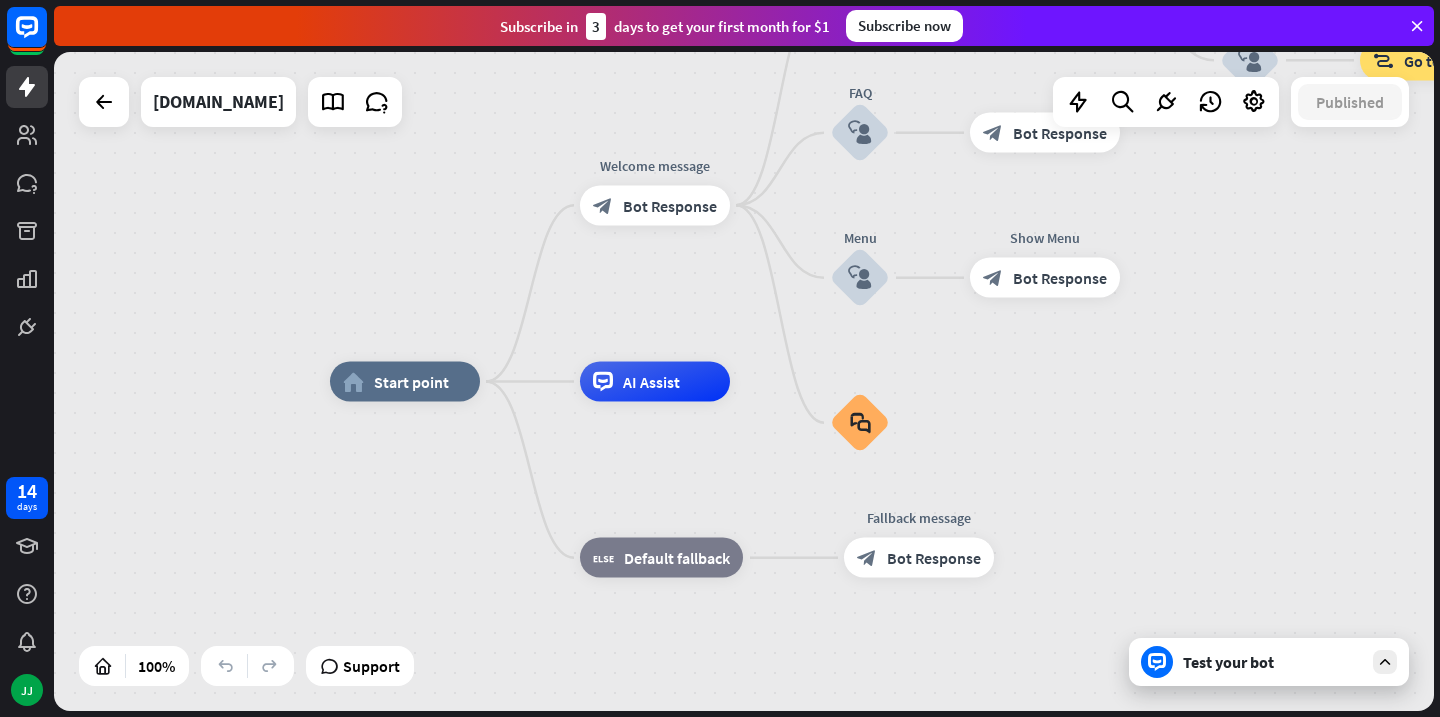 click on "Test your bot" at bounding box center [1269, 662] 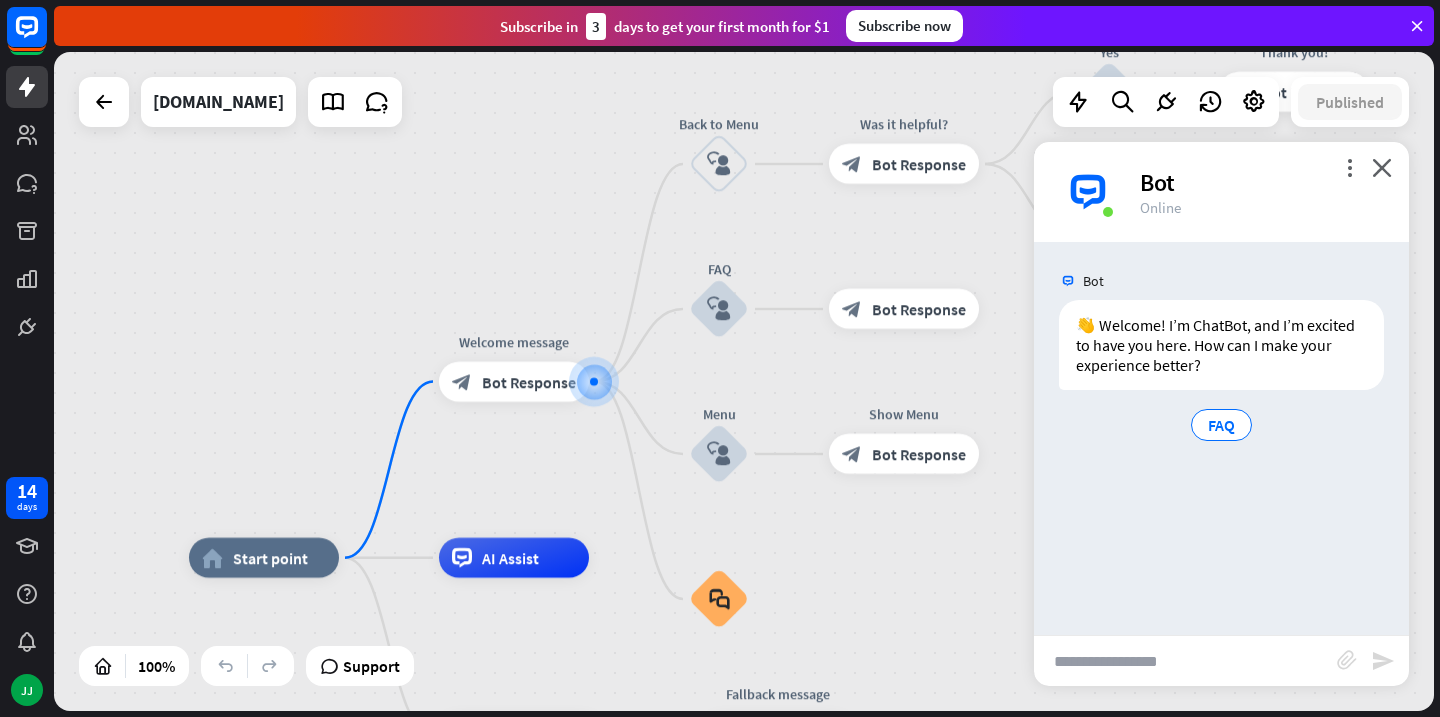 click at bounding box center [1185, 661] 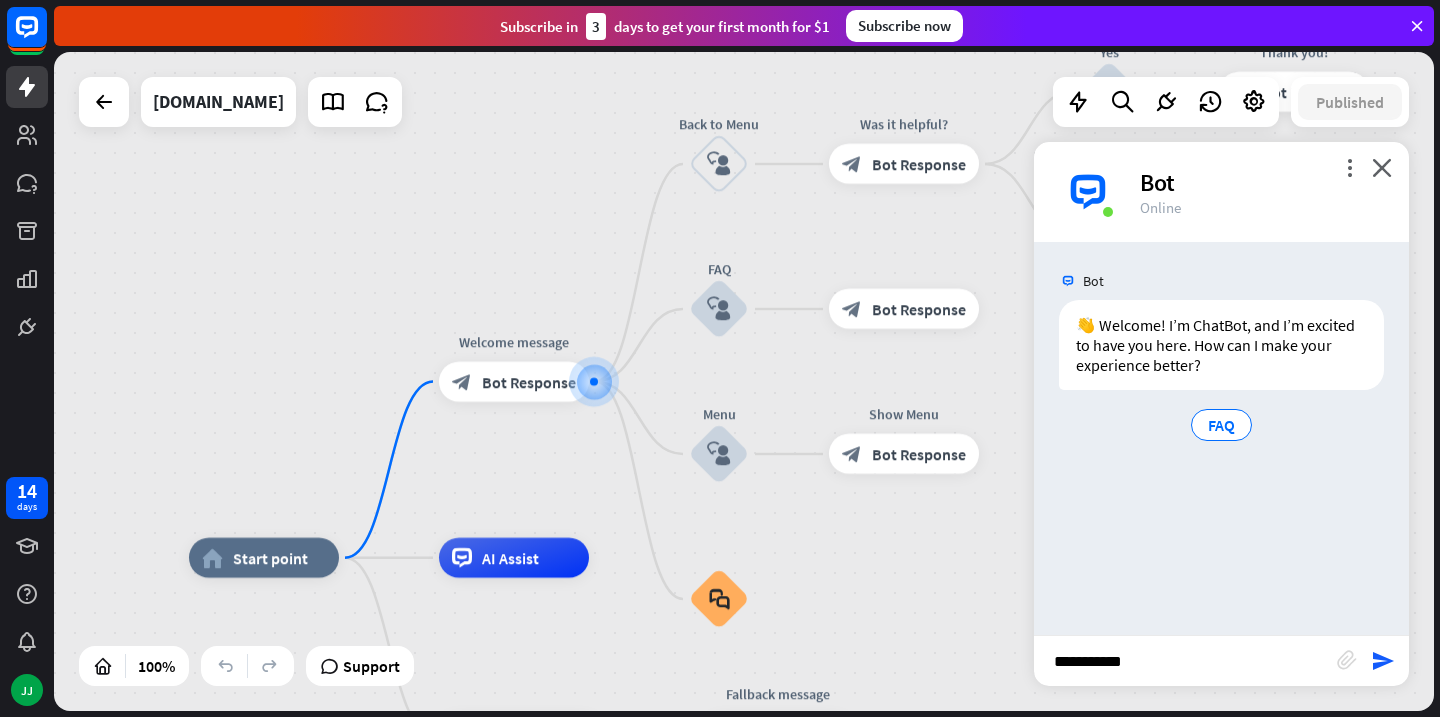 type on "**********" 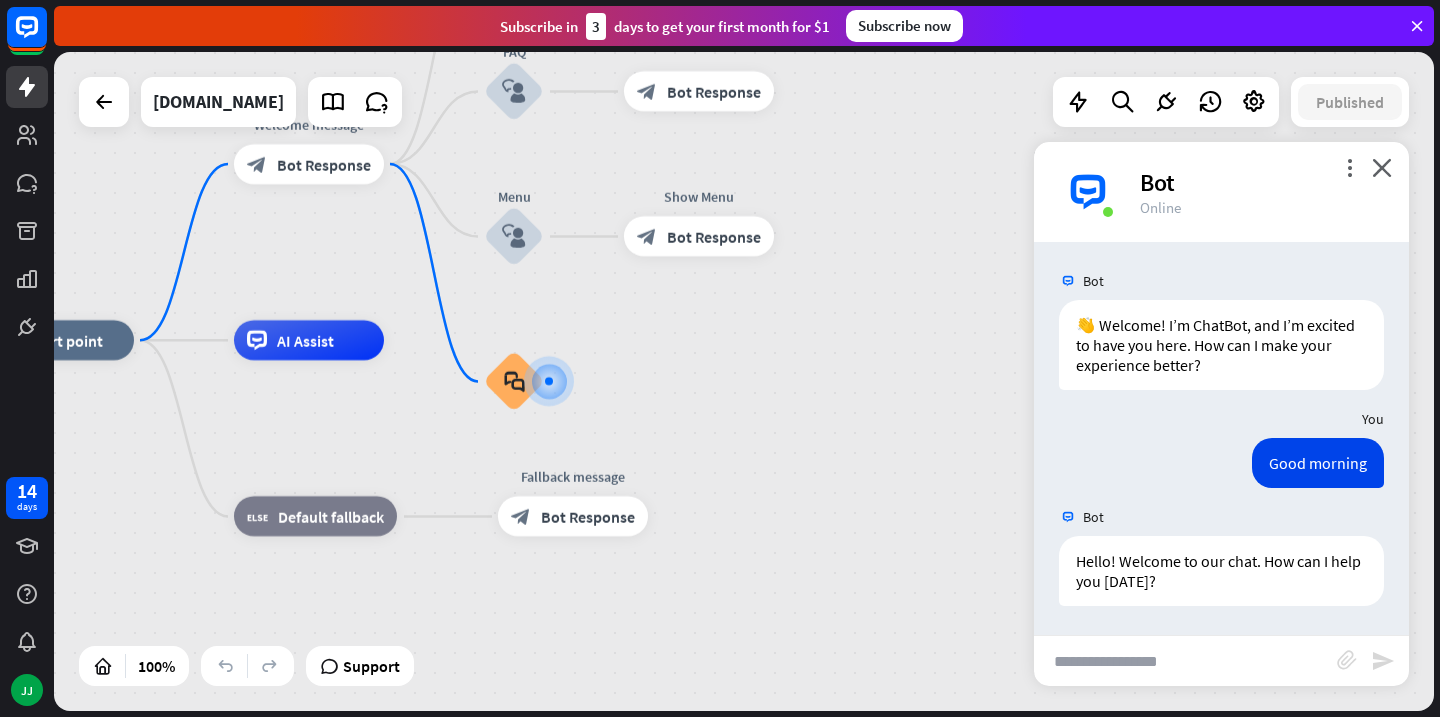 scroll, scrollTop: 1, scrollLeft: 0, axis: vertical 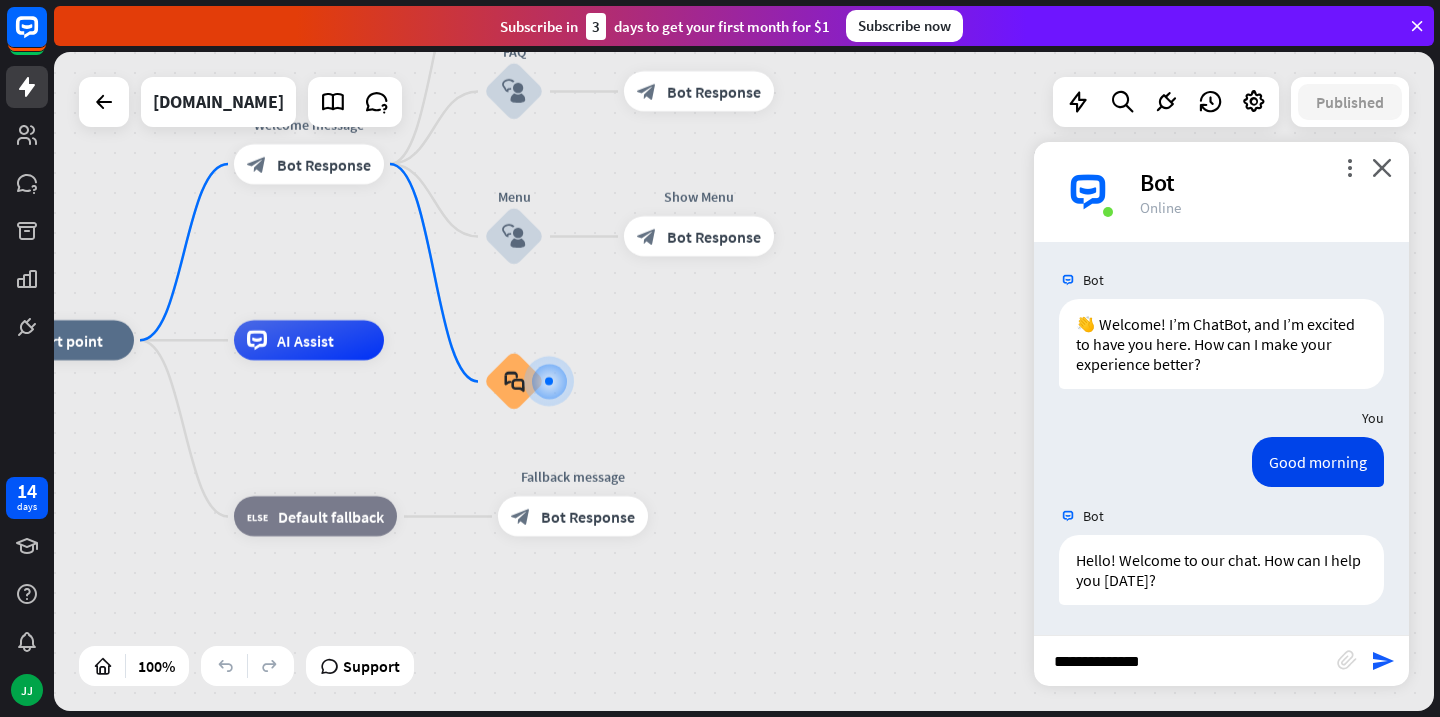 type on "**********" 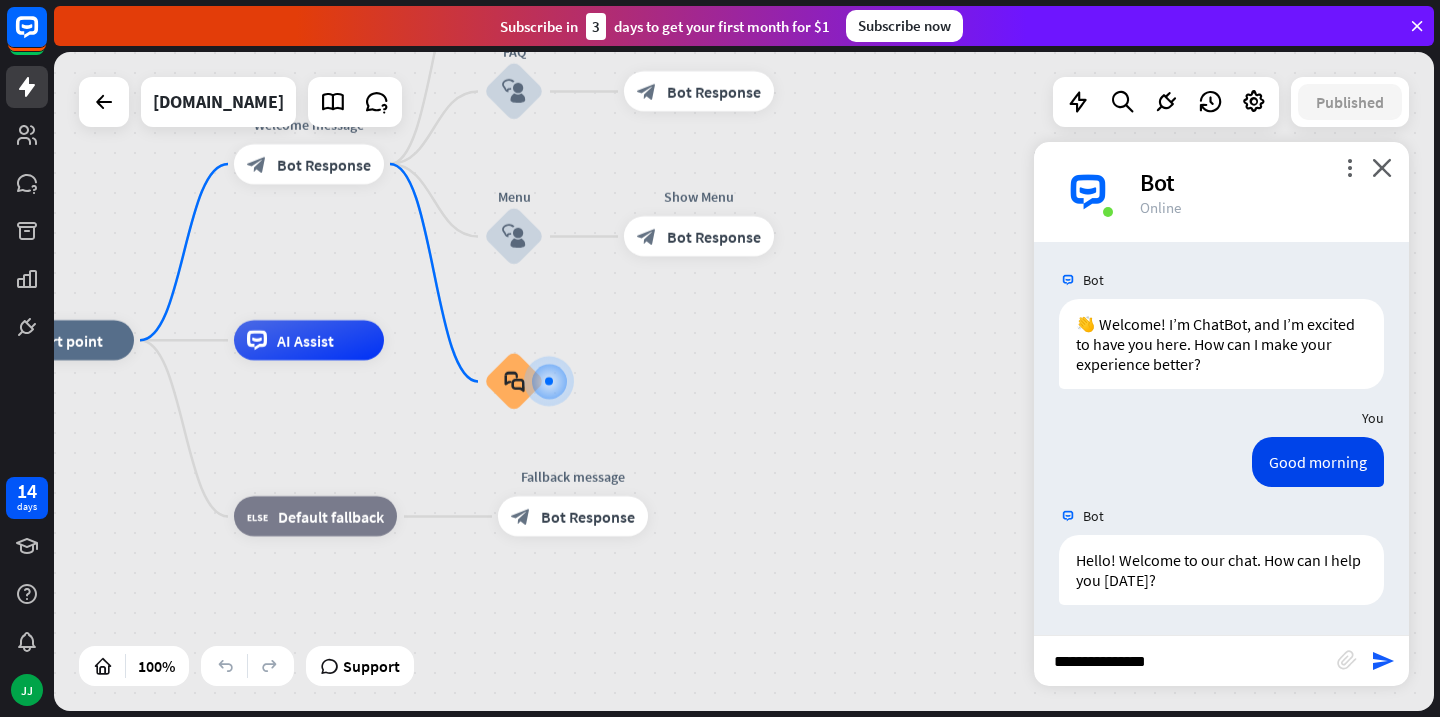 type 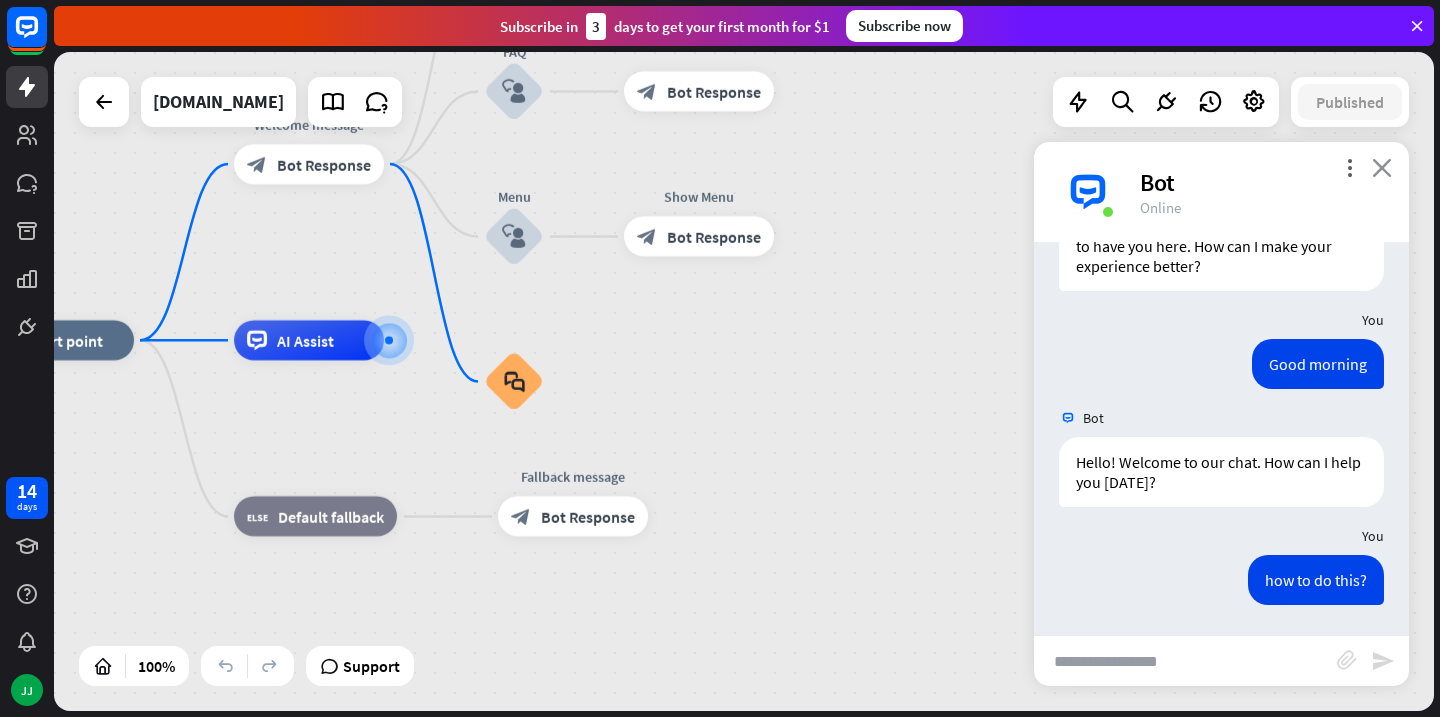 scroll, scrollTop: 99, scrollLeft: 0, axis: vertical 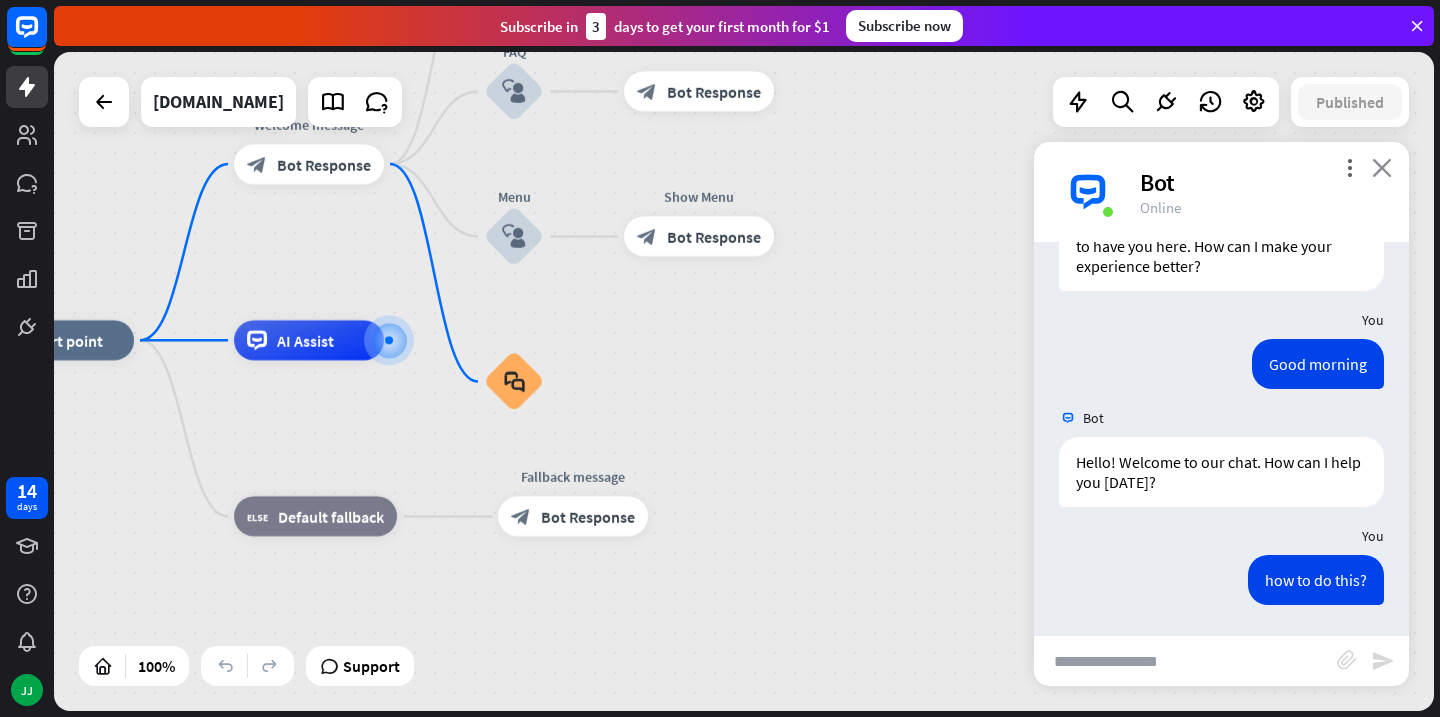 click on "close" at bounding box center [1382, 167] 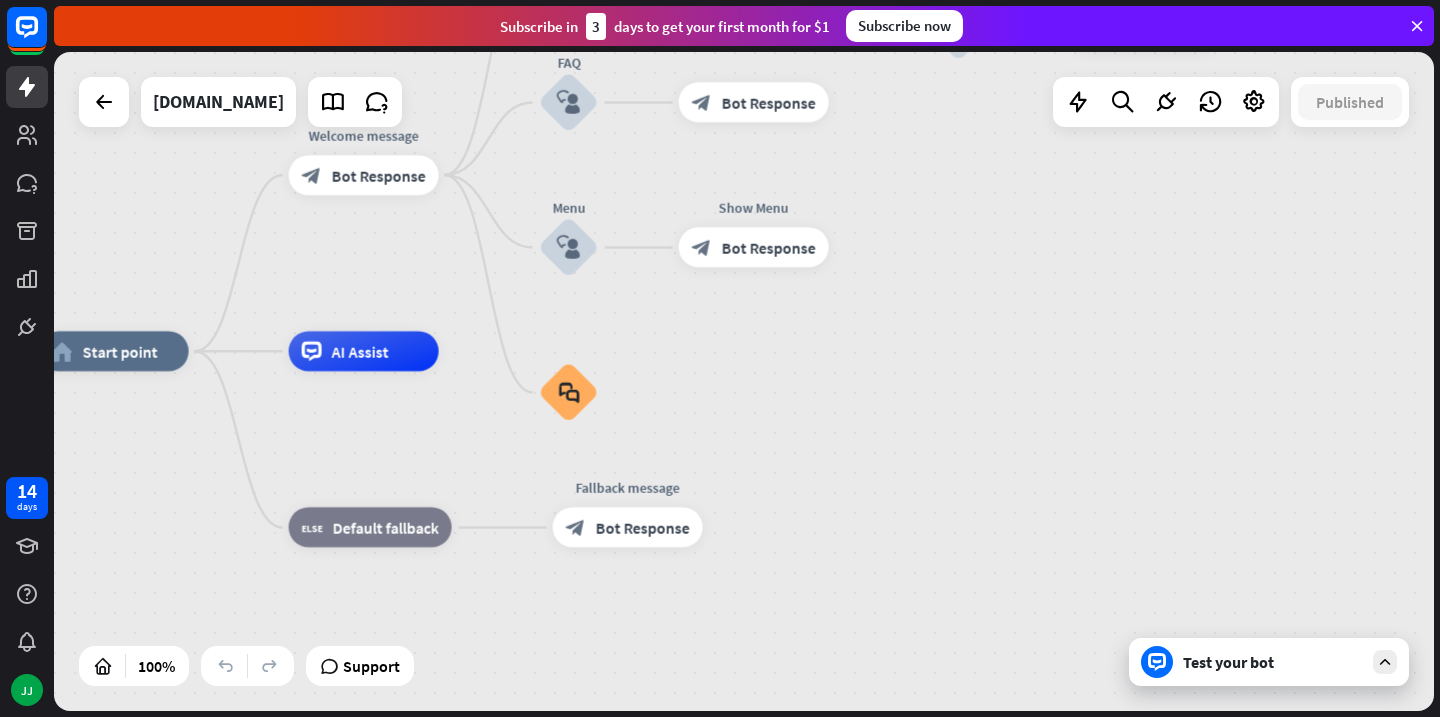 scroll, scrollTop: 0, scrollLeft: 0, axis: both 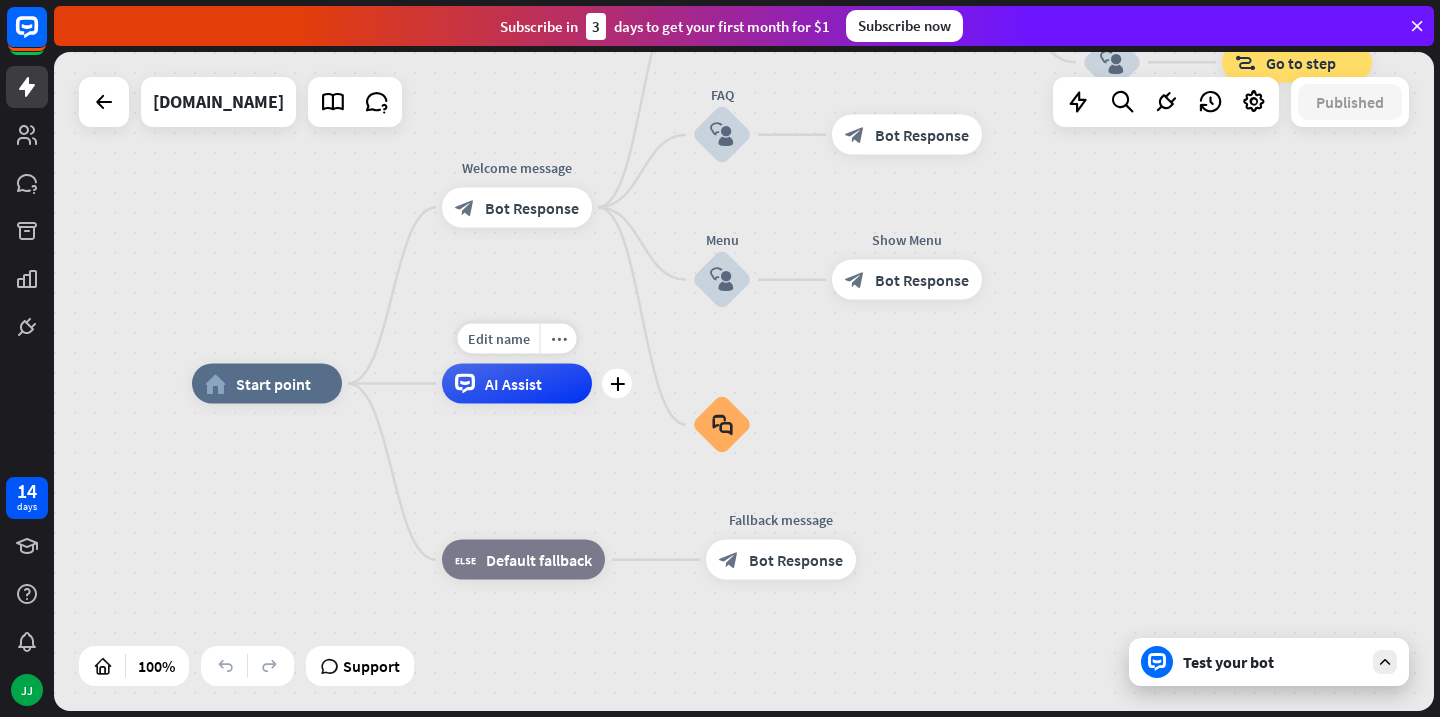 click on "AI Assist" at bounding box center [513, 384] 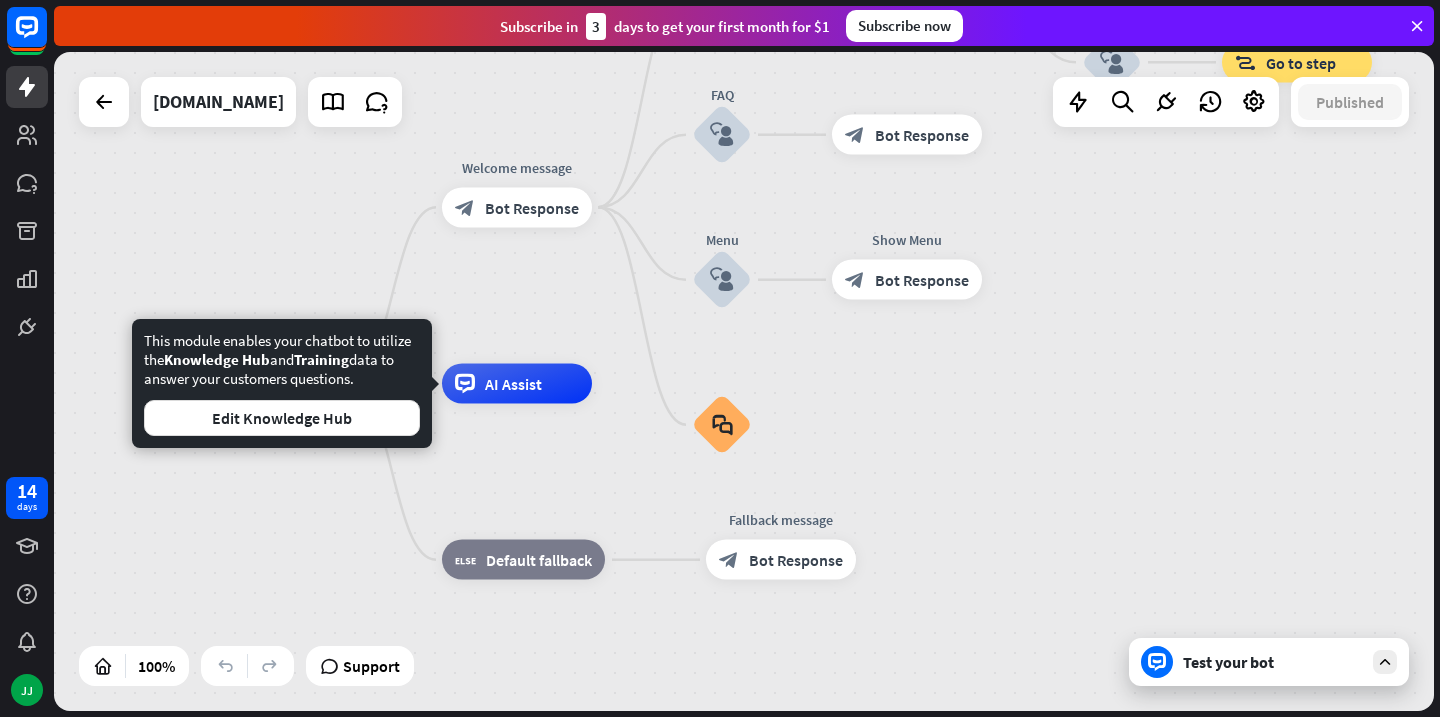 click on "home_2   Start point                 Welcome message   block_bot_response   Bot Response                 Back to Menu   block_user_input                 Was it helpful?   block_bot_response   Bot Response                 Yes   block_user_input                 Thank you!   block_bot_response   Bot Response                 No   block_user_input                 Back to Menu   block_goto   Go to step                 FAQ   block_user_input                   block_bot_response   Bot Response                 Menu   block_user_input                 Show Menu   block_bot_response   Bot Response                   block_faq                     AI Assist                   block_fallback   Default fallback                 Fallback message   block_bot_response   Bot Response" at bounding box center (882, 713) 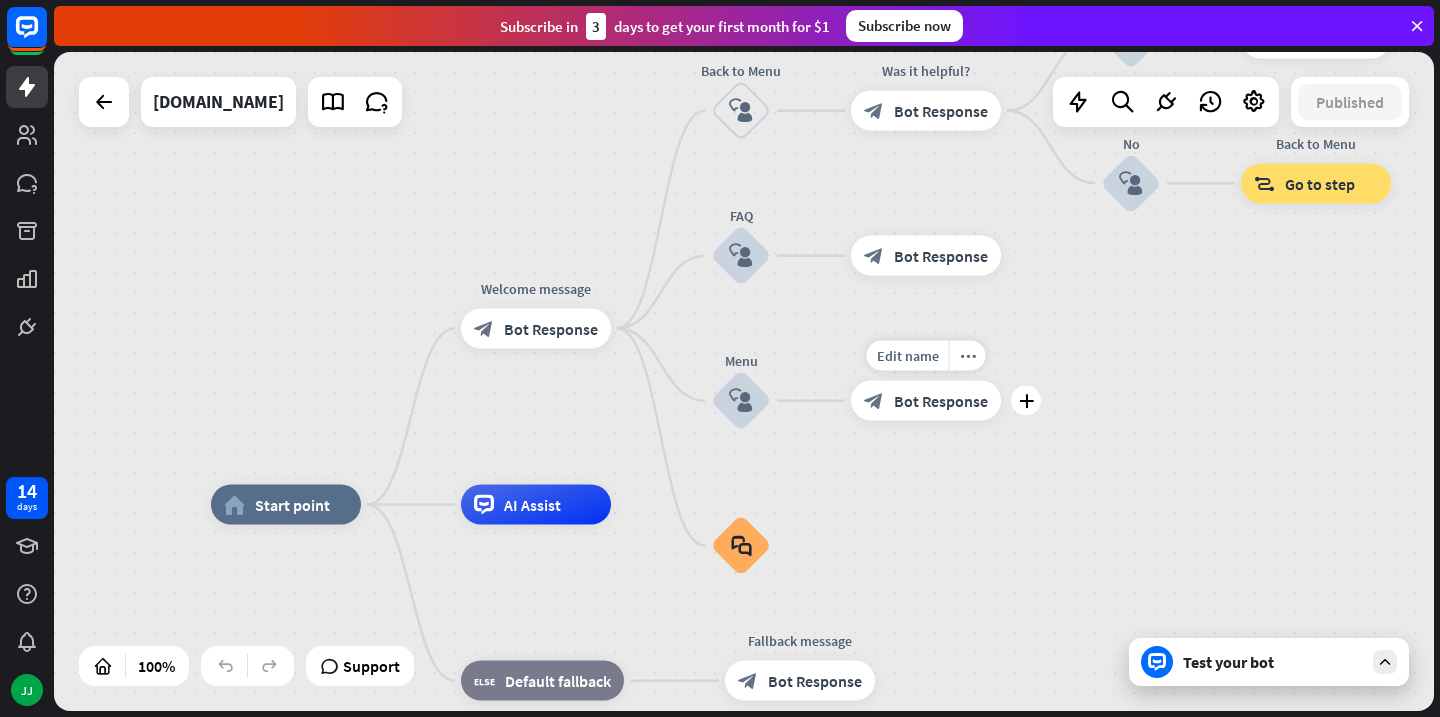 click on "Bot Response" at bounding box center [941, 401] 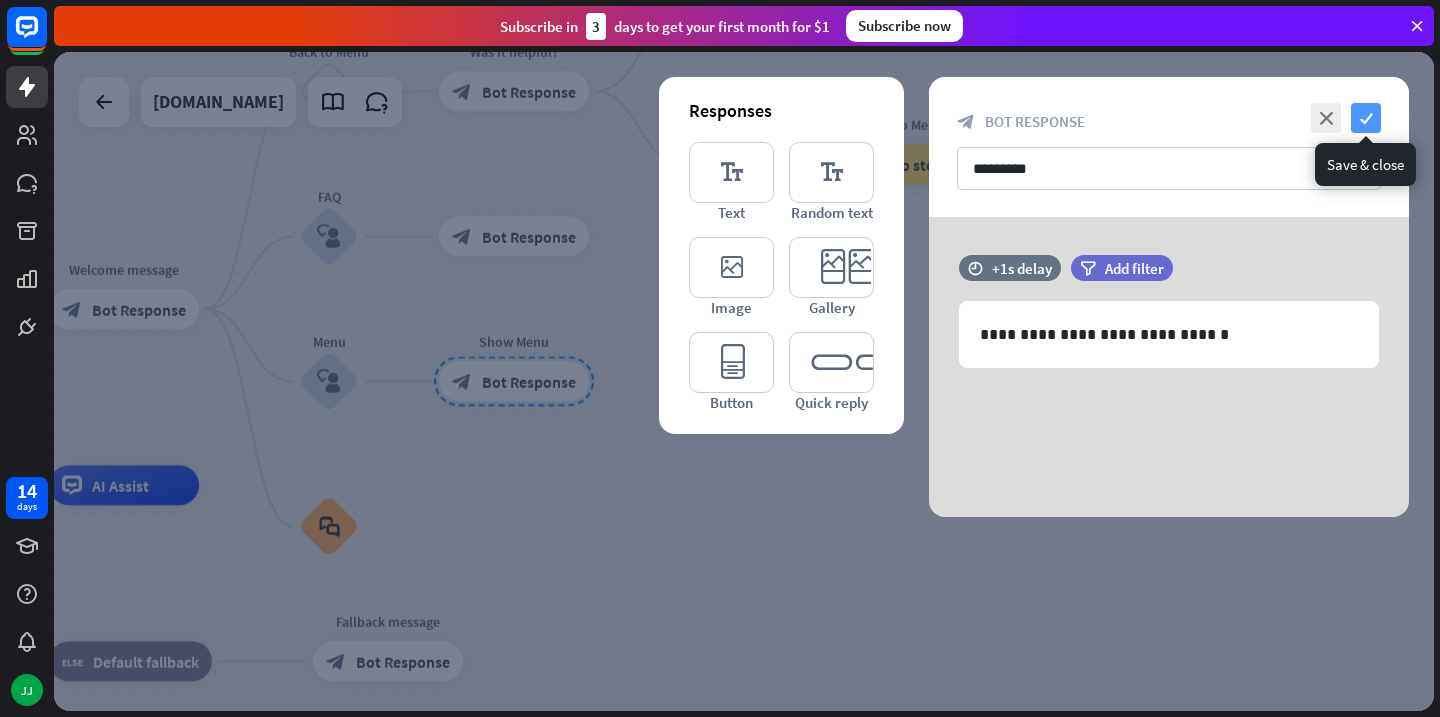 click on "check" at bounding box center (1366, 118) 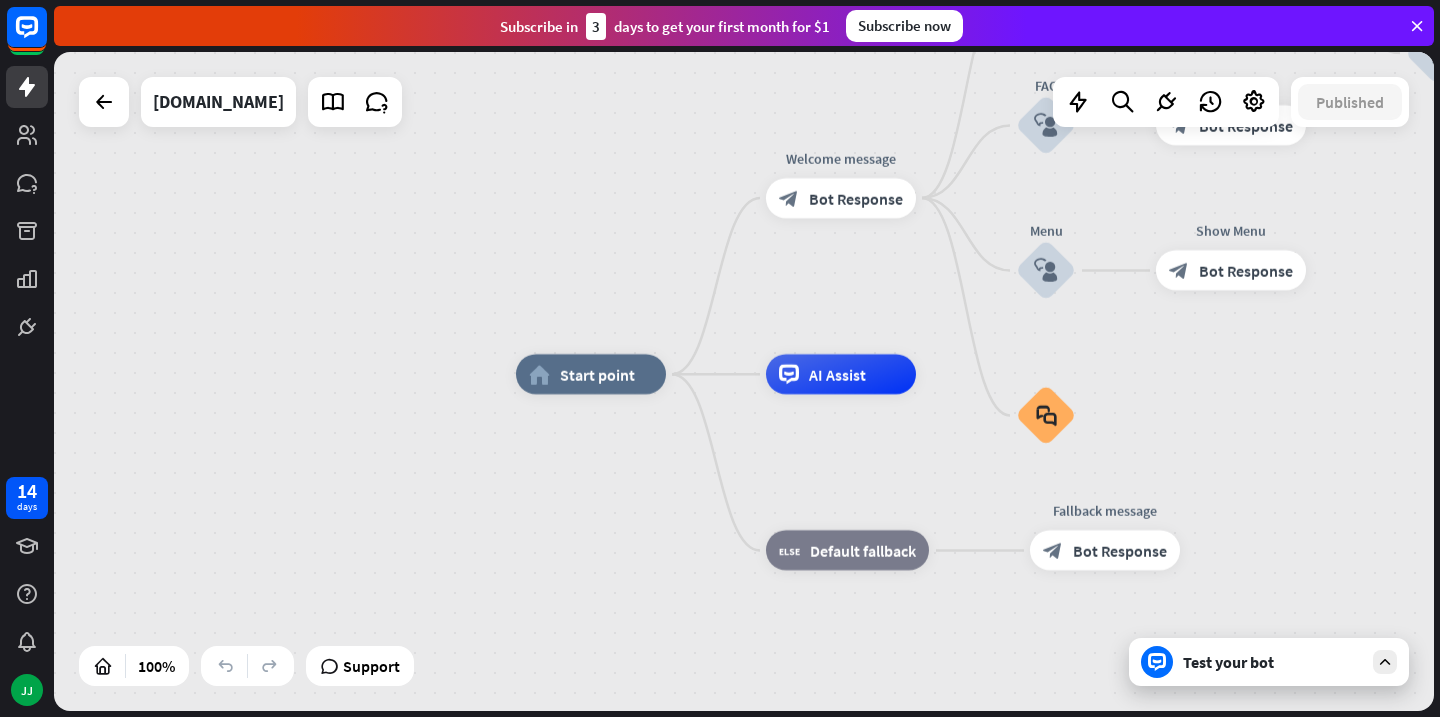 drag, startPoint x: 568, startPoint y: 325, endPoint x: 845, endPoint y: 276, distance: 281.30054 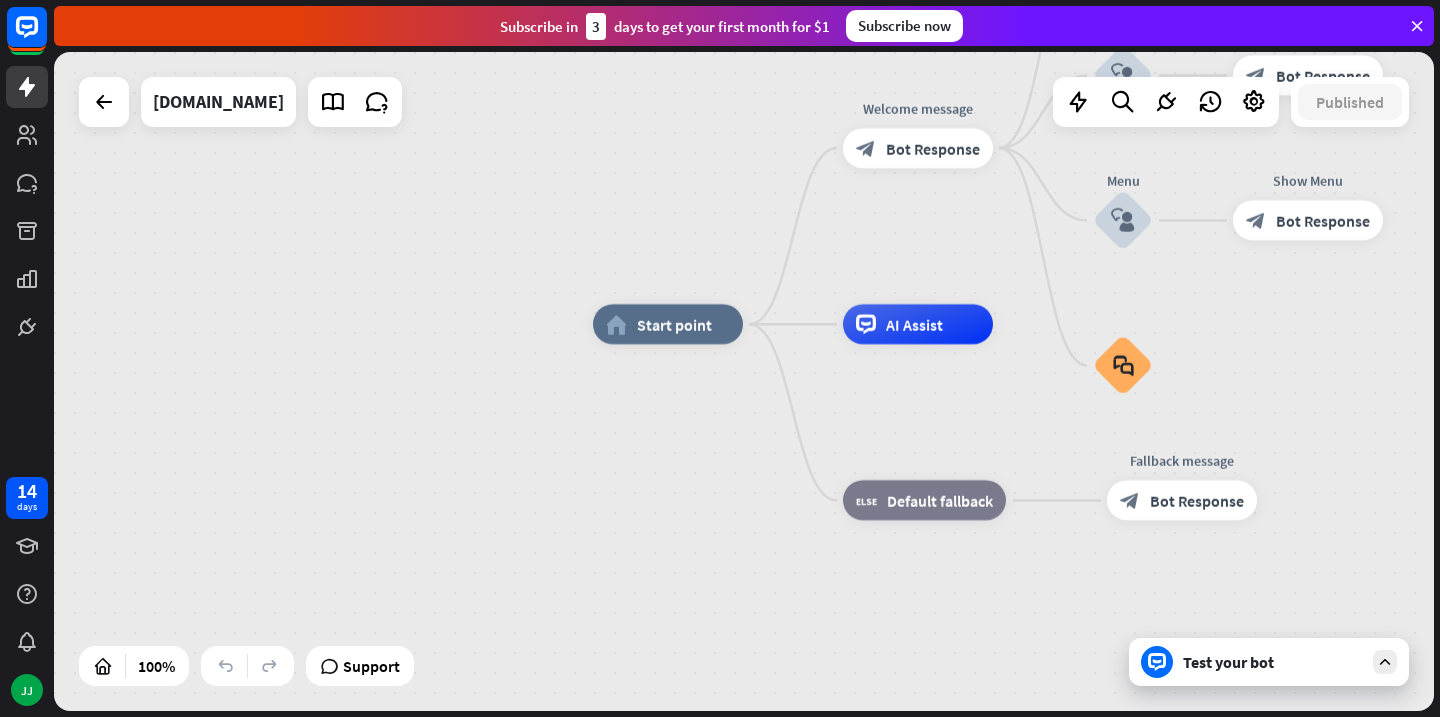 drag, startPoint x: 843, startPoint y: 276, endPoint x: 896, endPoint y: 262, distance: 54.81788 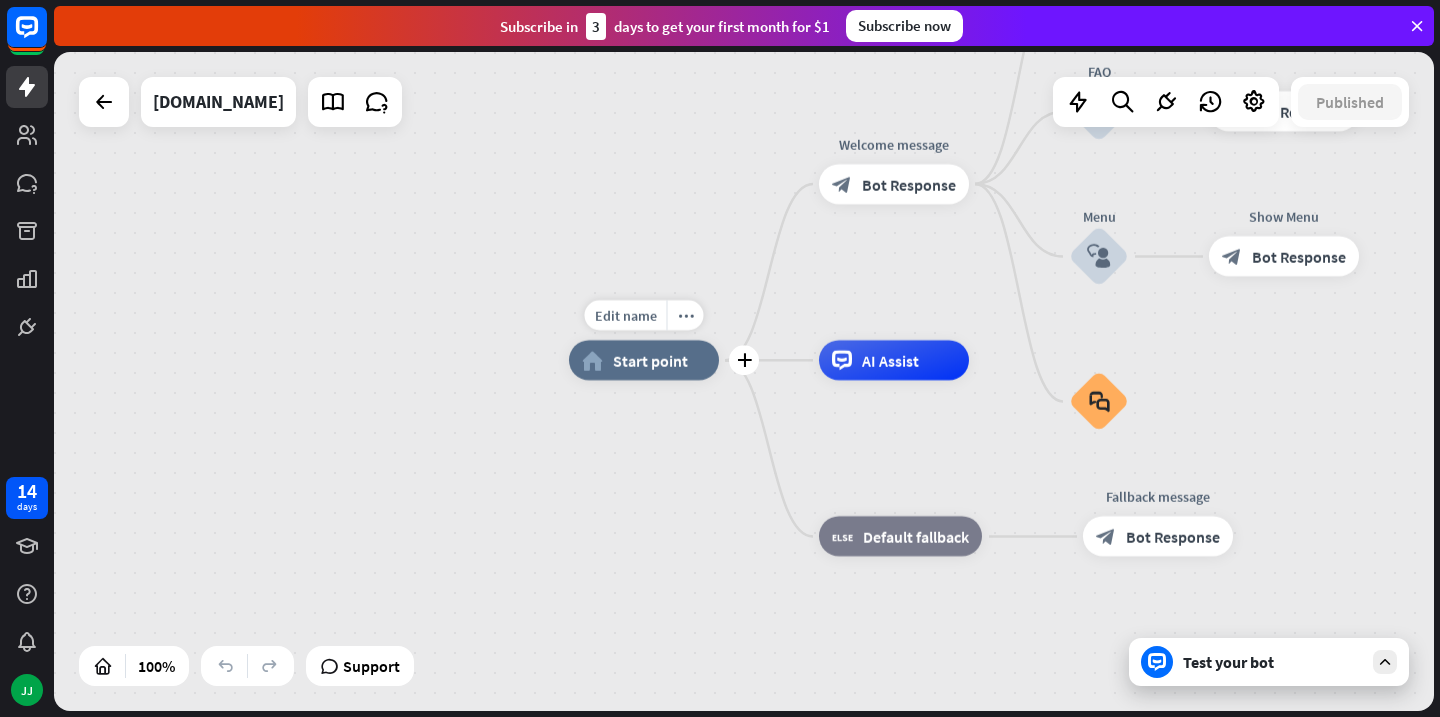 click on "Start point" at bounding box center (650, 360) 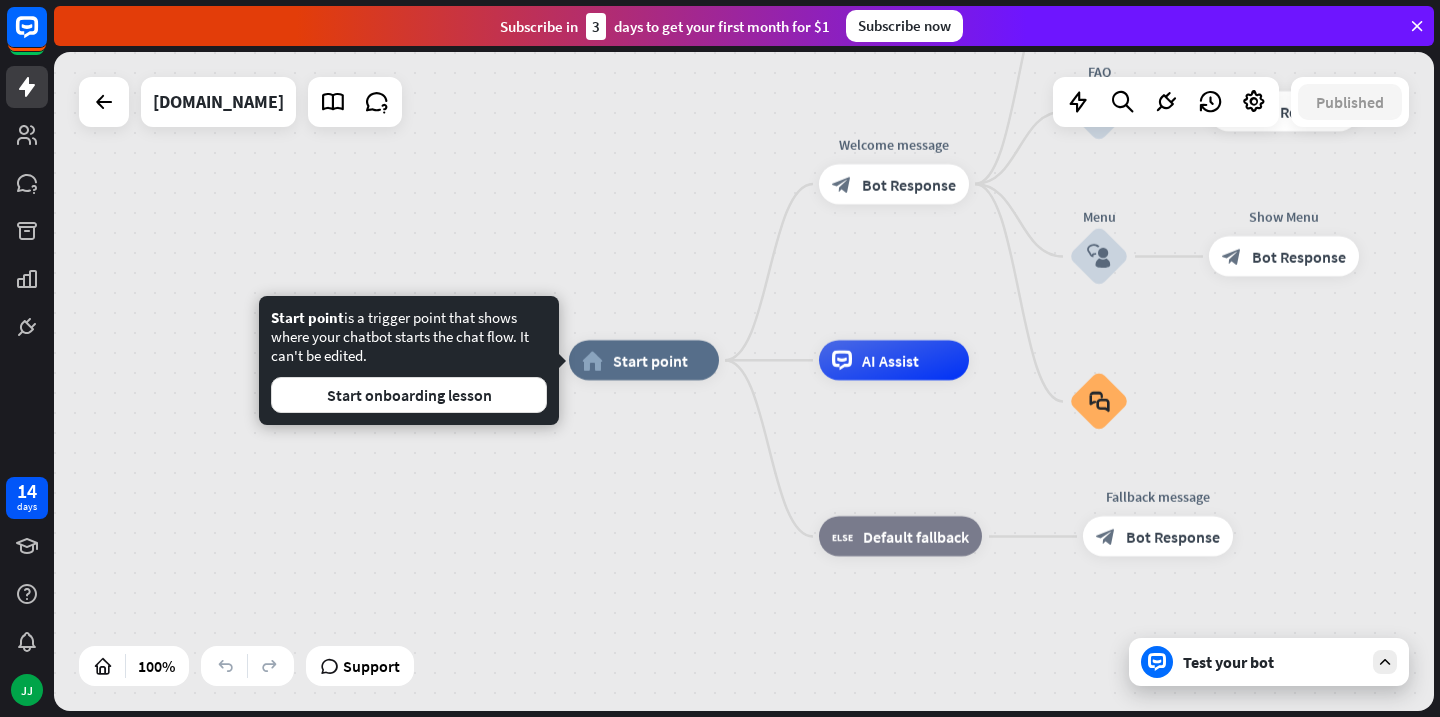click on "home_2   Start point                 Welcome message   block_bot_response   Bot Response                 Back to Menu   block_user_input                 Was it helpful?   block_bot_response   Bot Response                 Yes   block_user_input                 Thank you!   block_bot_response   Bot Response                 No   block_user_input                 Back to Menu   block_goto   Go to step                 FAQ   block_user_input                   block_bot_response   Bot Response                 Menu   block_user_input                 Show Menu   block_bot_response   Bot Response                   block_faq                     AI Assist                   block_fallback   Default fallback                 Fallback message   block_bot_response   Bot Response" at bounding box center [1259, 689] 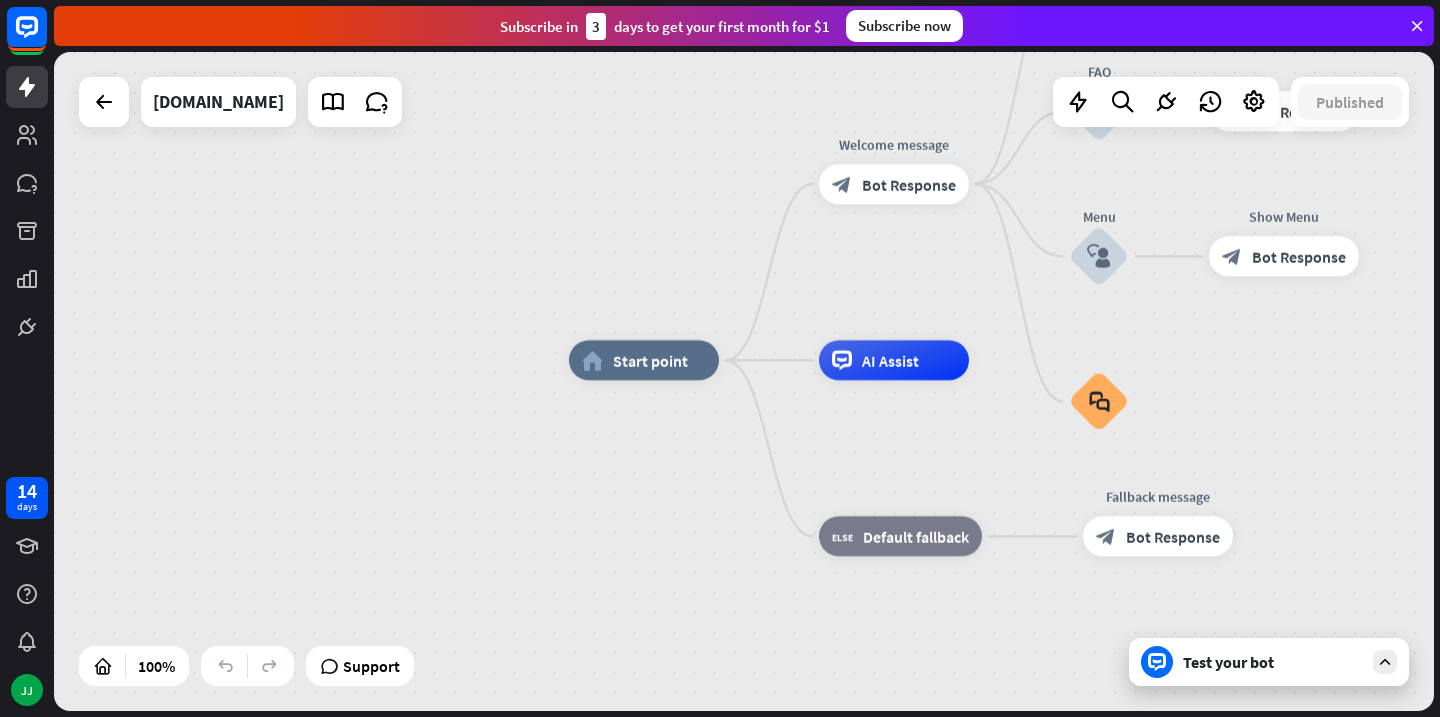 click on "Test your bot" at bounding box center (1273, 662) 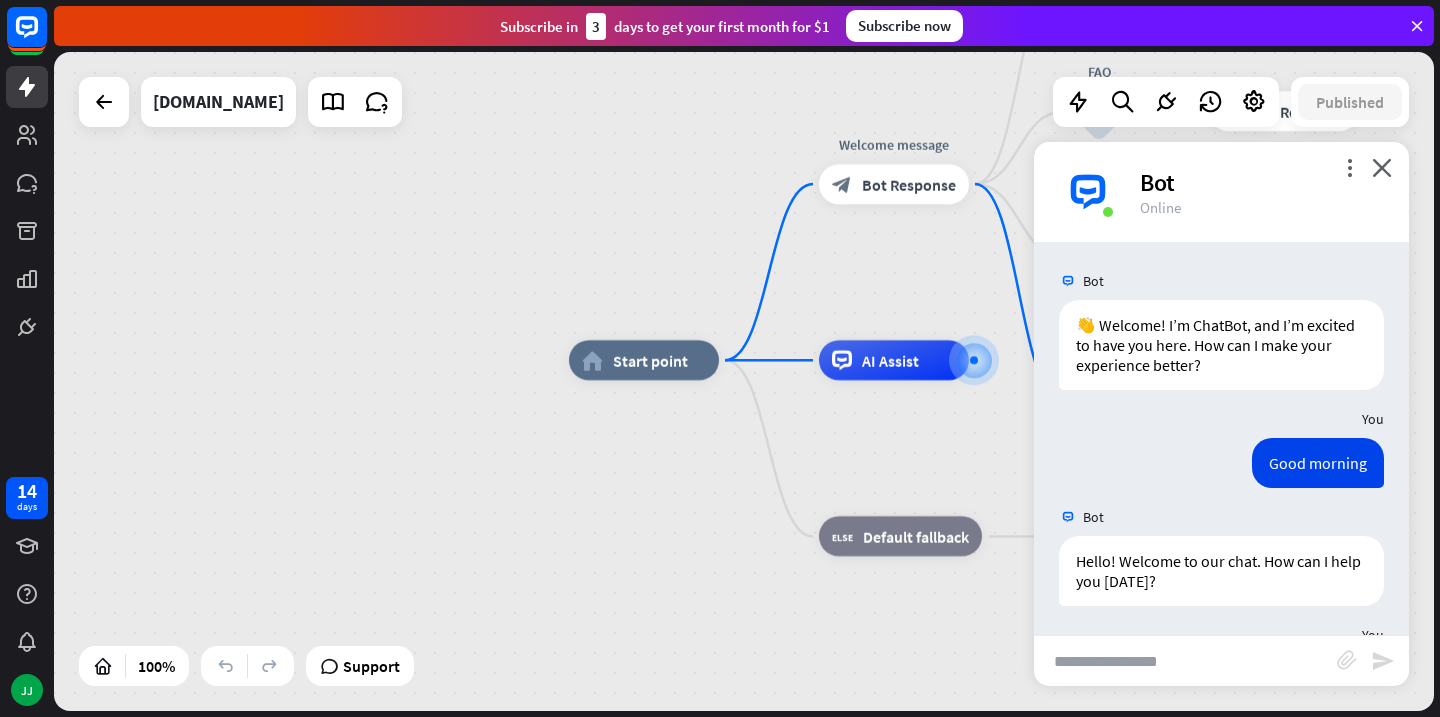 scroll, scrollTop: 0, scrollLeft: 0, axis: both 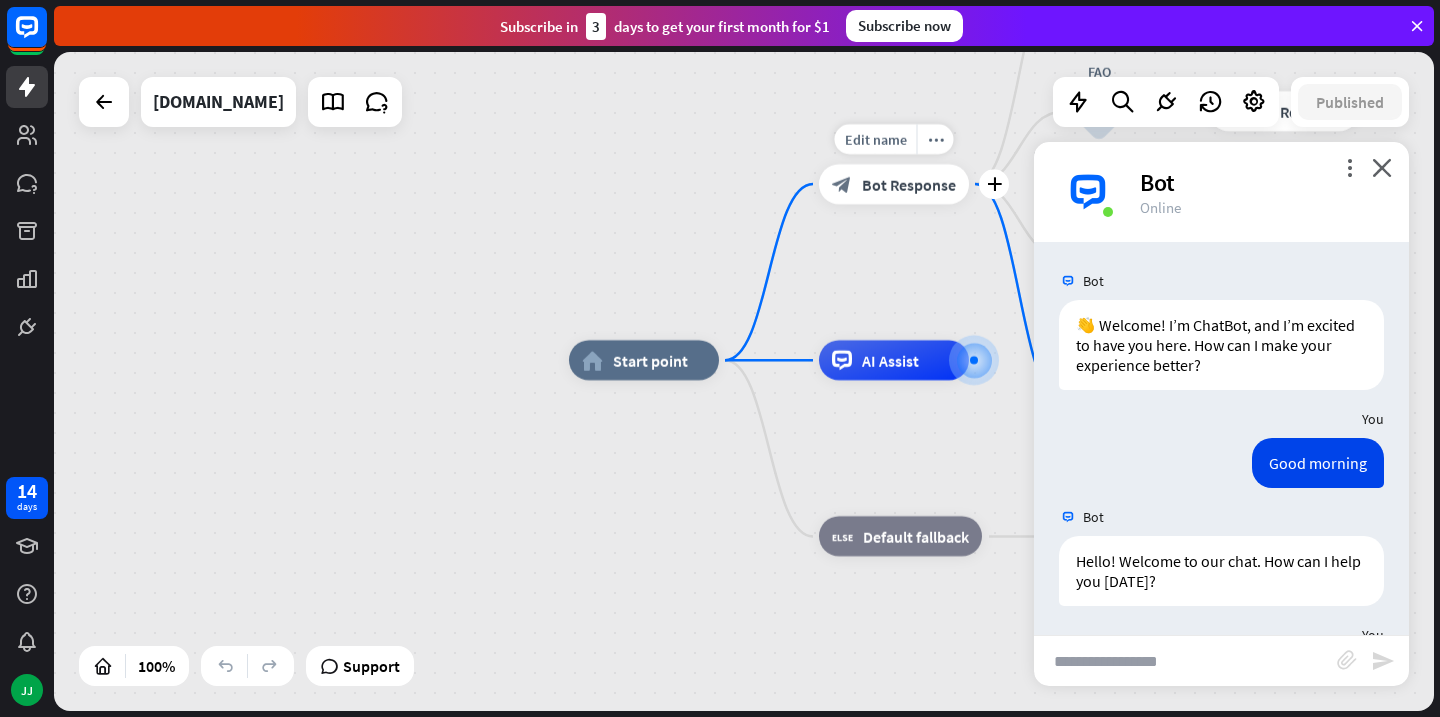 click on "Bot Response" at bounding box center (909, 184) 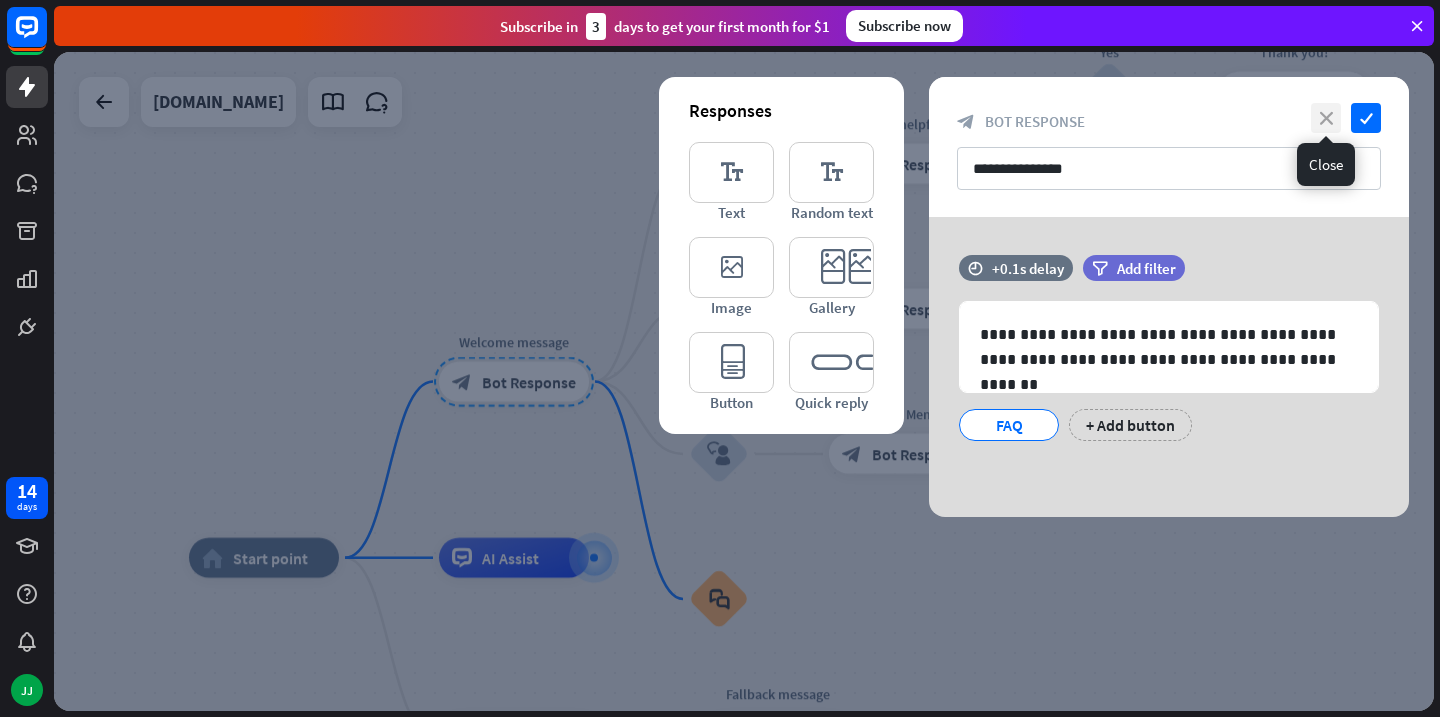 click on "close" at bounding box center [1326, 118] 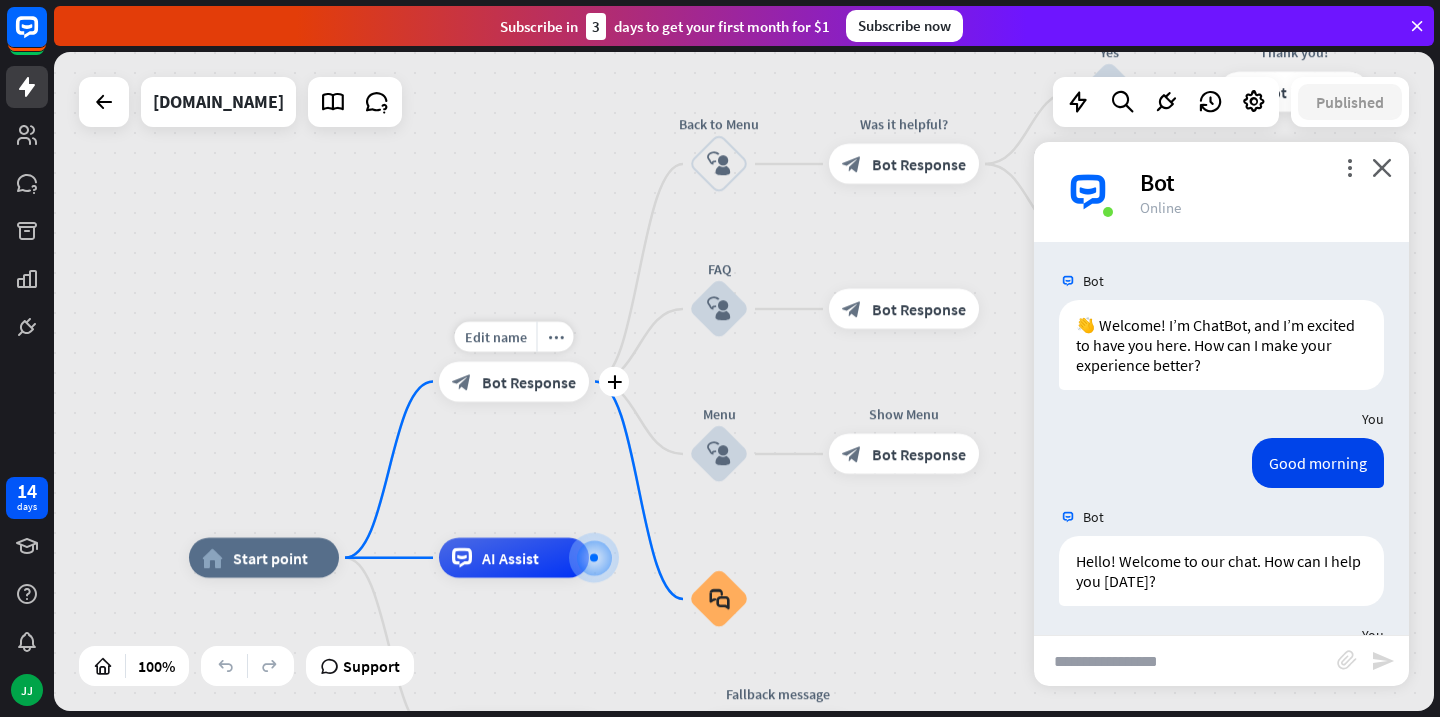 click on "Bot Response" at bounding box center [529, 382] 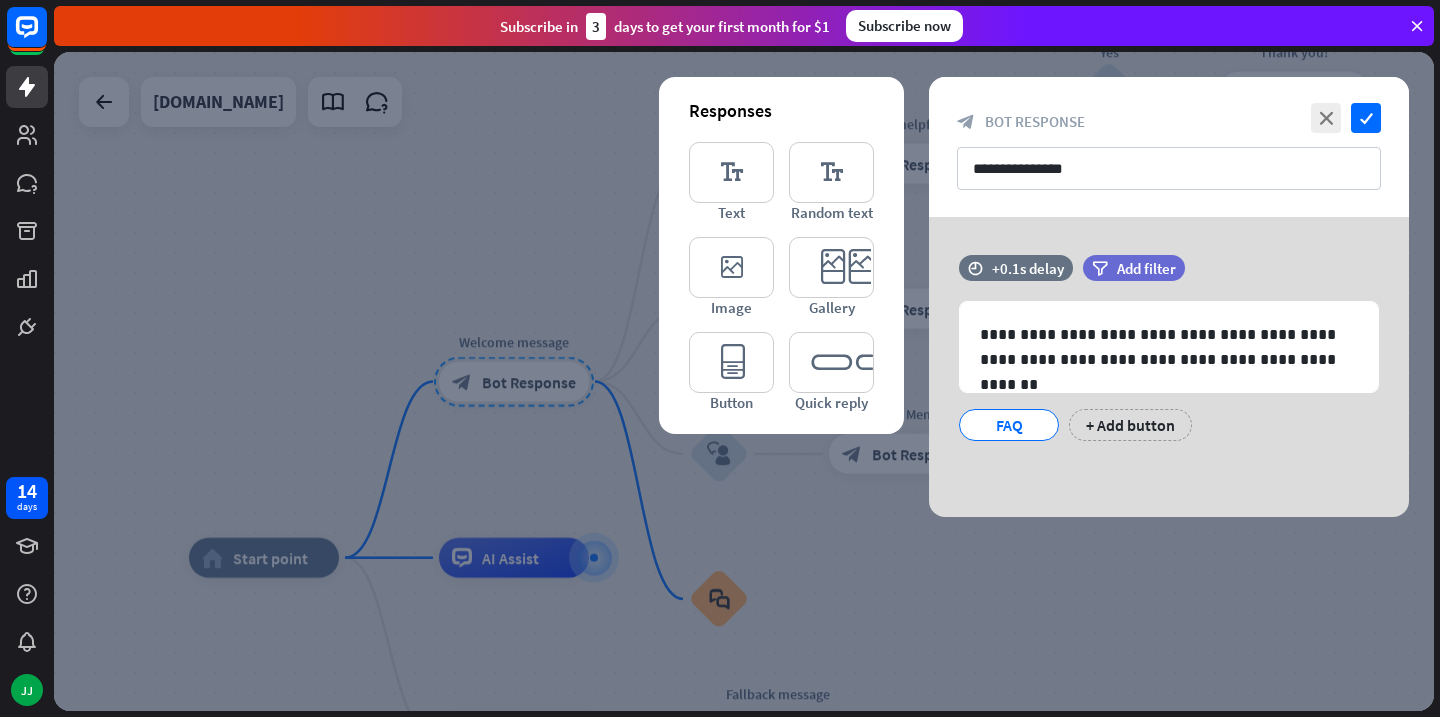 click at bounding box center [744, 381] 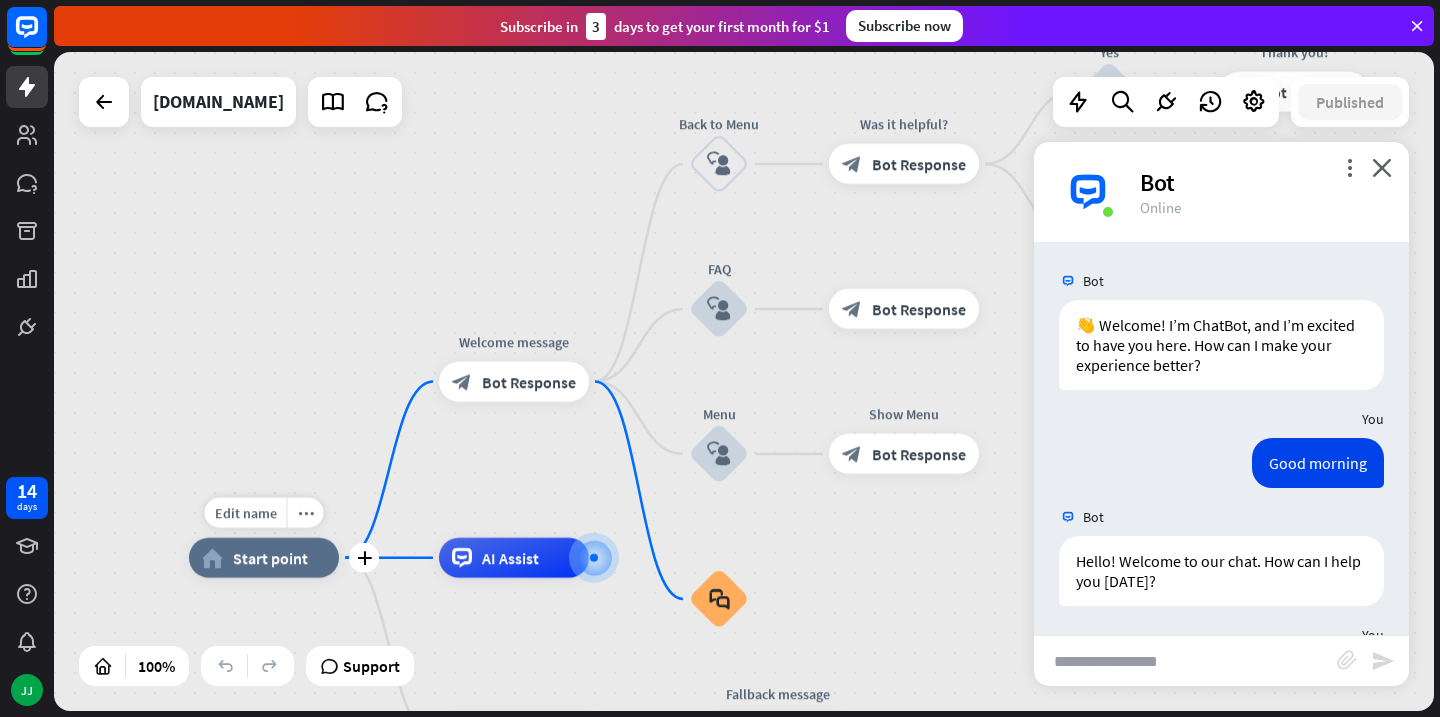 click on "Start point" at bounding box center (270, 558) 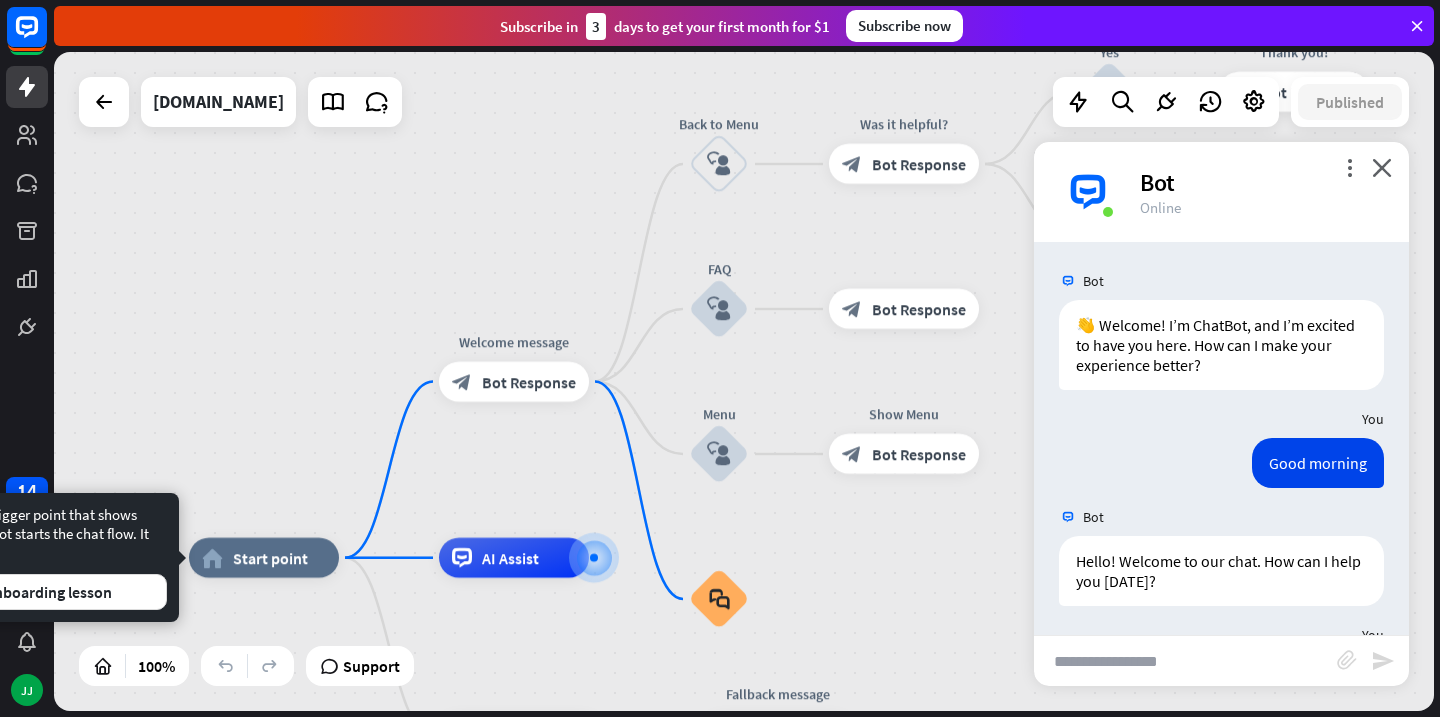 click on "Edit name   more_horiz             home_2   Start point                 Welcome message   block_bot_response   Bot Response                 Back to Menu   block_user_input                 Was it helpful?   block_bot_response   Bot Response                 Yes   block_user_input                 Thank you!   block_bot_response   Bot Response                 No   block_user_input                 Back to Menu   block_goto   Go to step                 FAQ   block_user_input                   block_bot_response   Bot Response                 Menu   block_user_input                 Show Menu   block_bot_response   Bot Response                   block_faq                     AI Assist                       block_fallback   Default fallback                 Fallback message   block_bot_response   Bot Response" at bounding box center [744, 381] 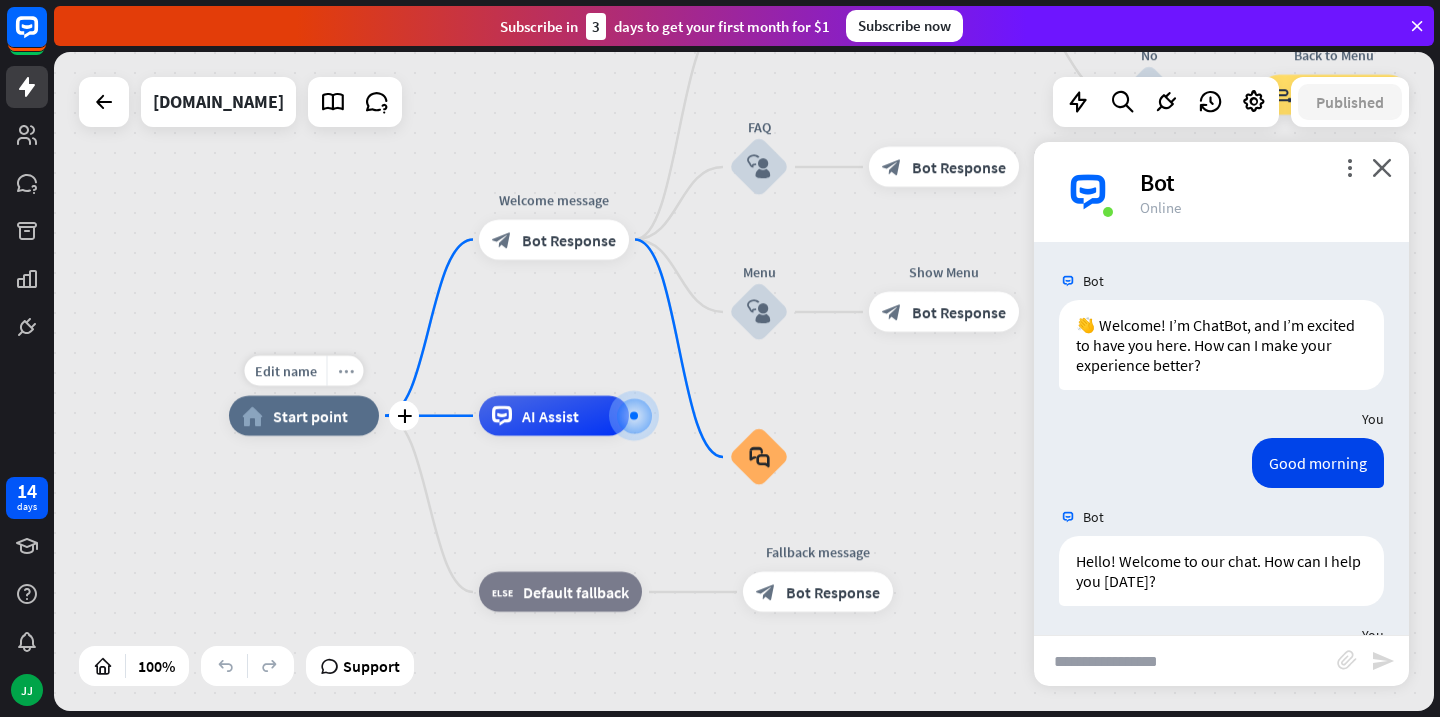 click on "more_horiz" at bounding box center [346, 370] 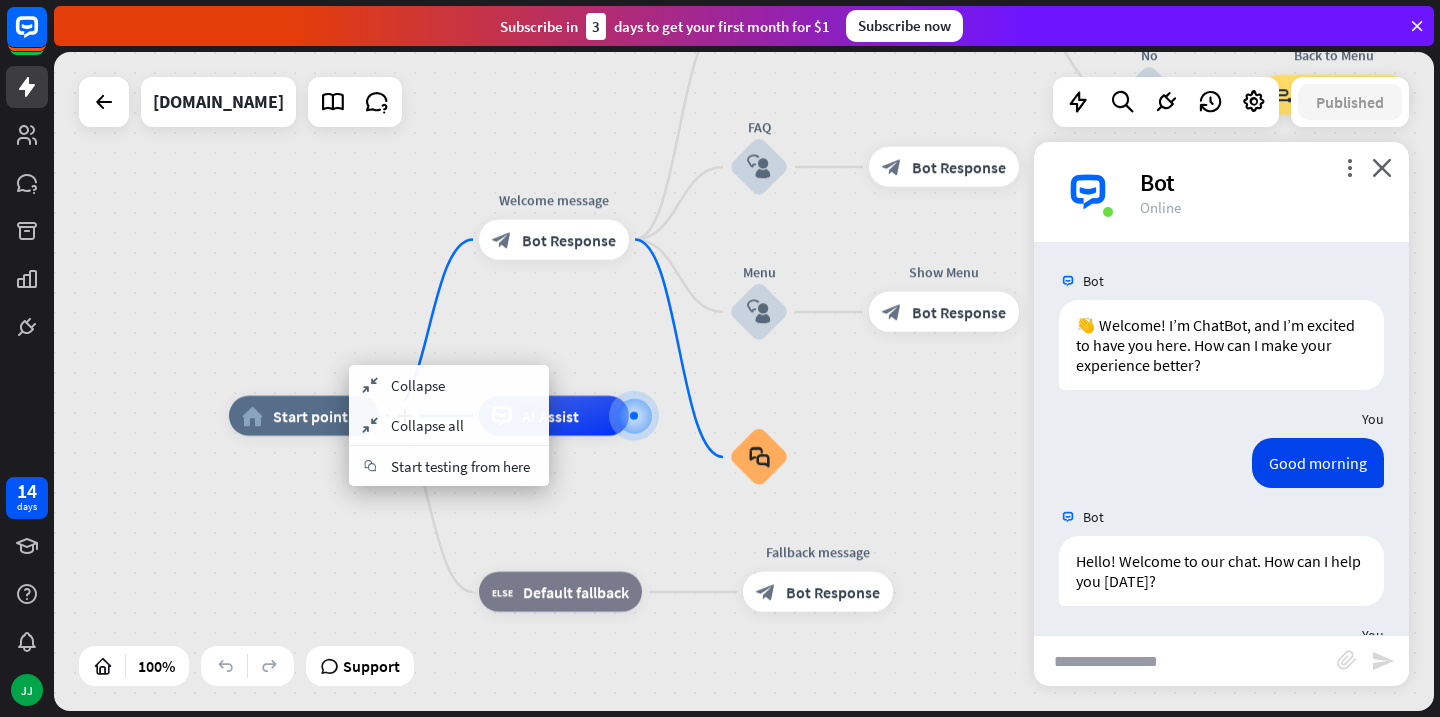 click on "plus     home_2   Start point" at bounding box center (304, 416) 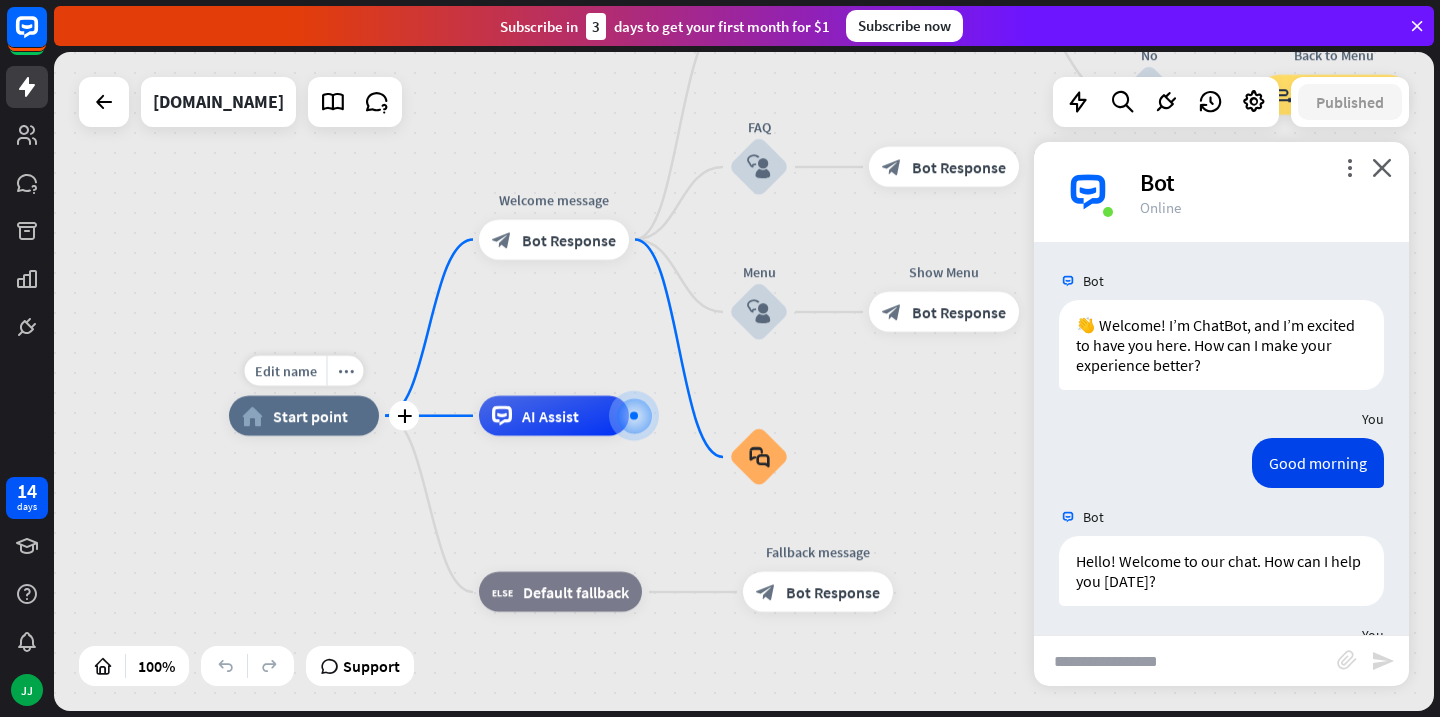 click on "Start point" at bounding box center (310, 416) 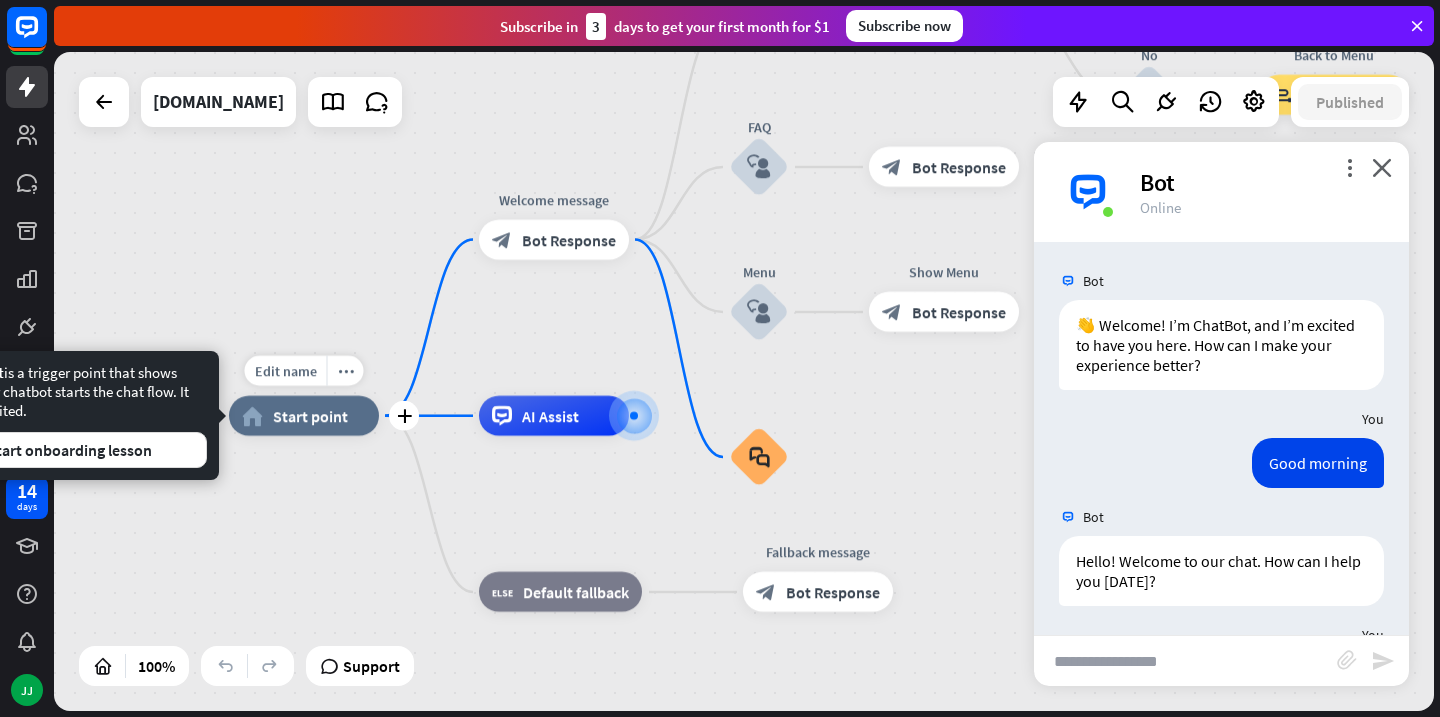 click on "Start point" at bounding box center [310, 416] 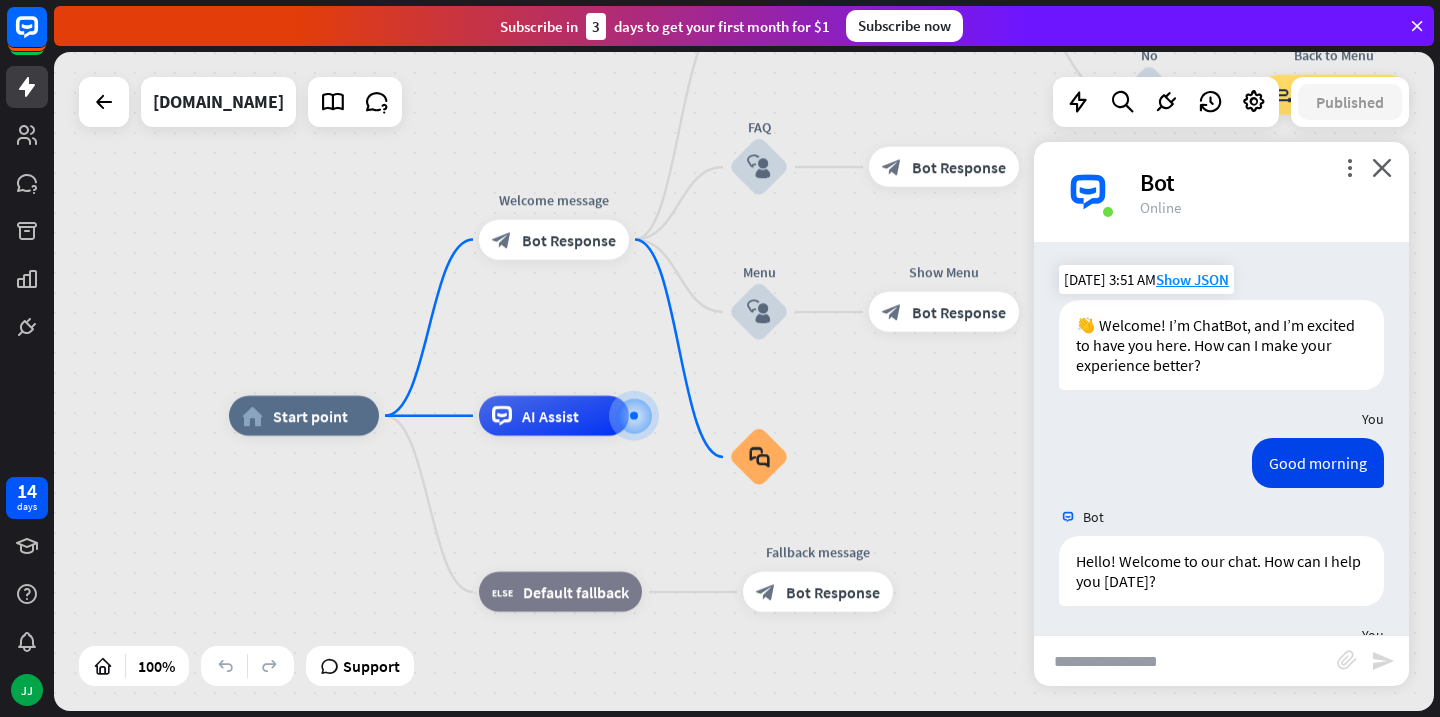 click on "👋 Welcome! I’m ChatBot, and I’m excited to have you here. How can I make your experience better?" at bounding box center (1221, 345) 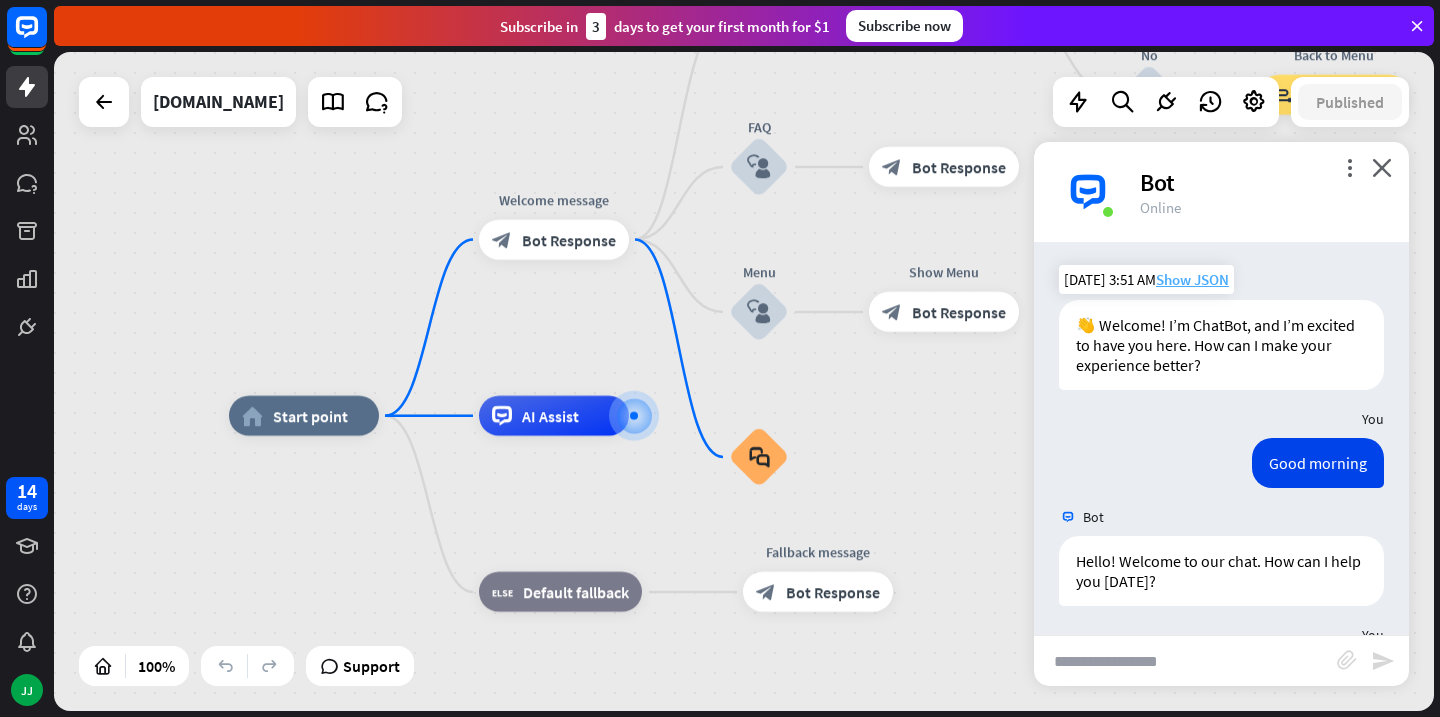 click on "Show JSON" at bounding box center (1192, 279) 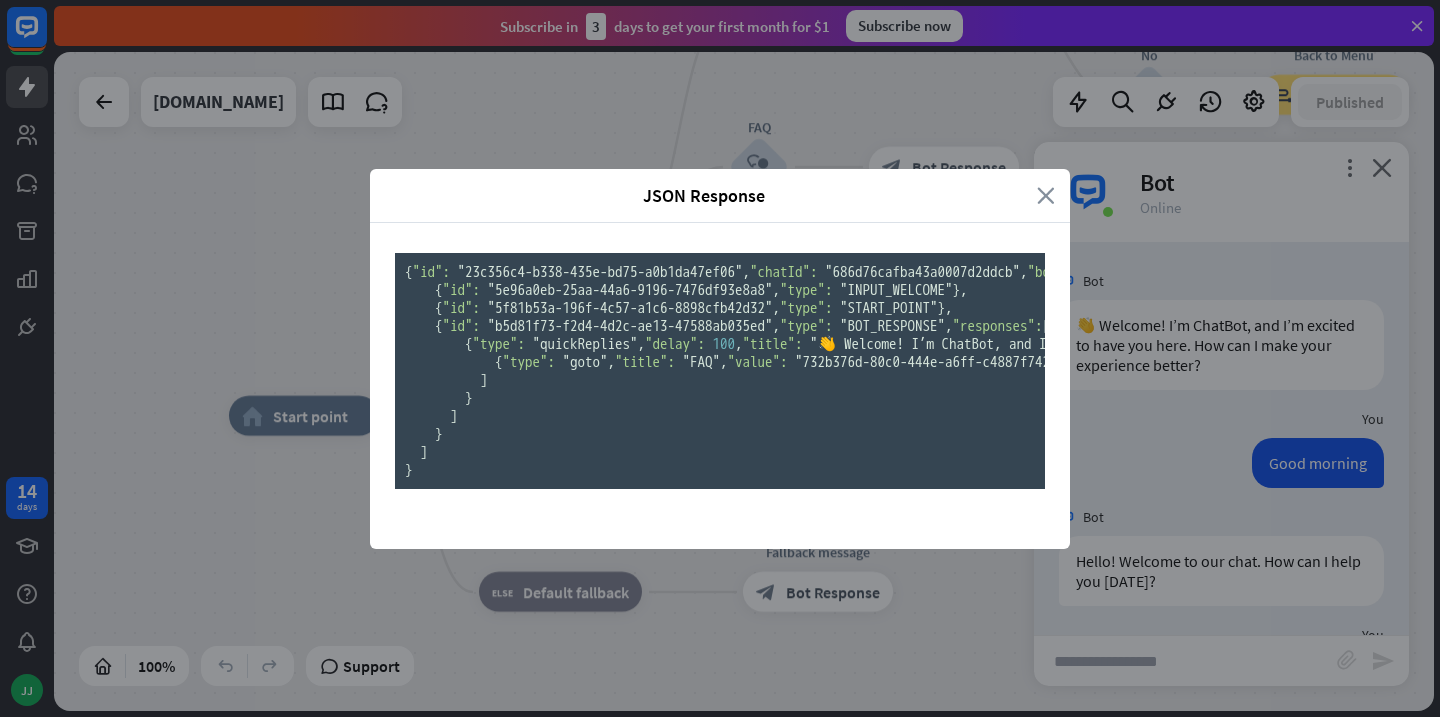 click on "close" at bounding box center (1046, 195) 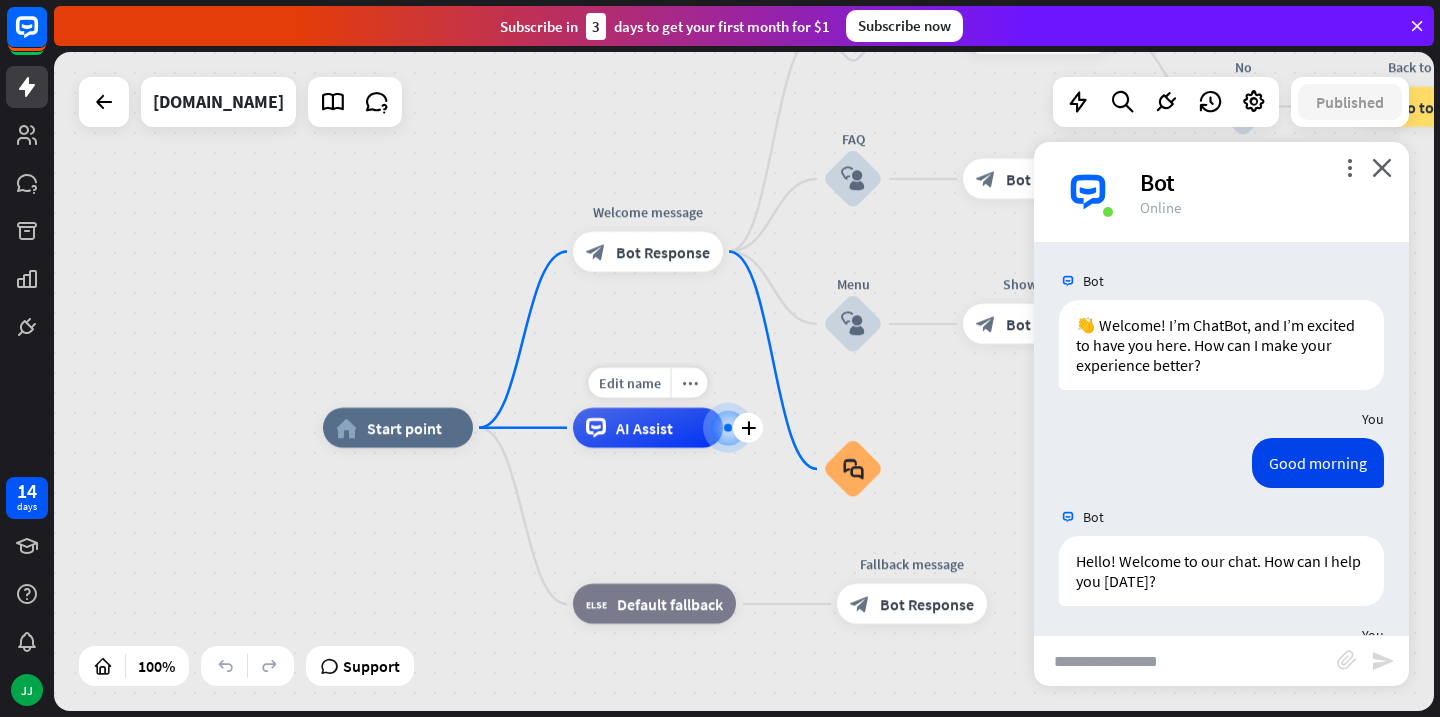 click on "AI Assist" at bounding box center [644, 428] 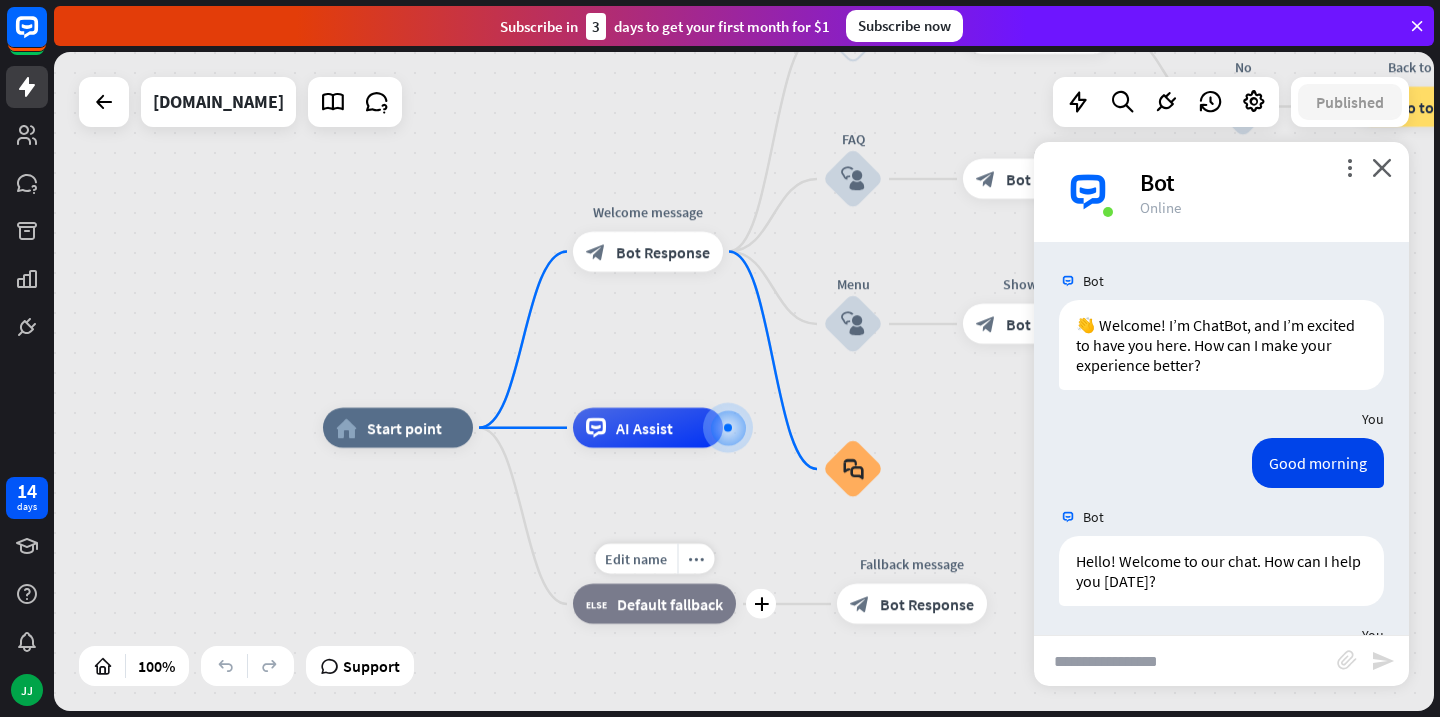 click on "block_fallback   Default fallback" at bounding box center [654, 604] 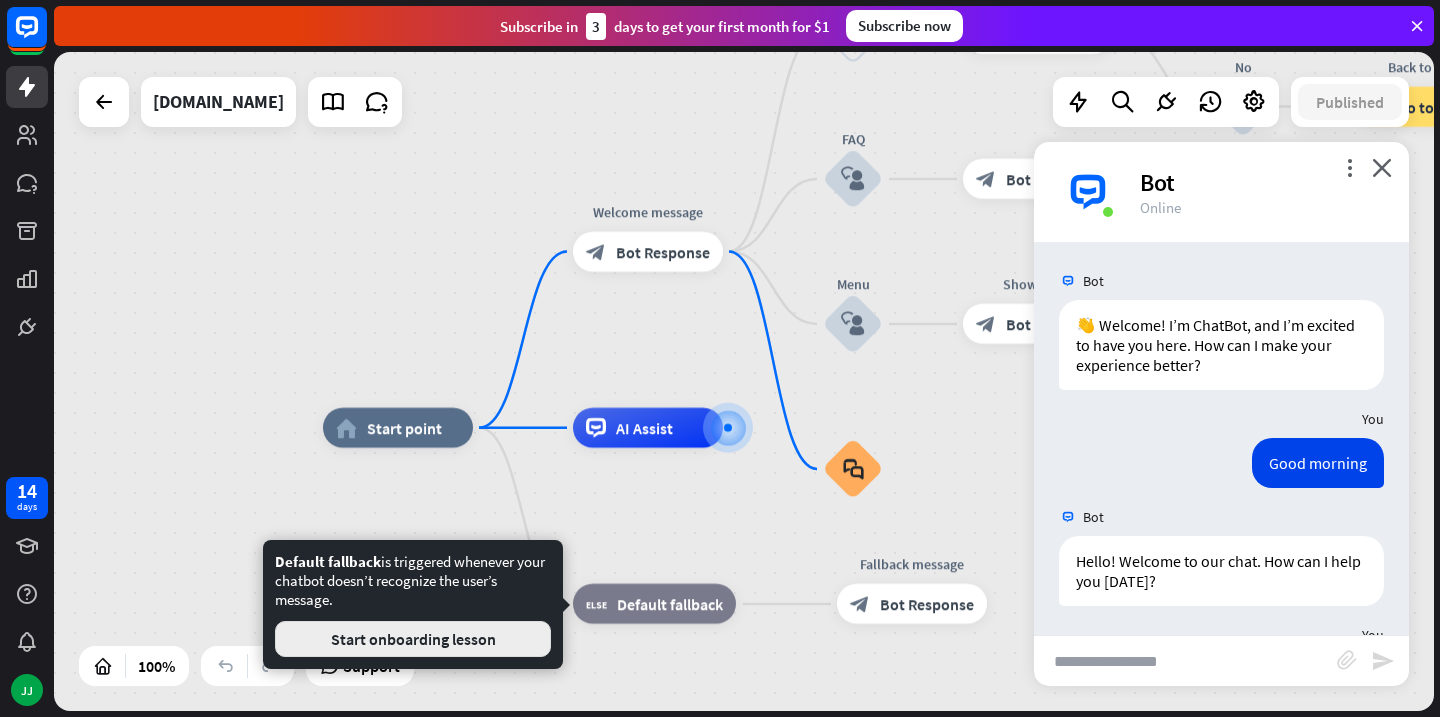 click on "Start onboarding lesson" at bounding box center [413, 639] 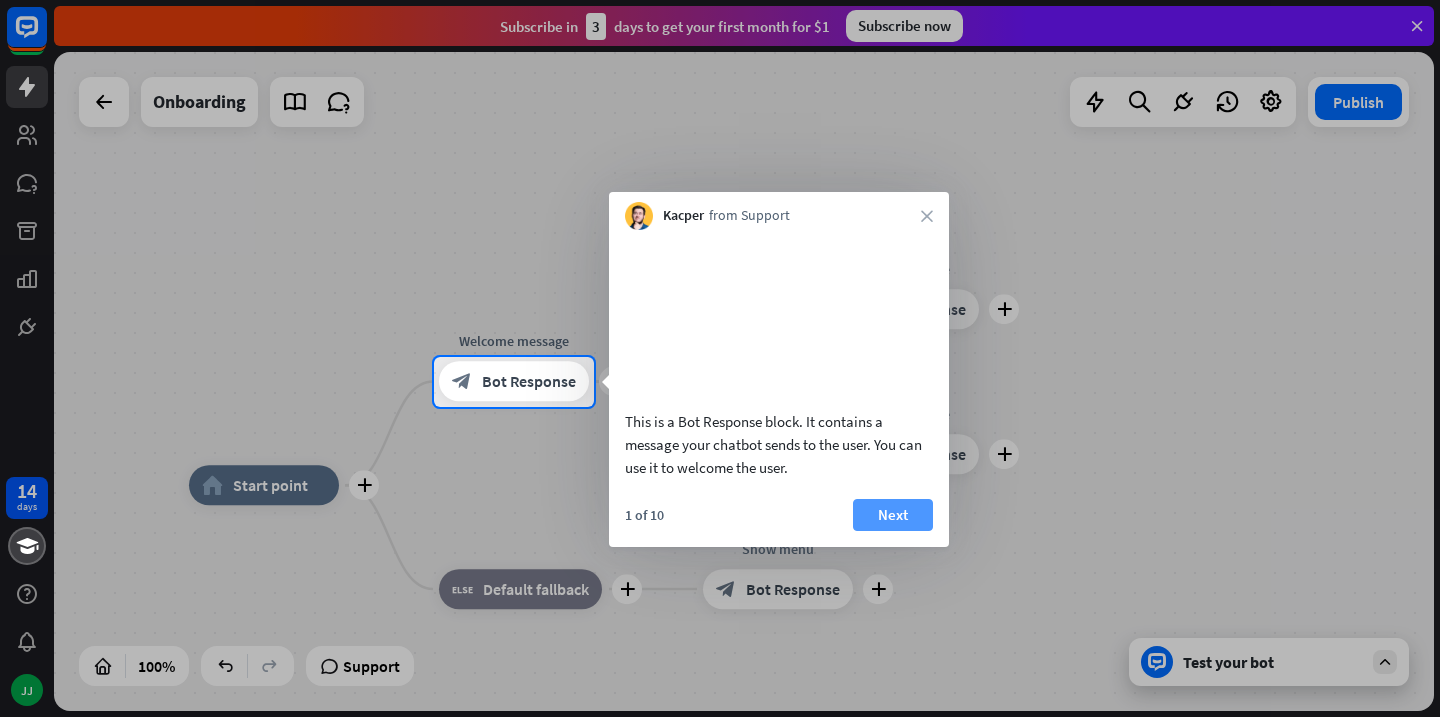 click on "Next" at bounding box center (893, 515) 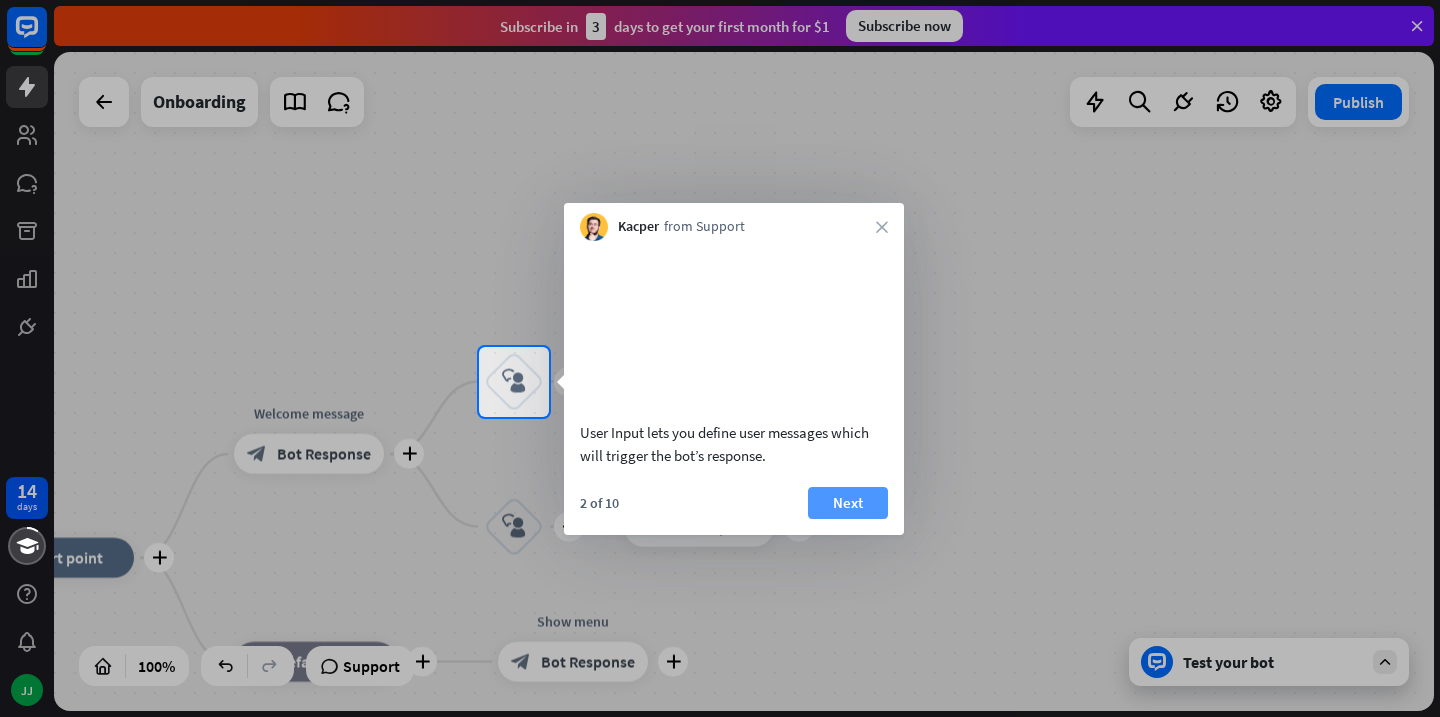 click on "Next" at bounding box center (848, 503) 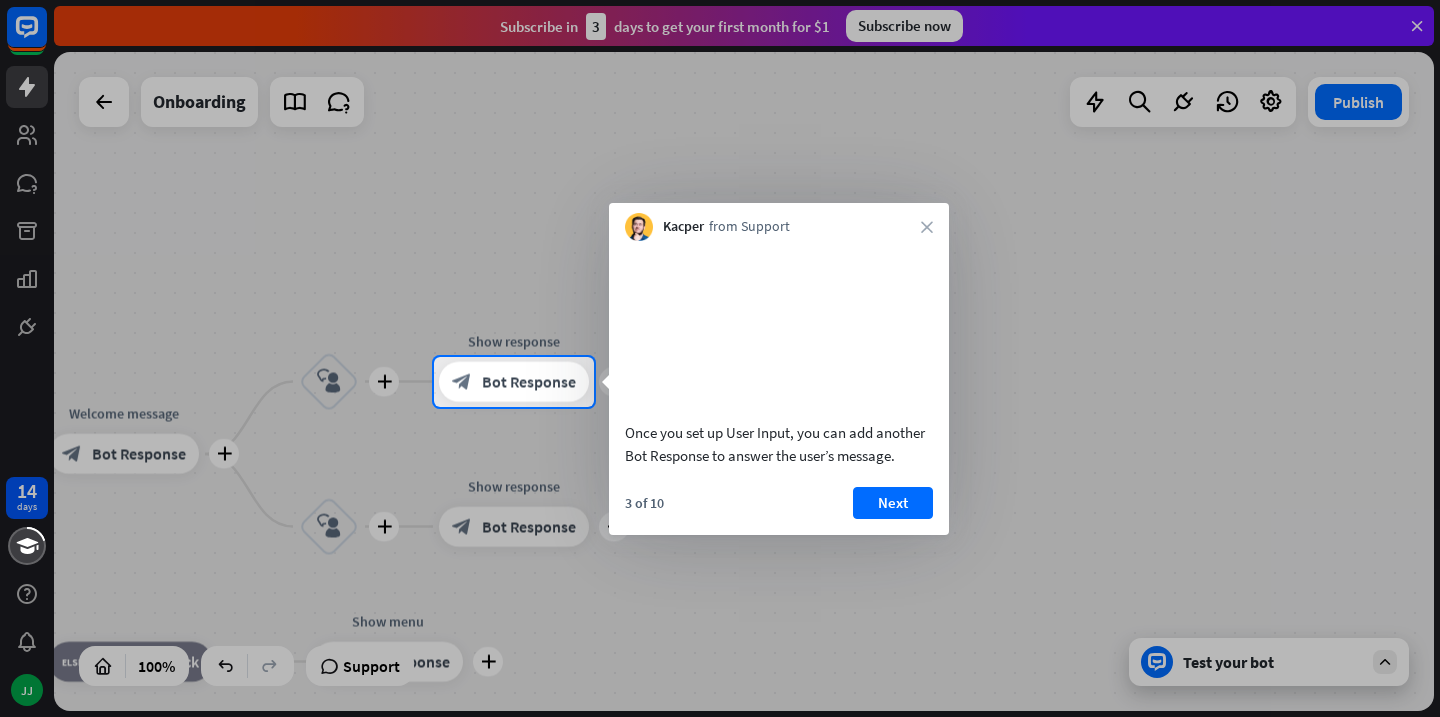 click at bounding box center [720, 178] 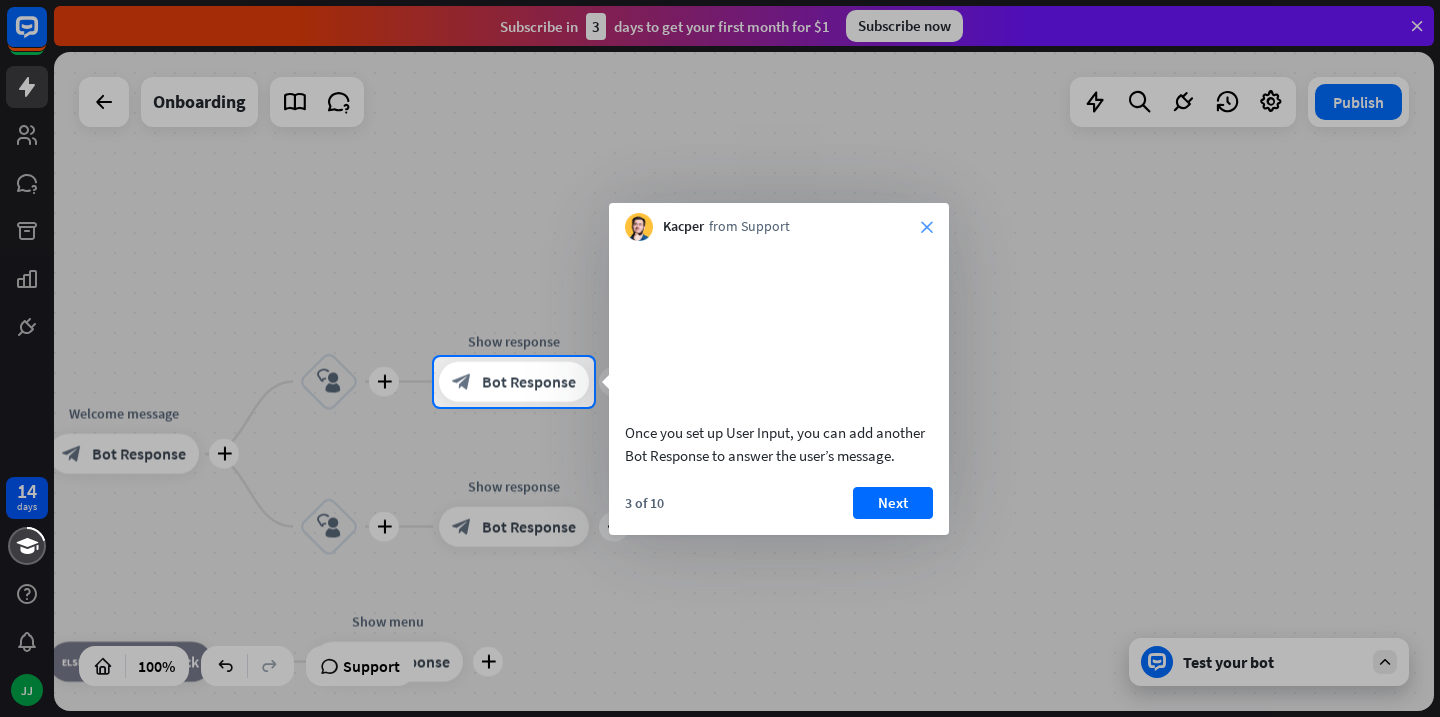 click on "close" at bounding box center [927, 227] 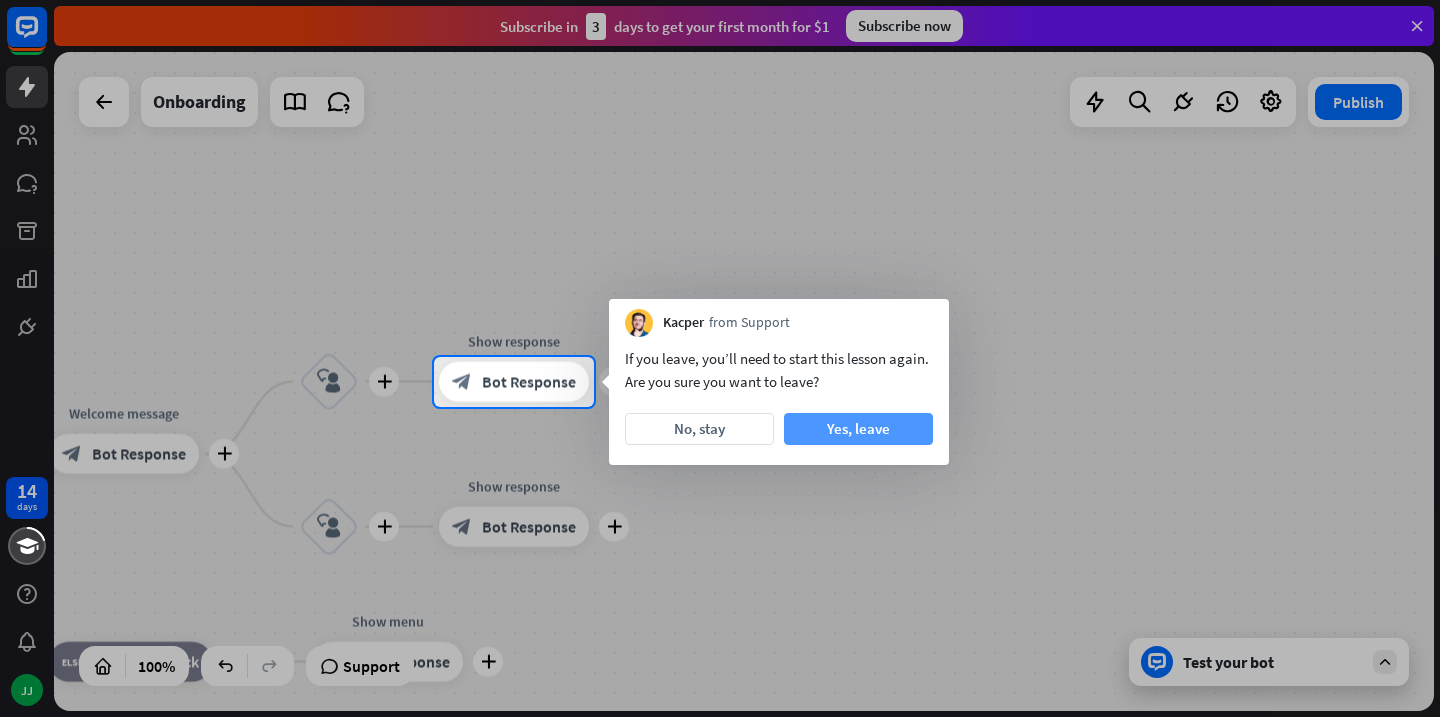 click on "Yes, leave" at bounding box center [858, 429] 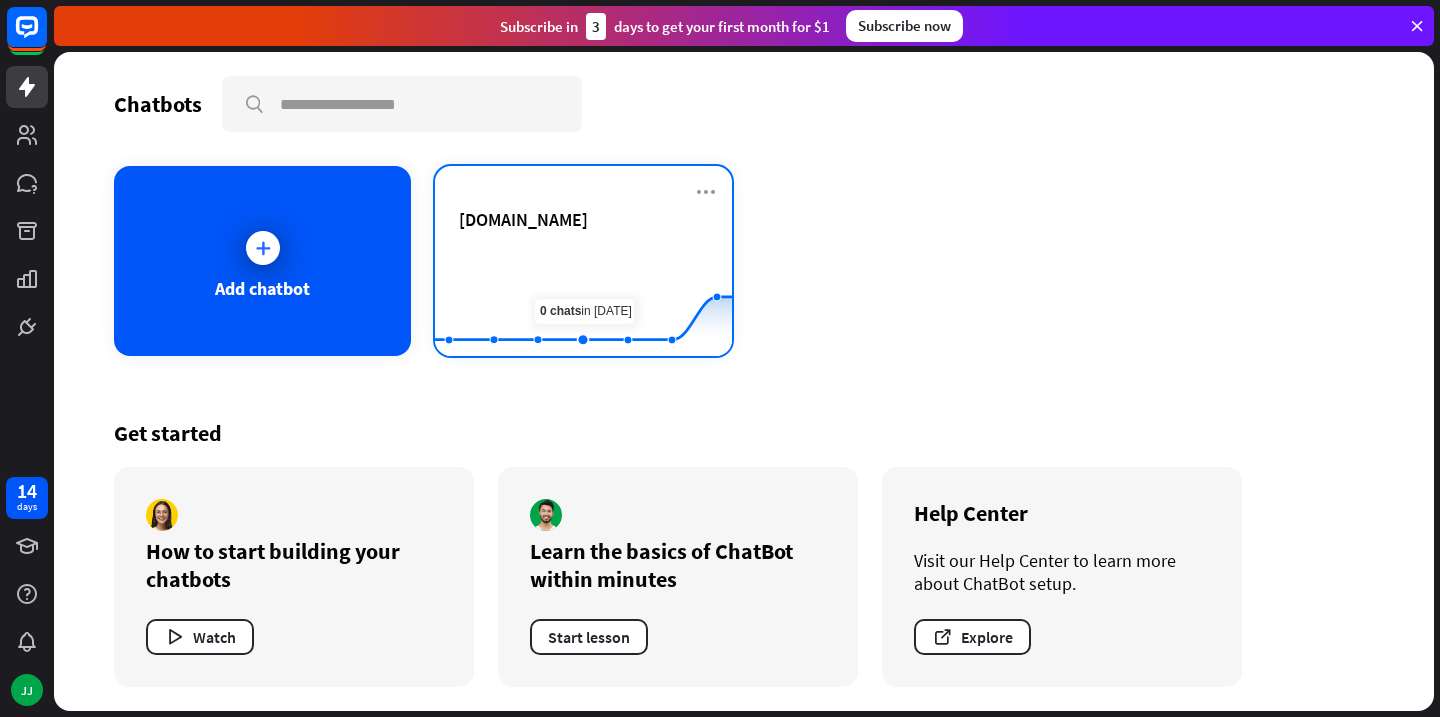 click on "[DOMAIN_NAME]" at bounding box center [523, 219] 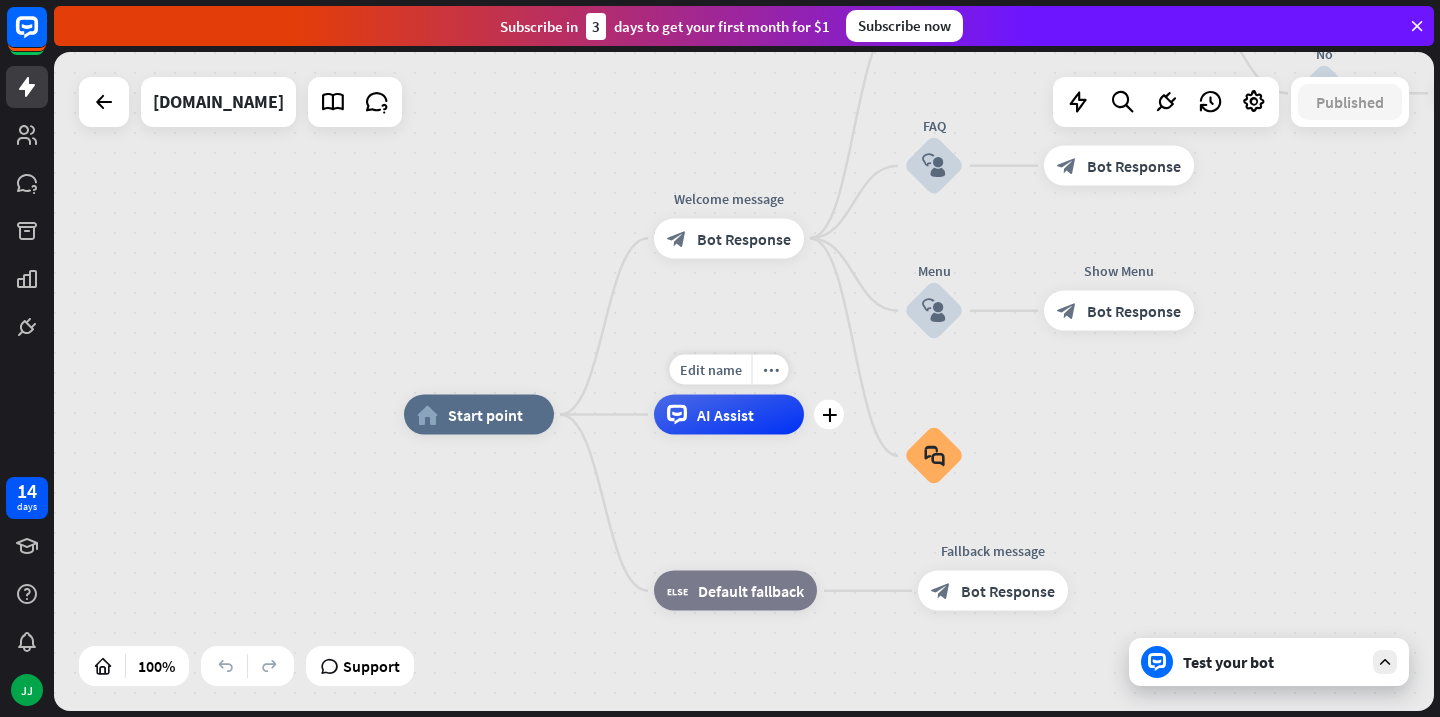 click on "Edit name   more_horiz         plus       AI Assist" at bounding box center [729, 415] 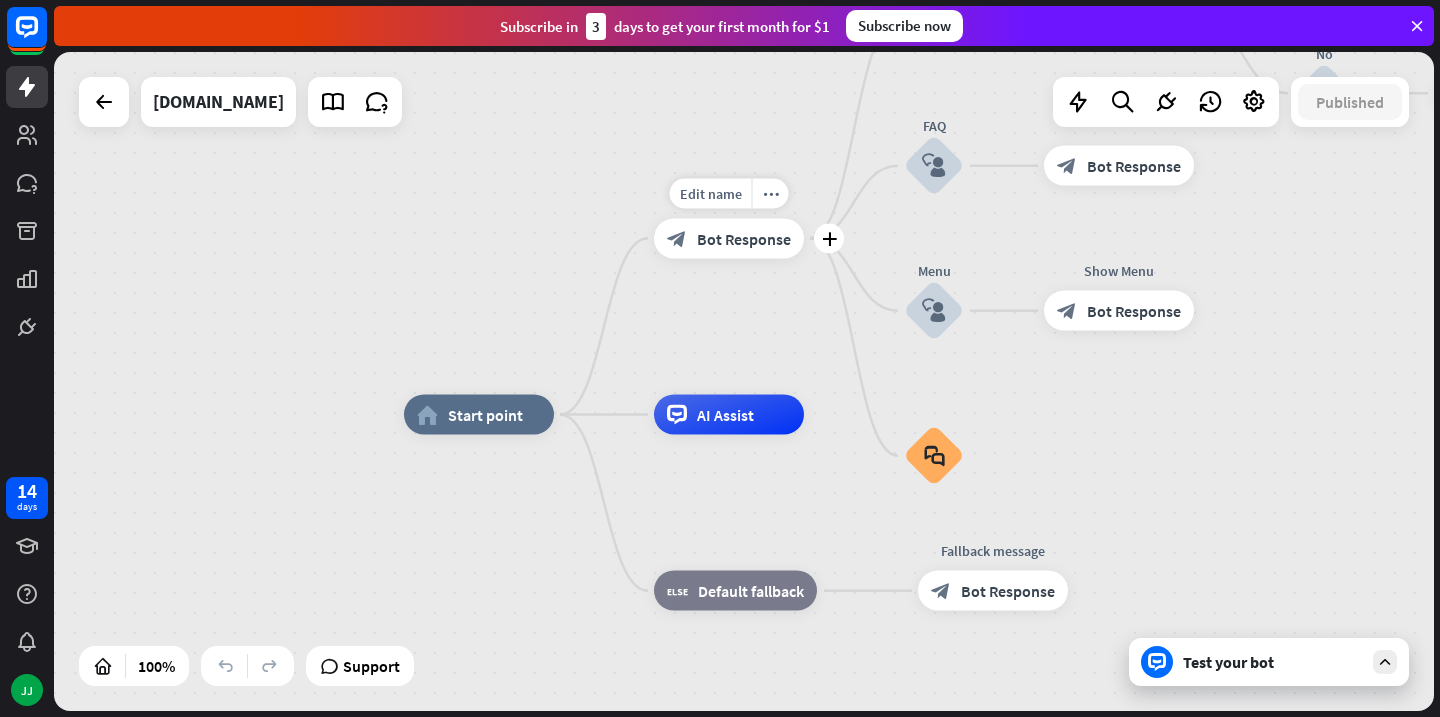 click on "Edit name   more_horiz         plus   Welcome message   block_bot_response   Bot Response" at bounding box center [729, 238] 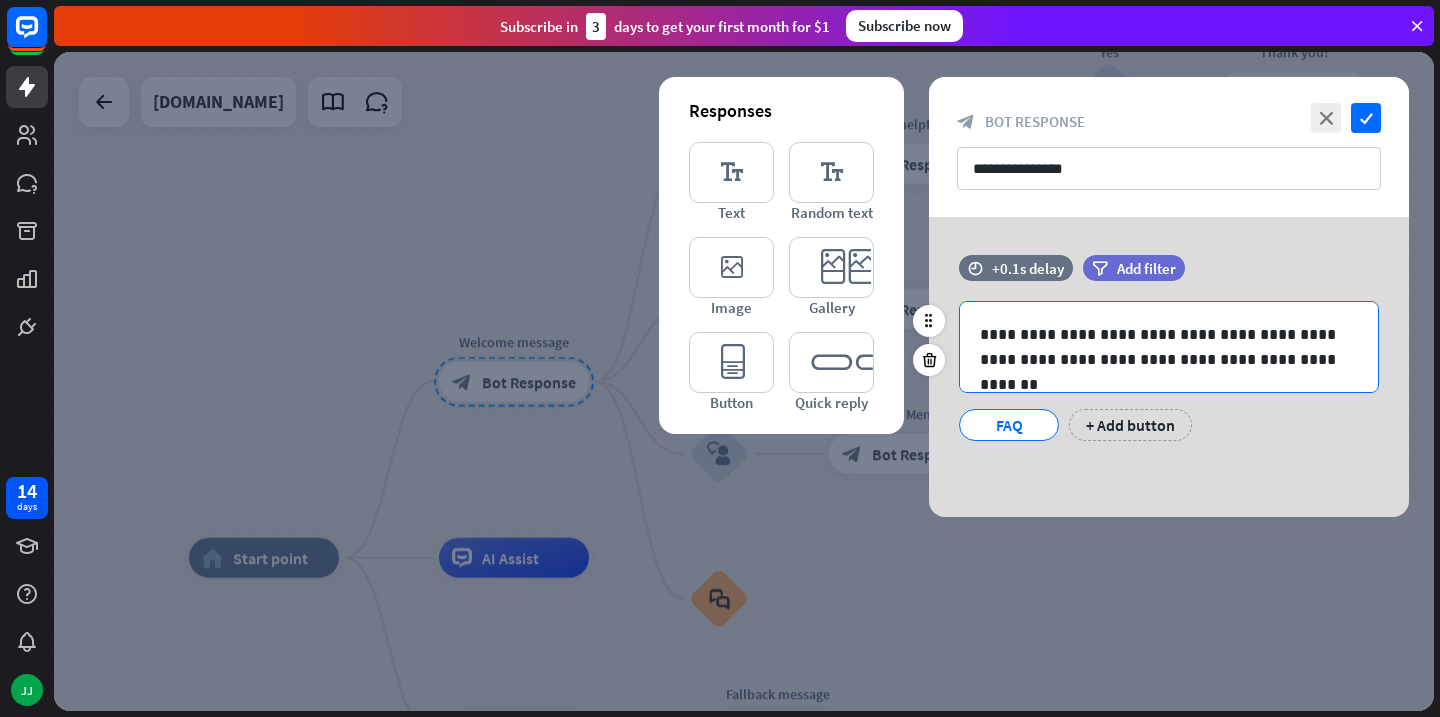 click on "**********" at bounding box center [1169, 347] 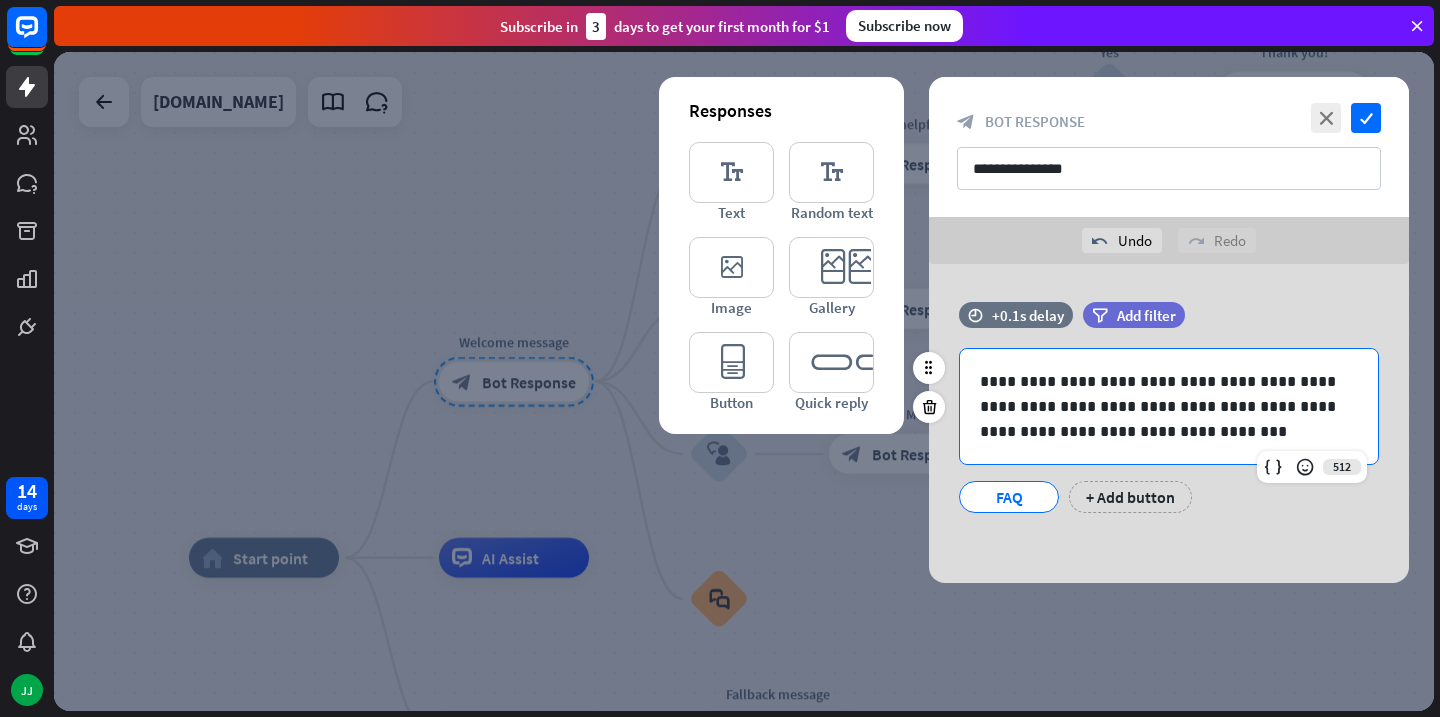 click on "**********" at bounding box center (1169, 406) 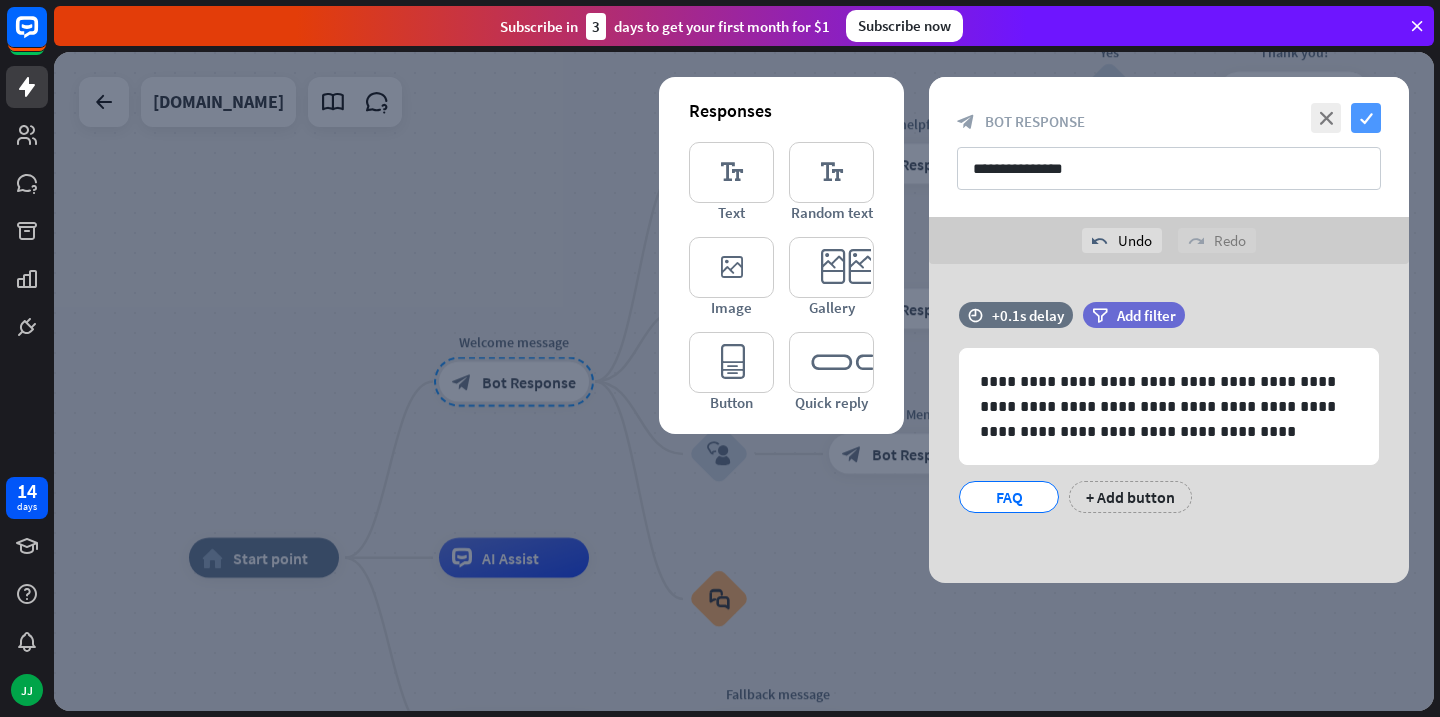 click on "check" at bounding box center (1366, 118) 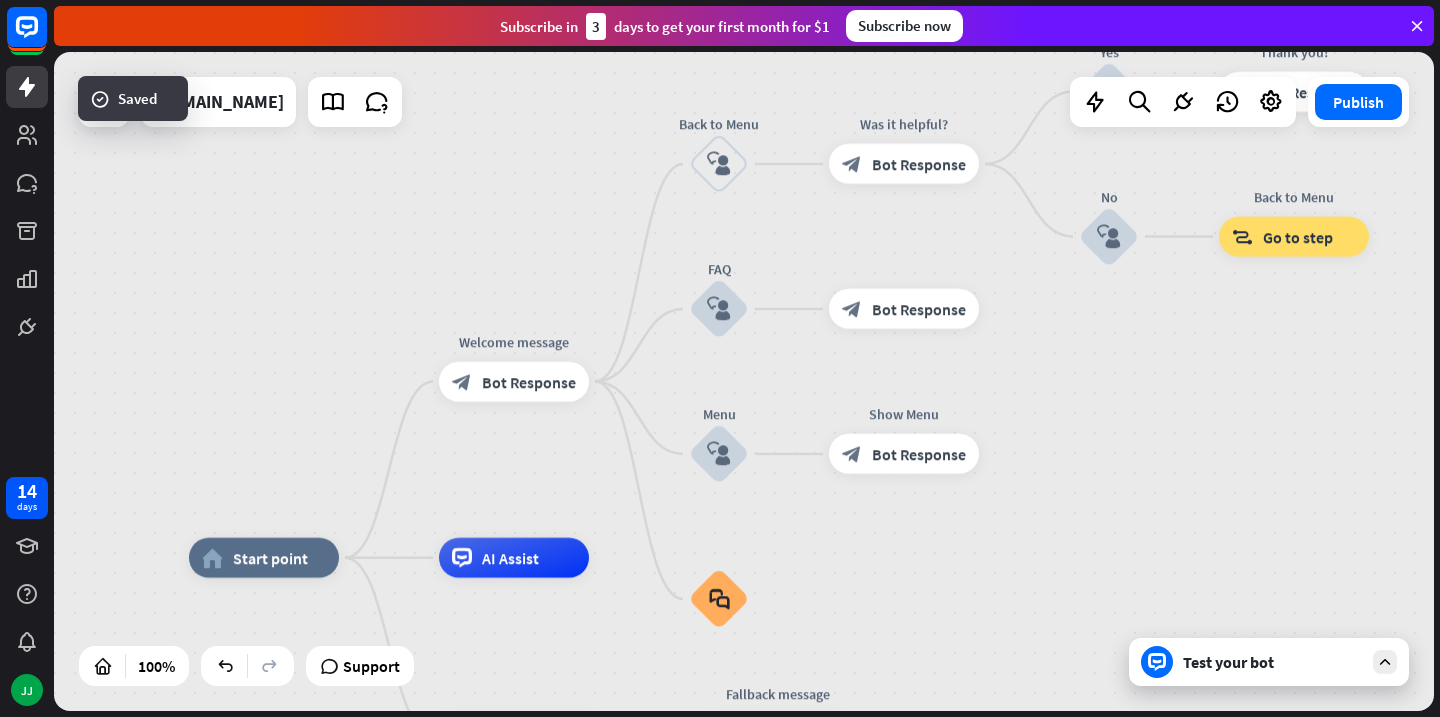 click on "Test your bot" at bounding box center [1269, 662] 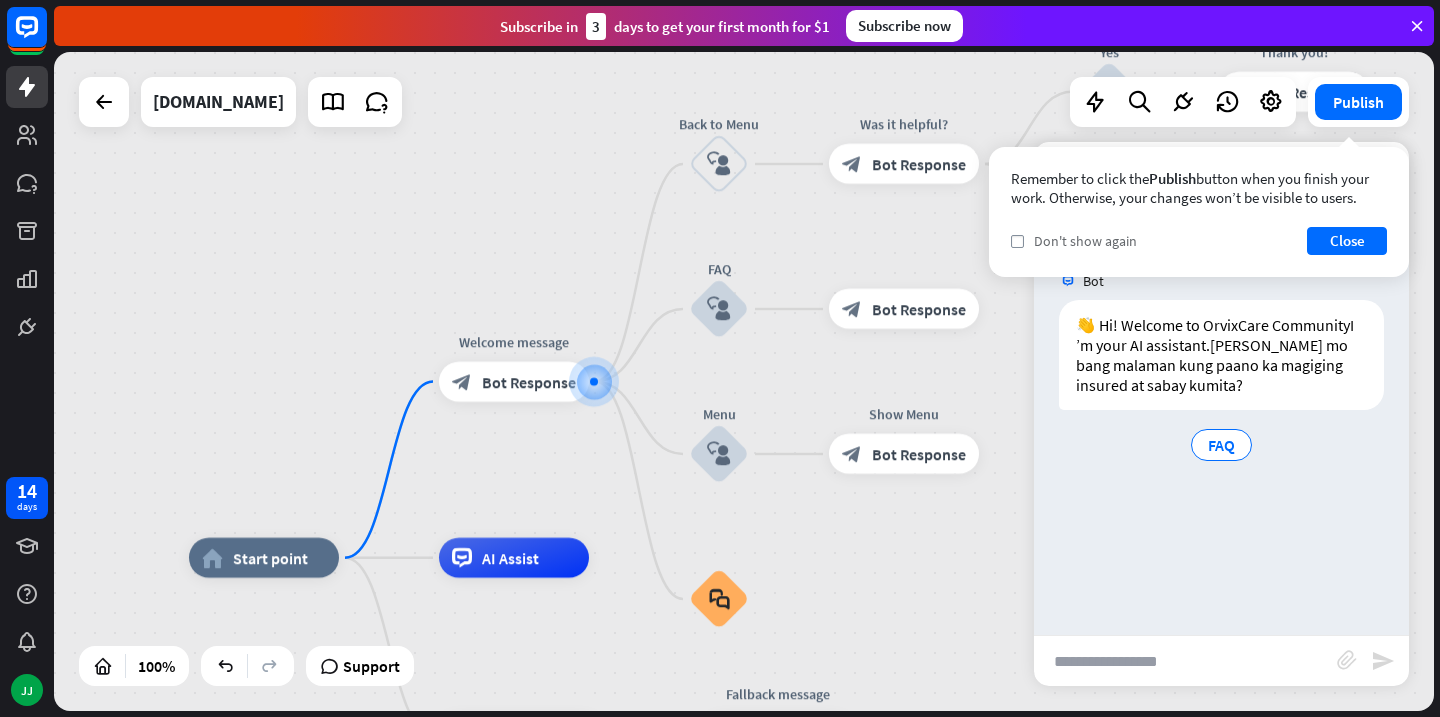 click on "Don't show again" at bounding box center [1085, 241] 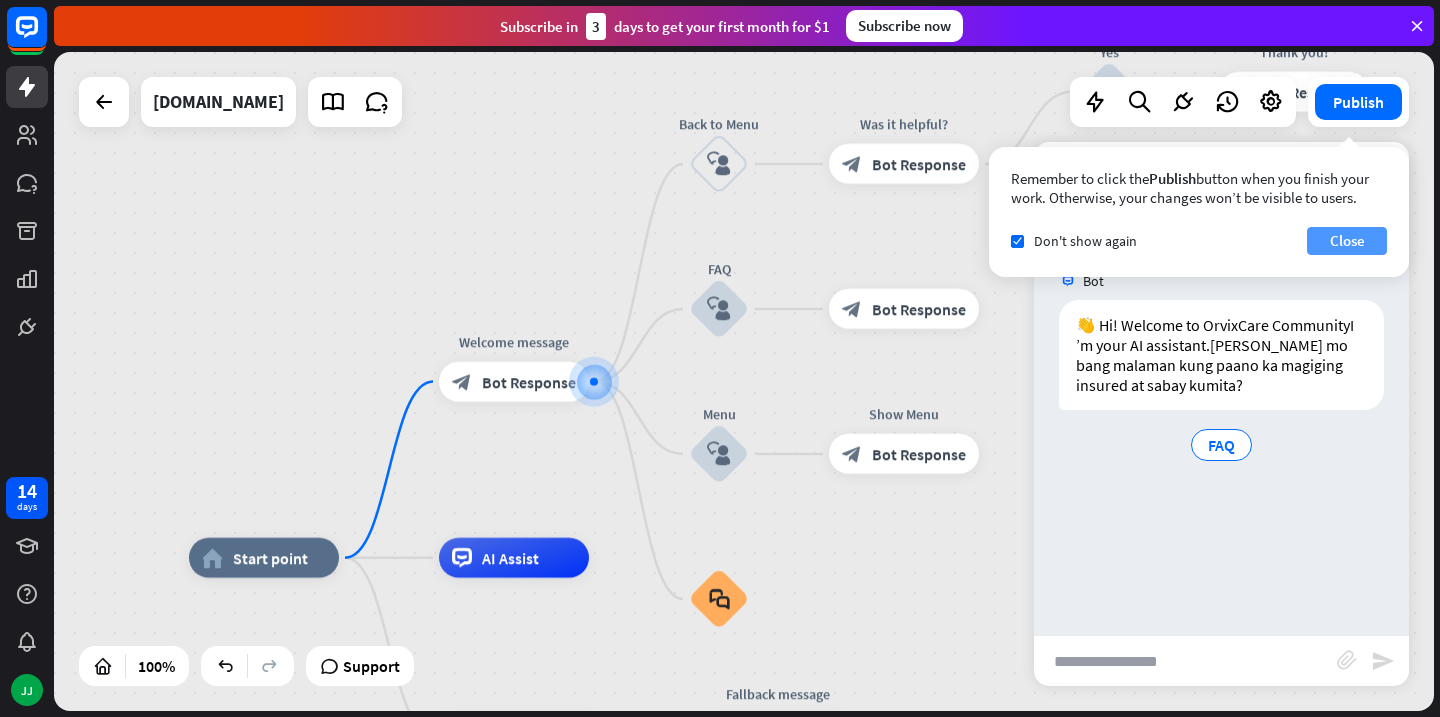 click on "Close" at bounding box center (1347, 241) 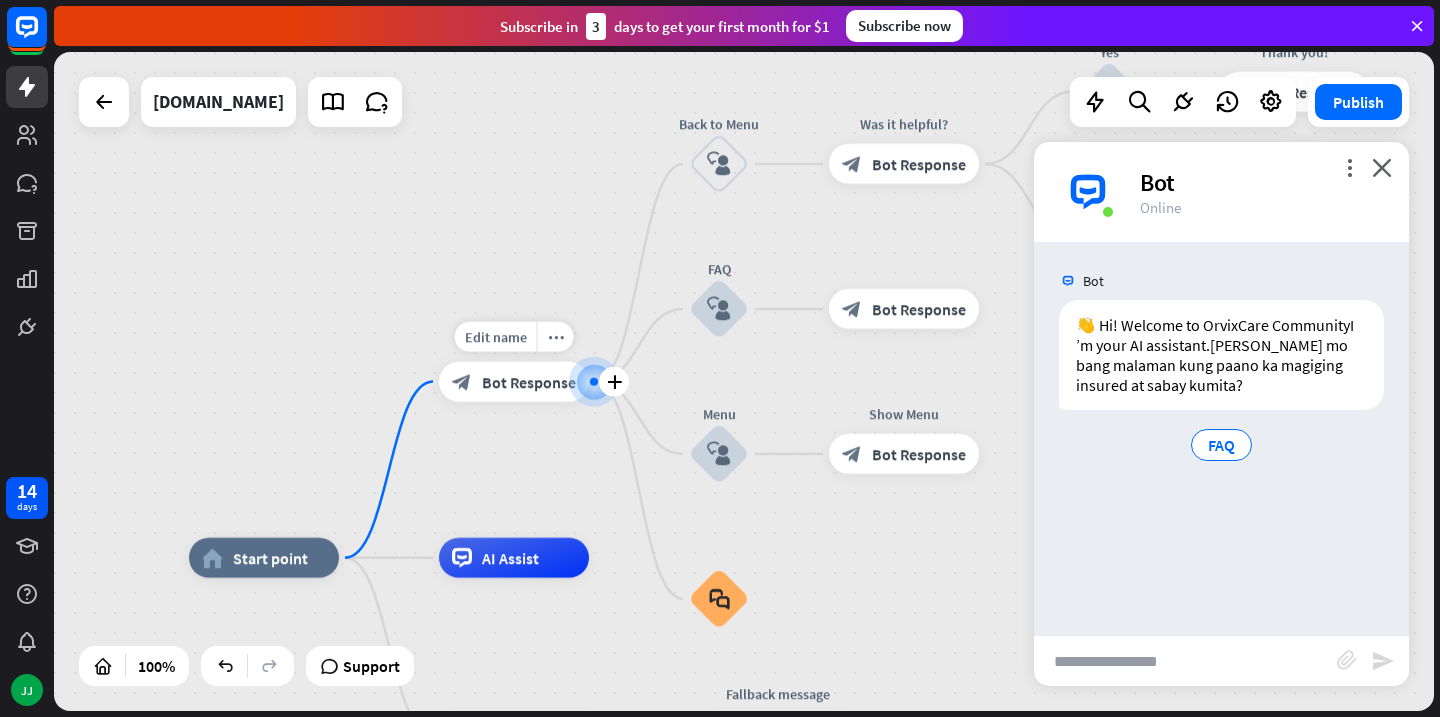 click on "Bot Response" at bounding box center [529, 382] 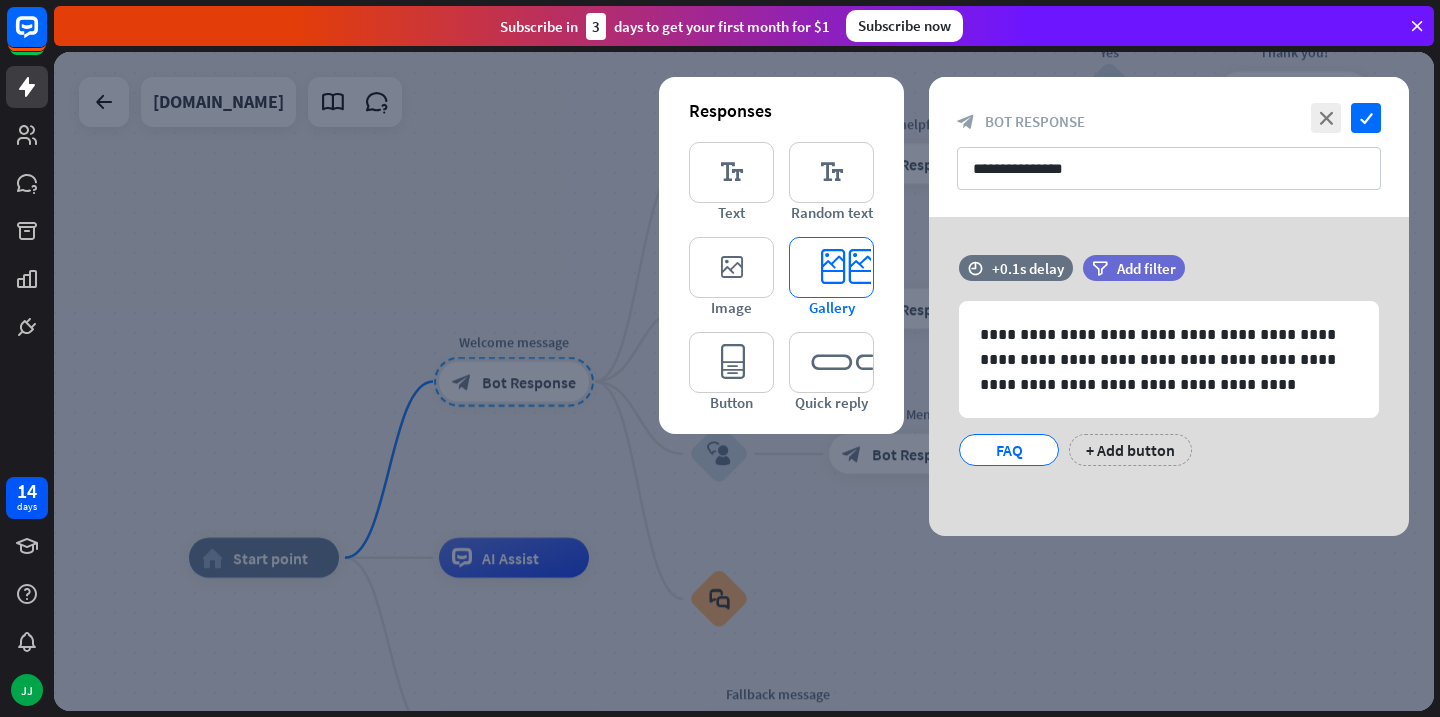 click on "editor_card" at bounding box center (831, 267) 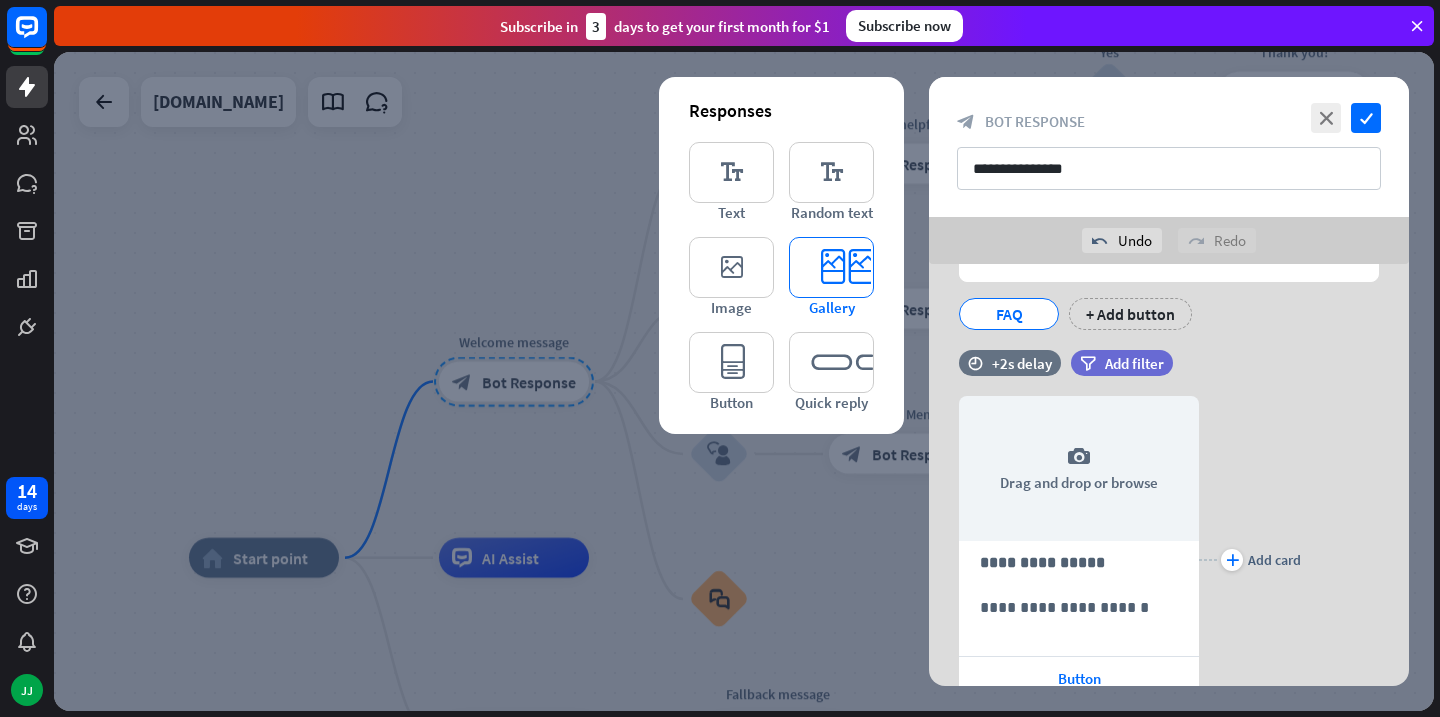 scroll, scrollTop: 269, scrollLeft: 0, axis: vertical 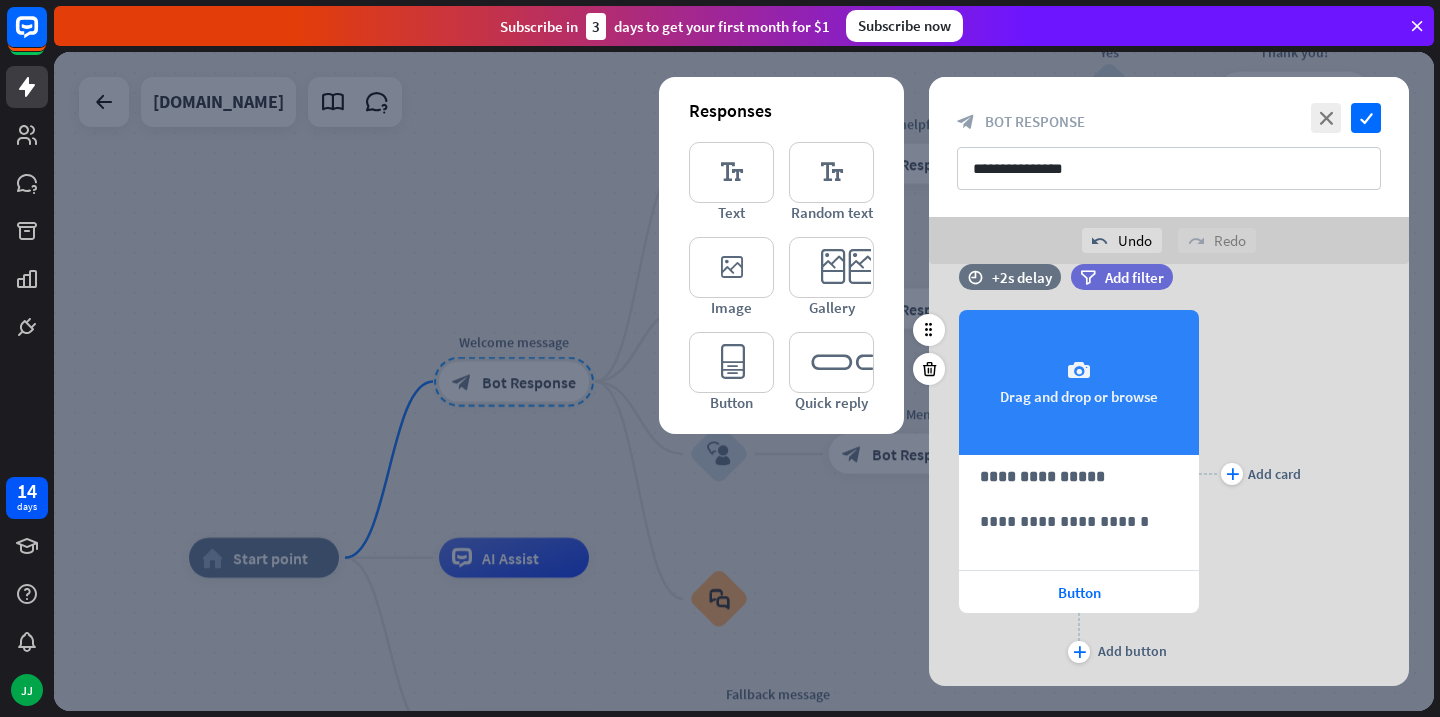 click on "camera
Drag and drop or browse" at bounding box center (1079, 382) 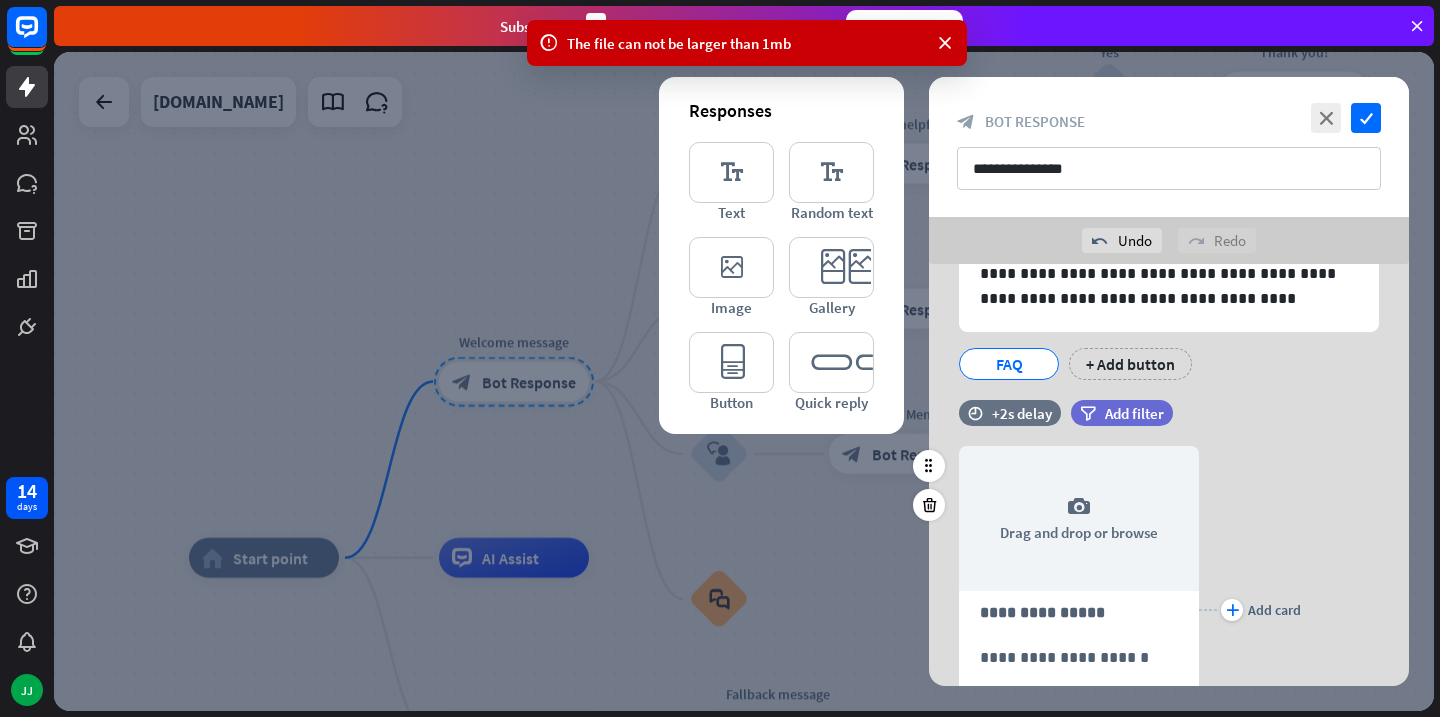 scroll, scrollTop: 123, scrollLeft: 0, axis: vertical 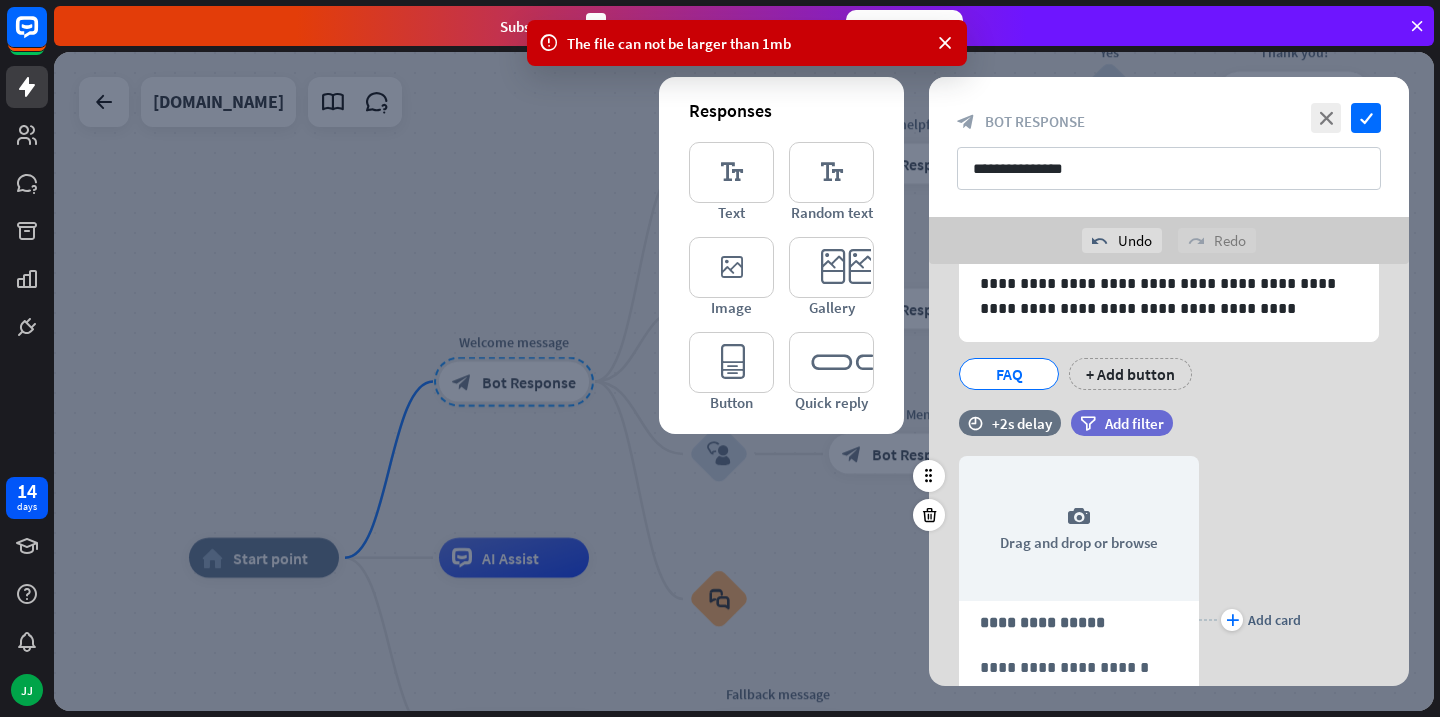 click on "filter   Add filter" at bounding box center [1172, 423] 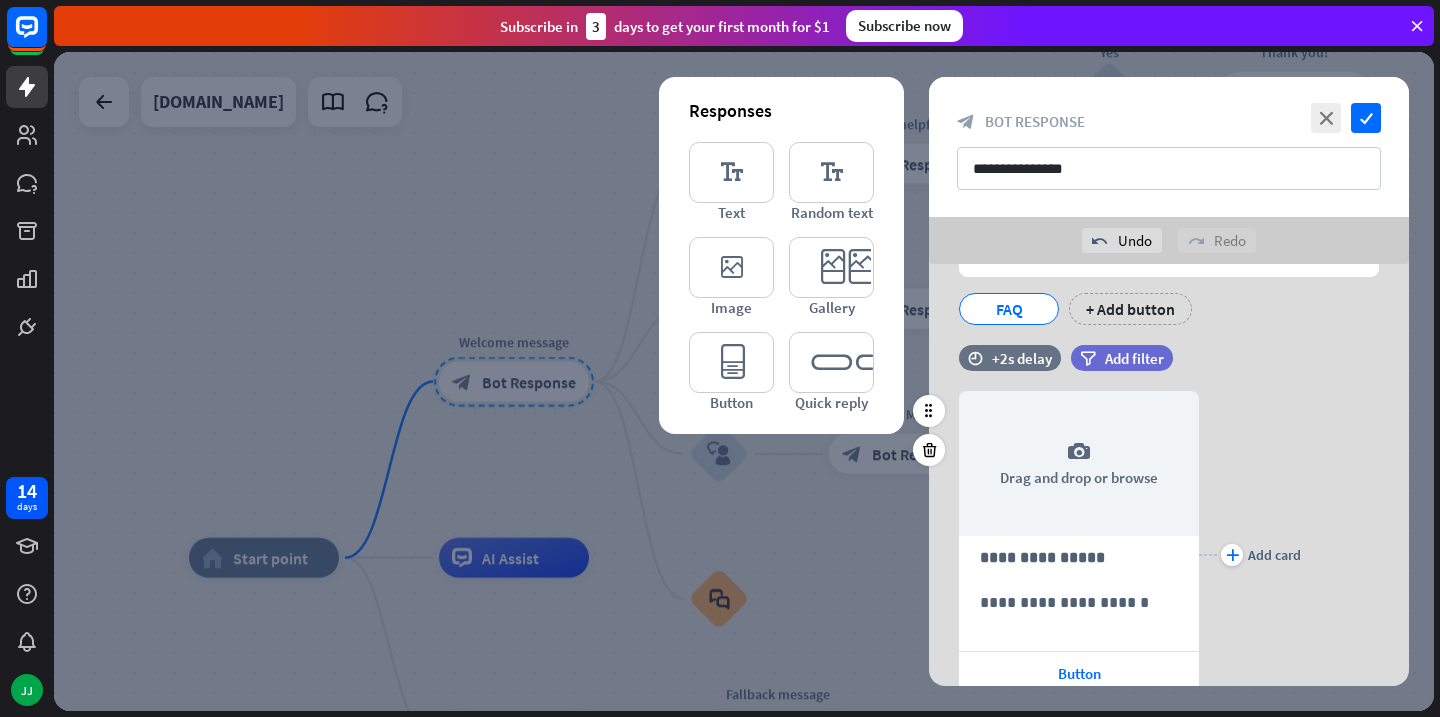 scroll, scrollTop: 321, scrollLeft: 0, axis: vertical 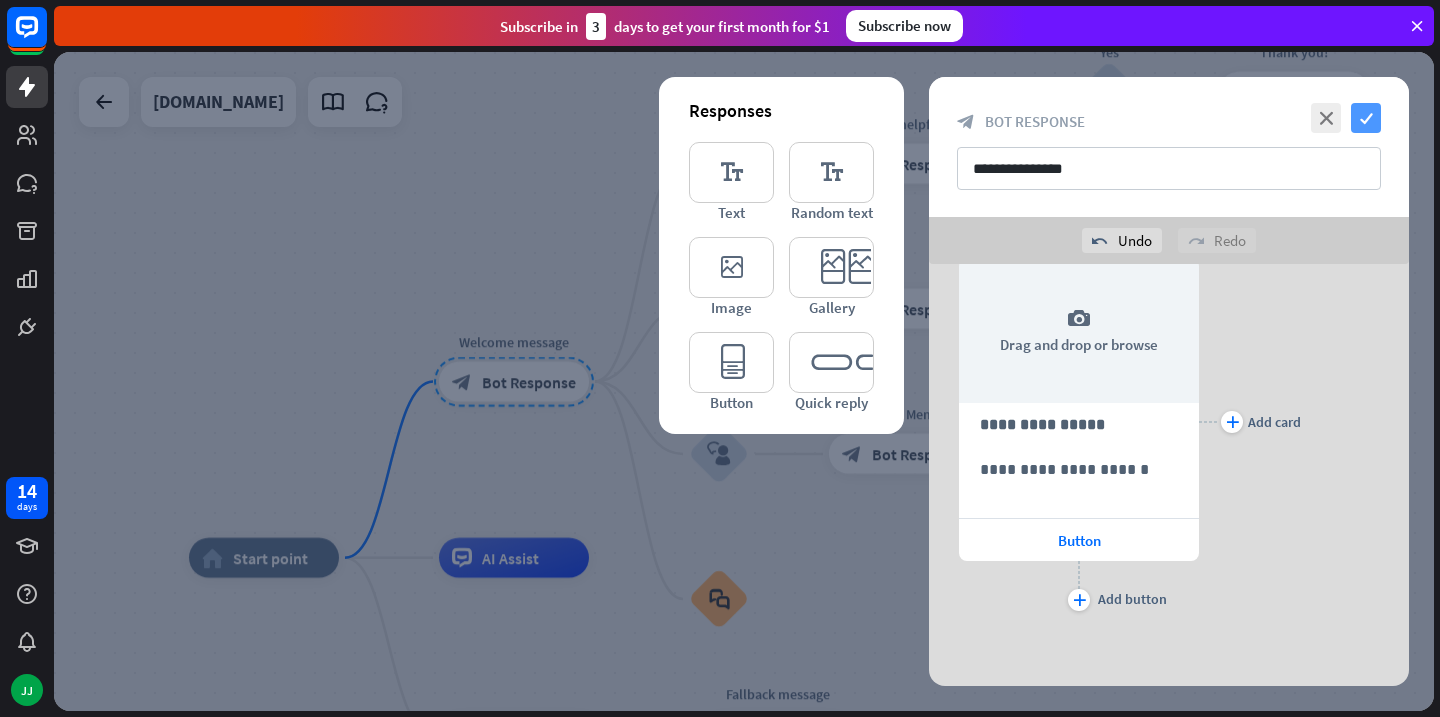click on "check" at bounding box center (1366, 118) 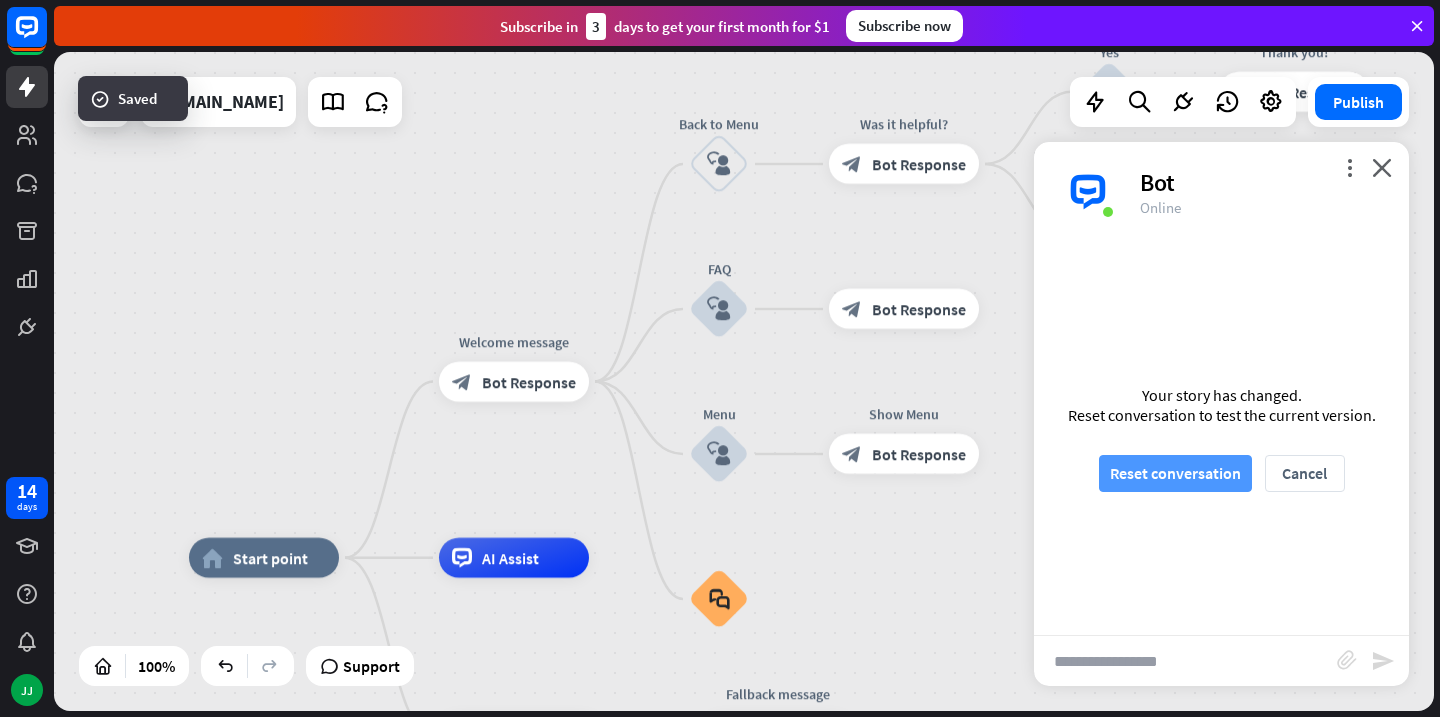 click on "Reset conversation" at bounding box center [1175, 473] 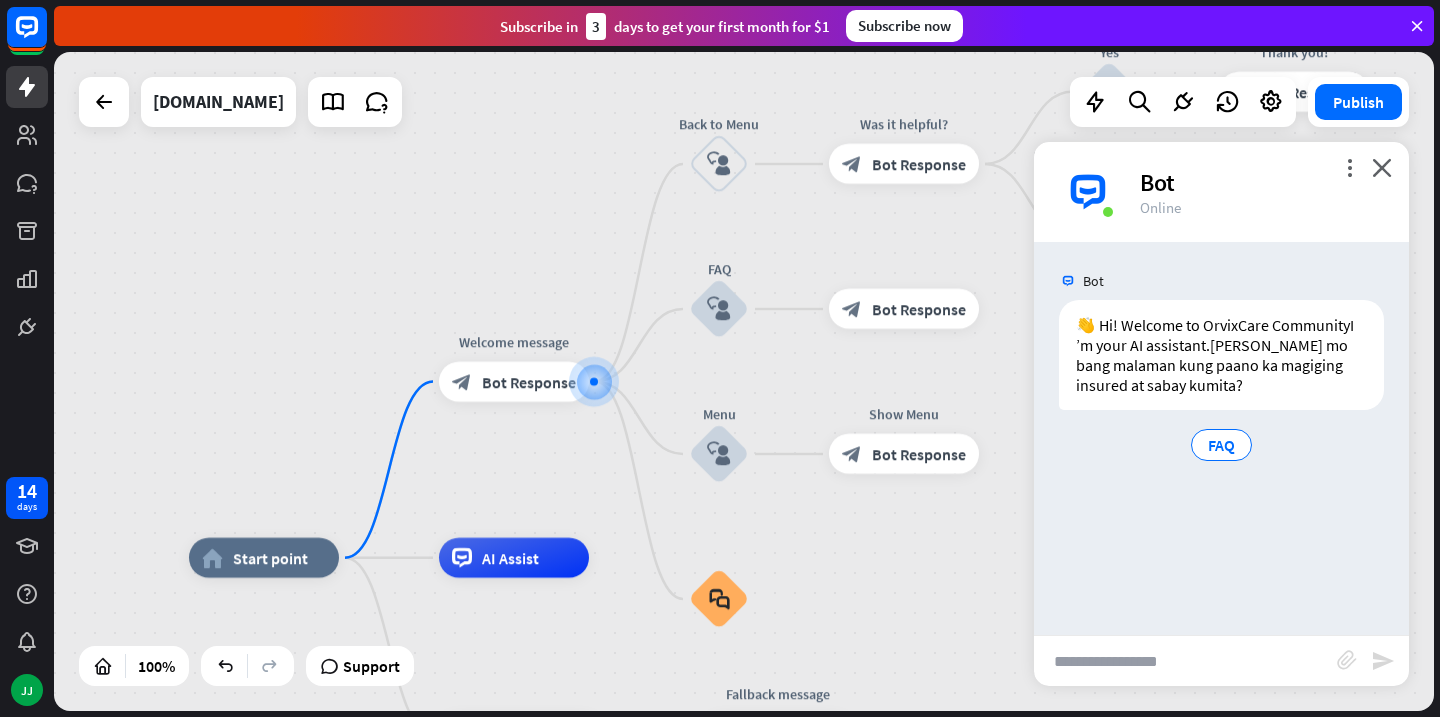 click at bounding box center (1185, 661) 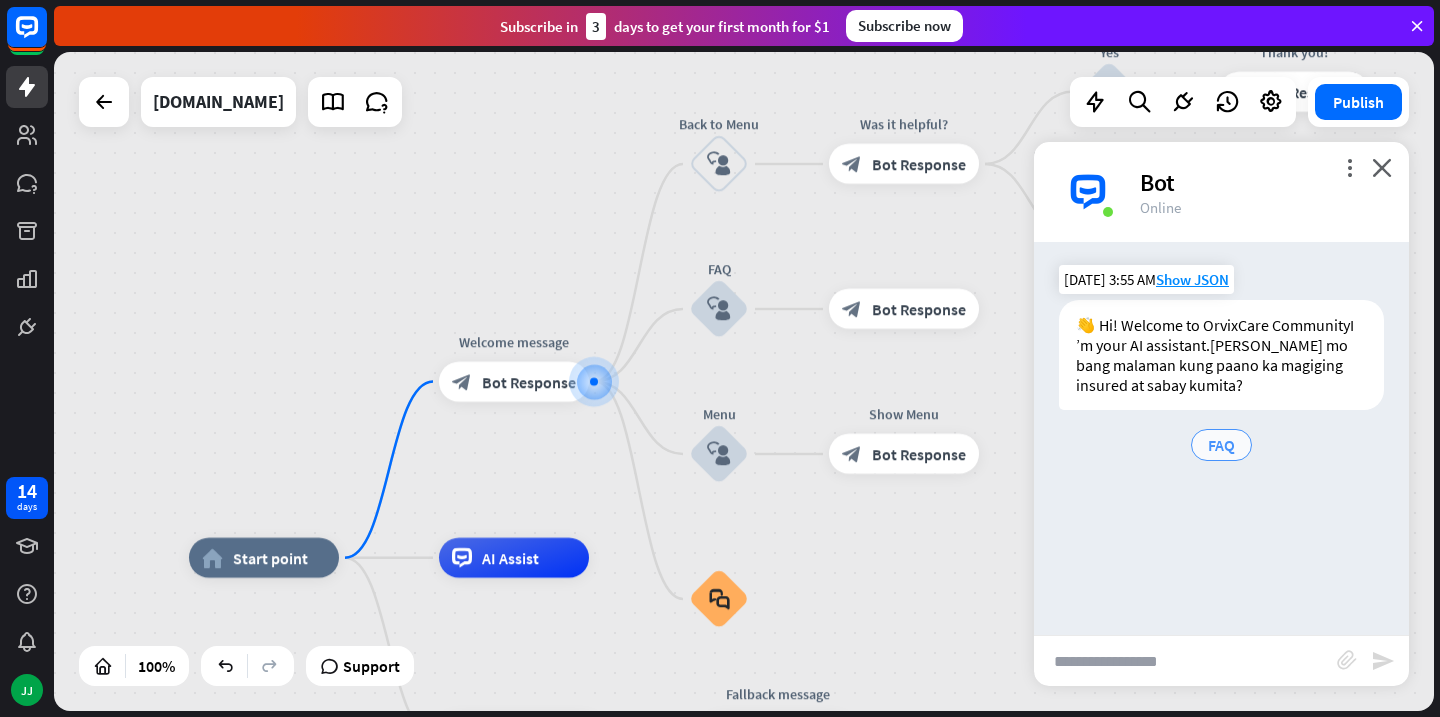 click on "FAQ" at bounding box center [1221, 445] 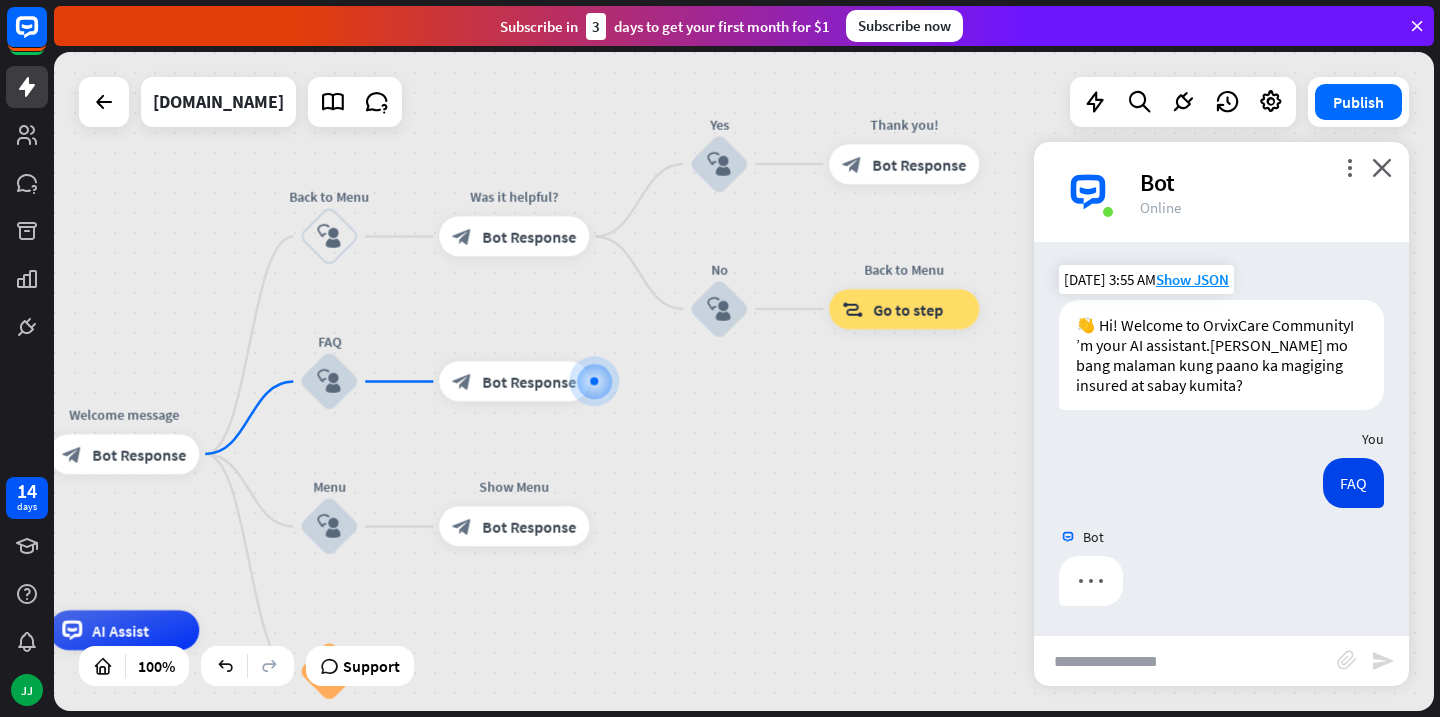scroll, scrollTop: 1, scrollLeft: 0, axis: vertical 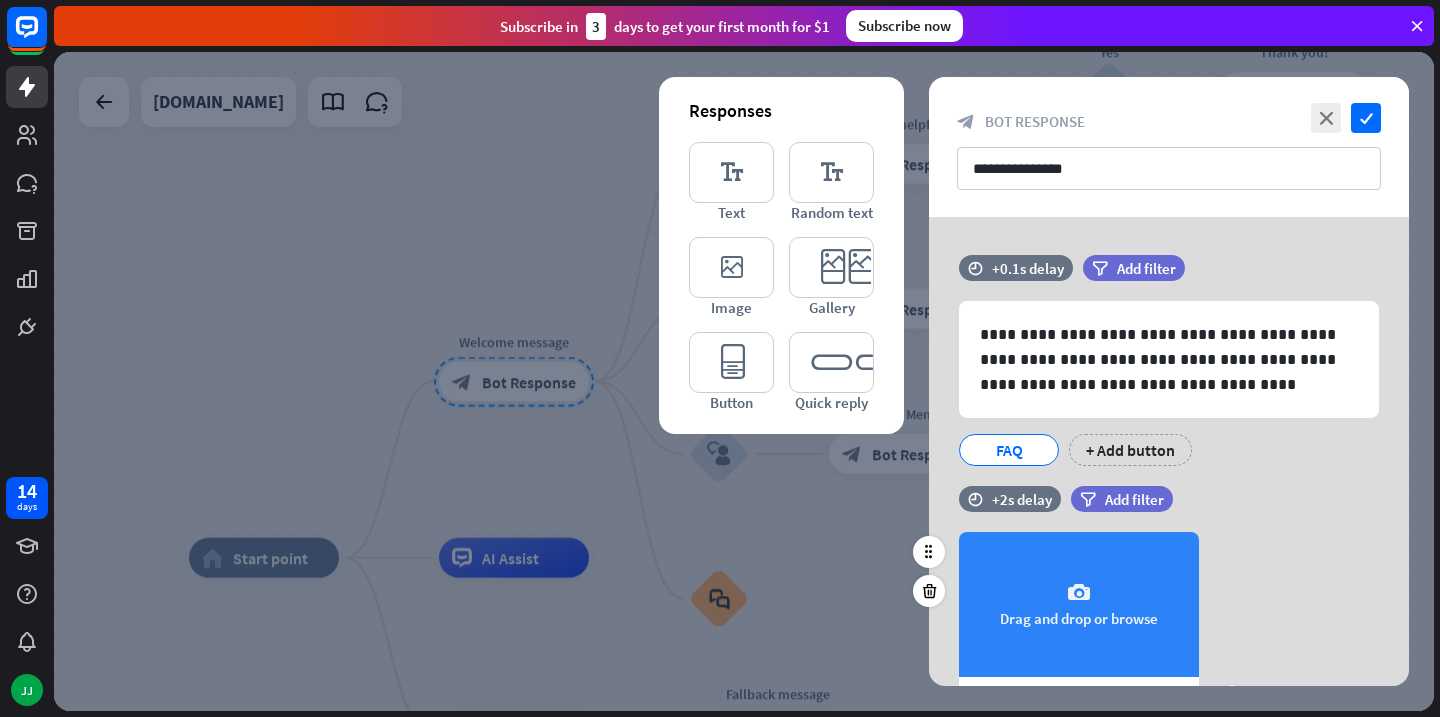 click on "camera" at bounding box center [1079, 593] 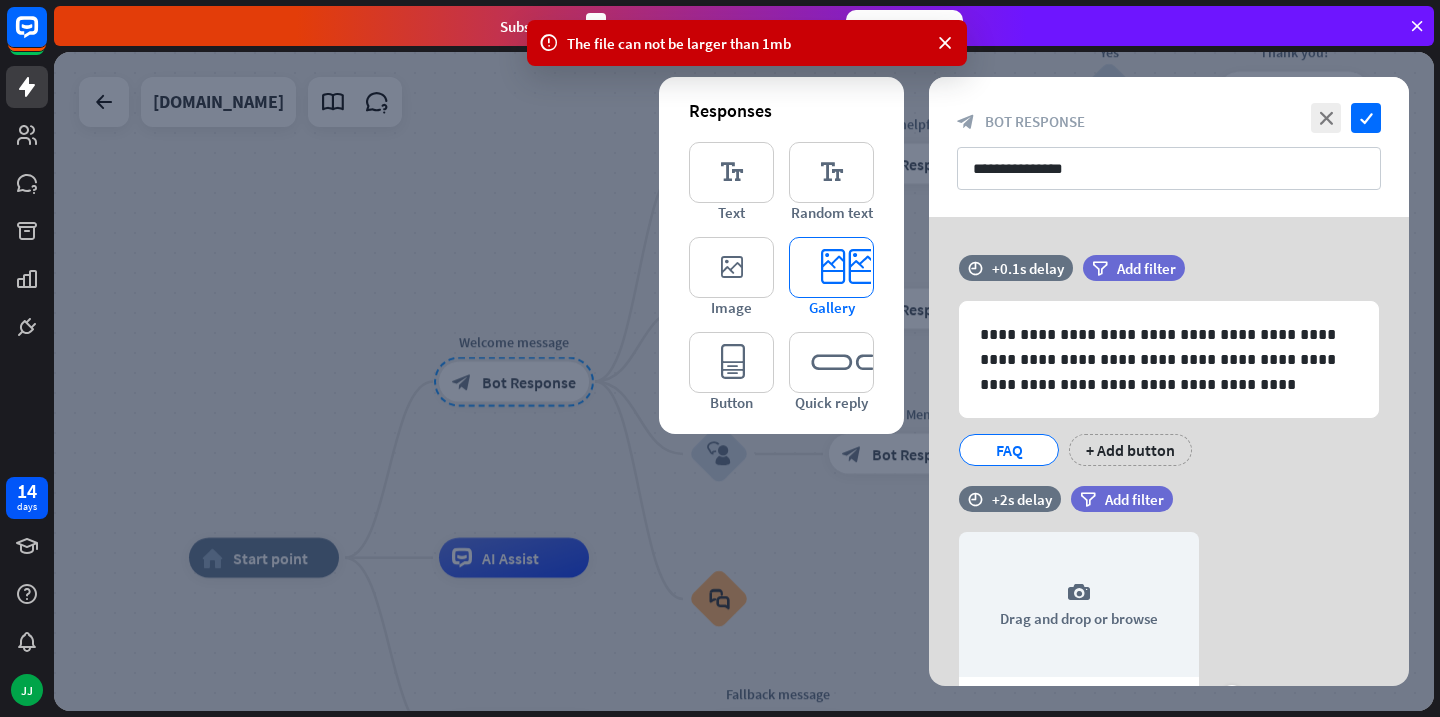 click on "editor_card" at bounding box center [831, 267] 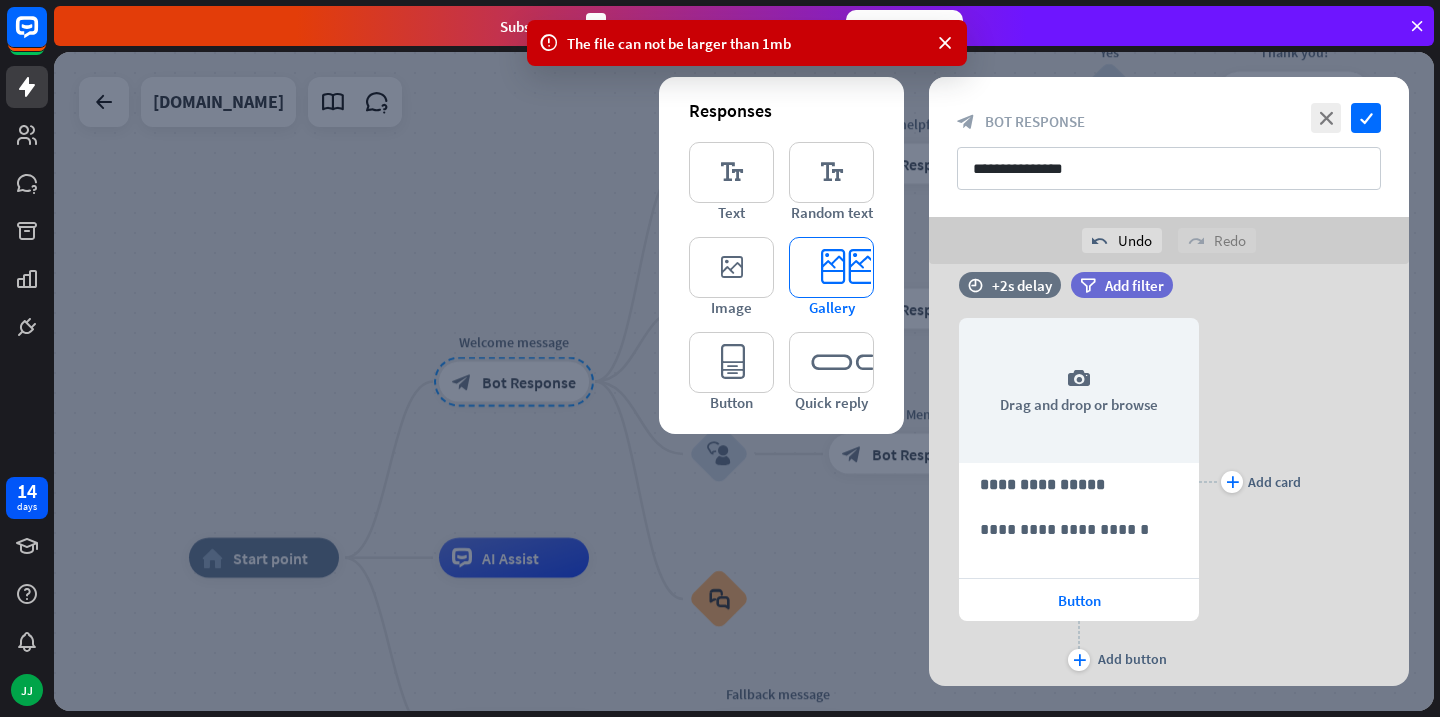scroll, scrollTop: 693, scrollLeft: 0, axis: vertical 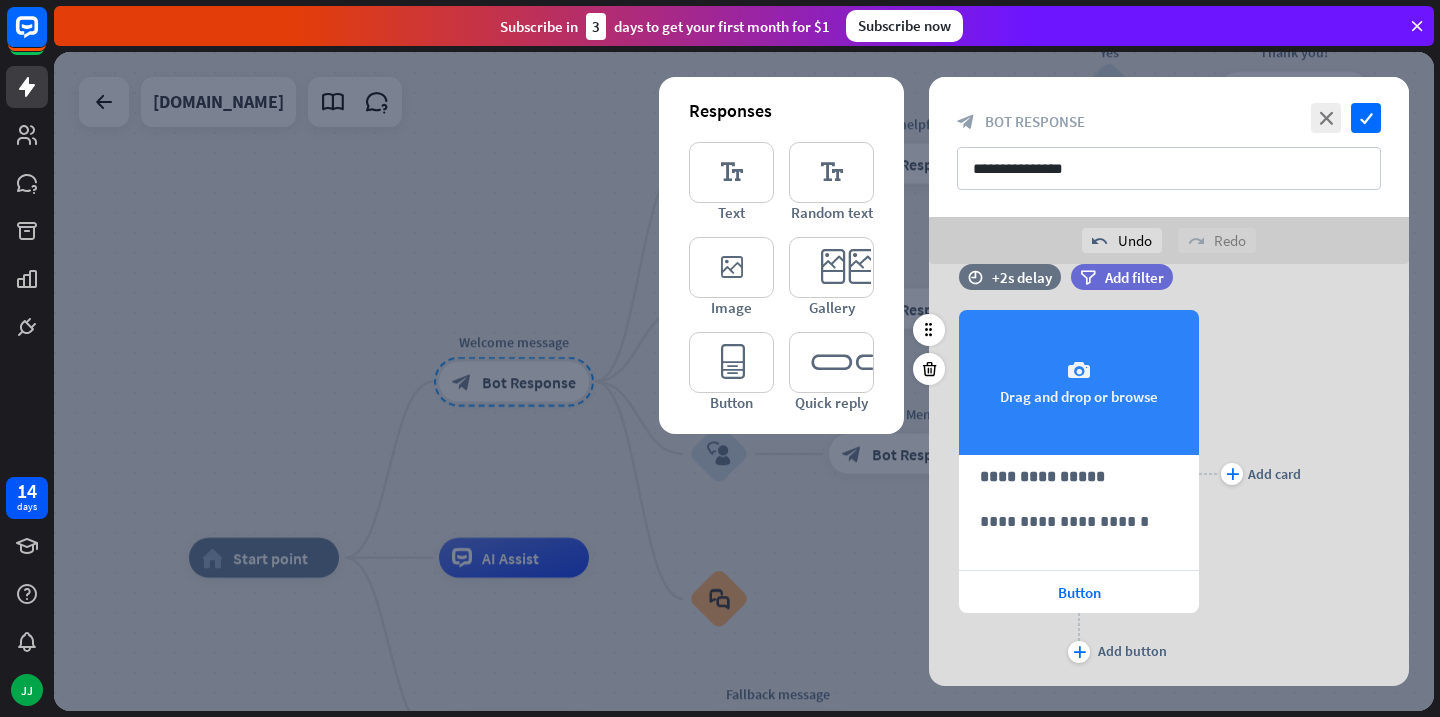 click on "camera" at bounding box center (1079, 371) 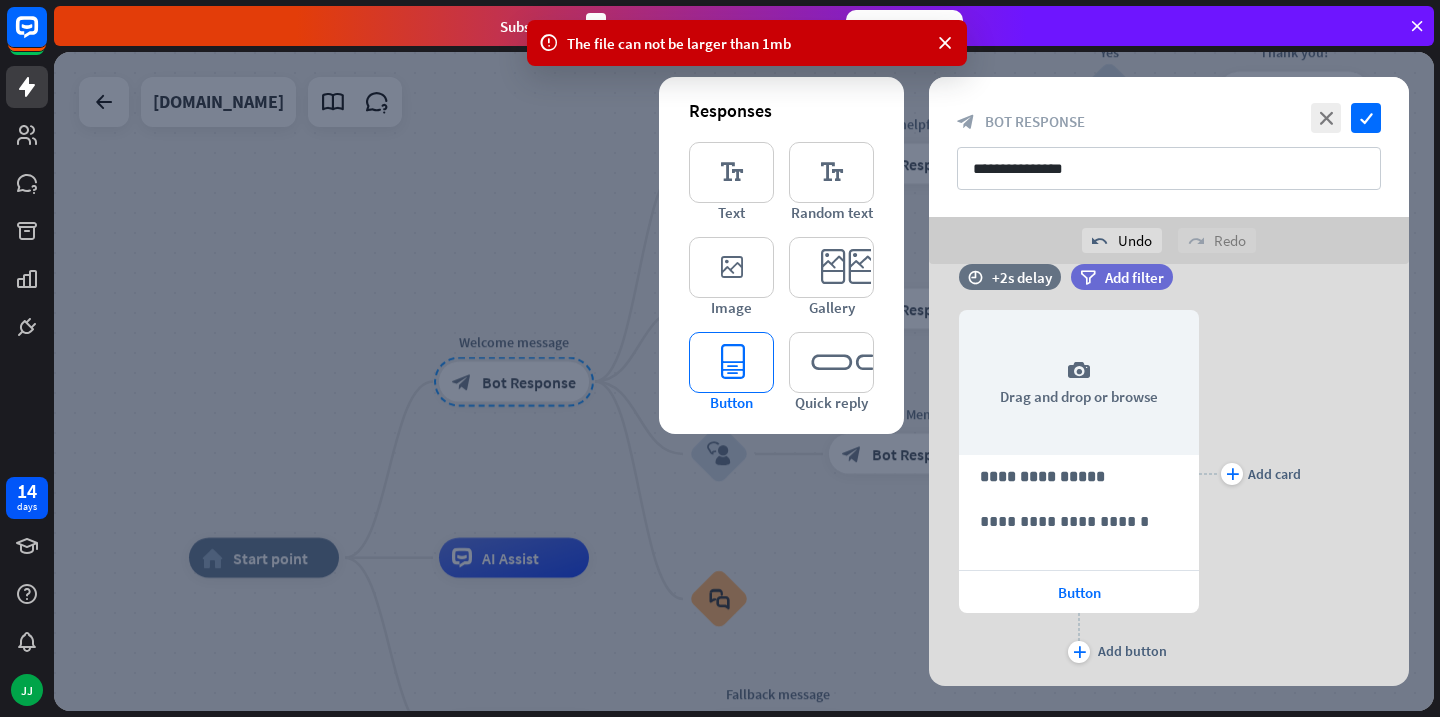 click on "editor_button" at bounding box center [731, 362] 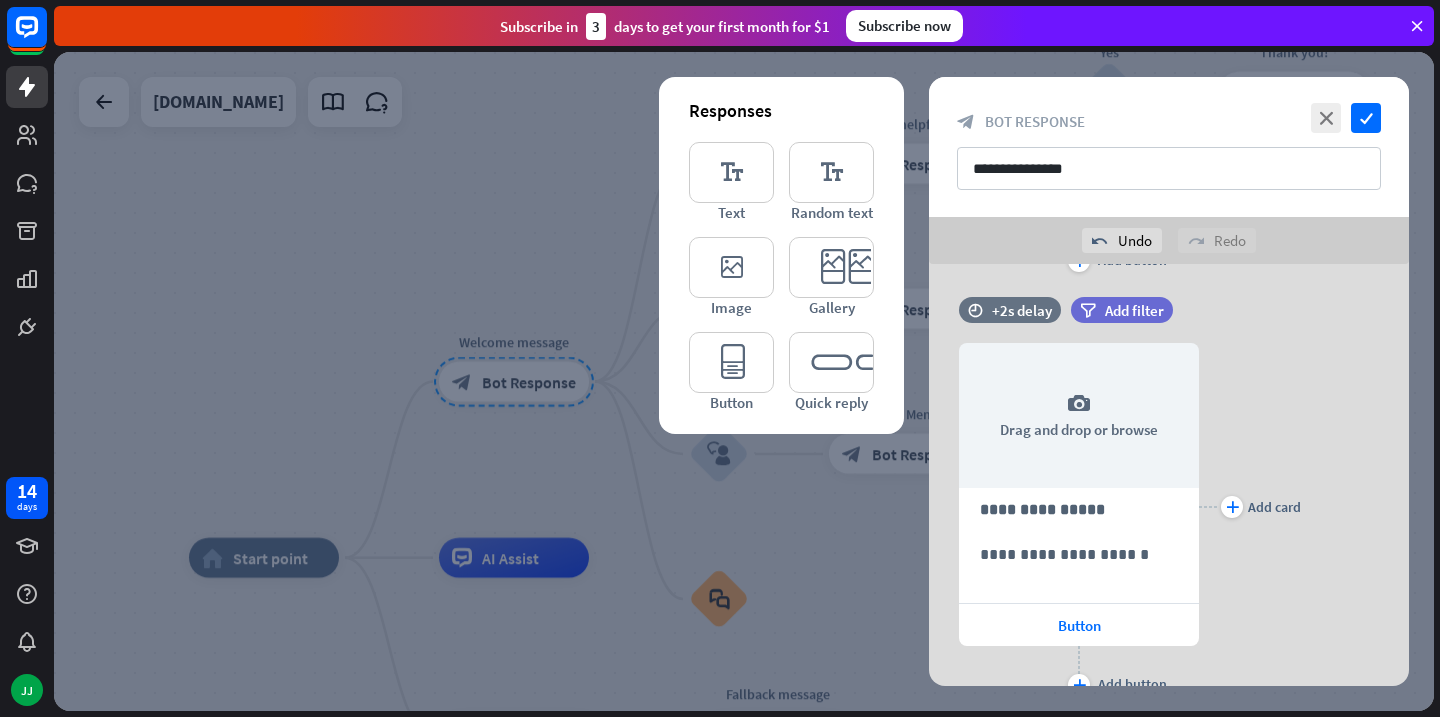 scroll, scrollTop: 635, scrollLeft: 0, axis: vertical 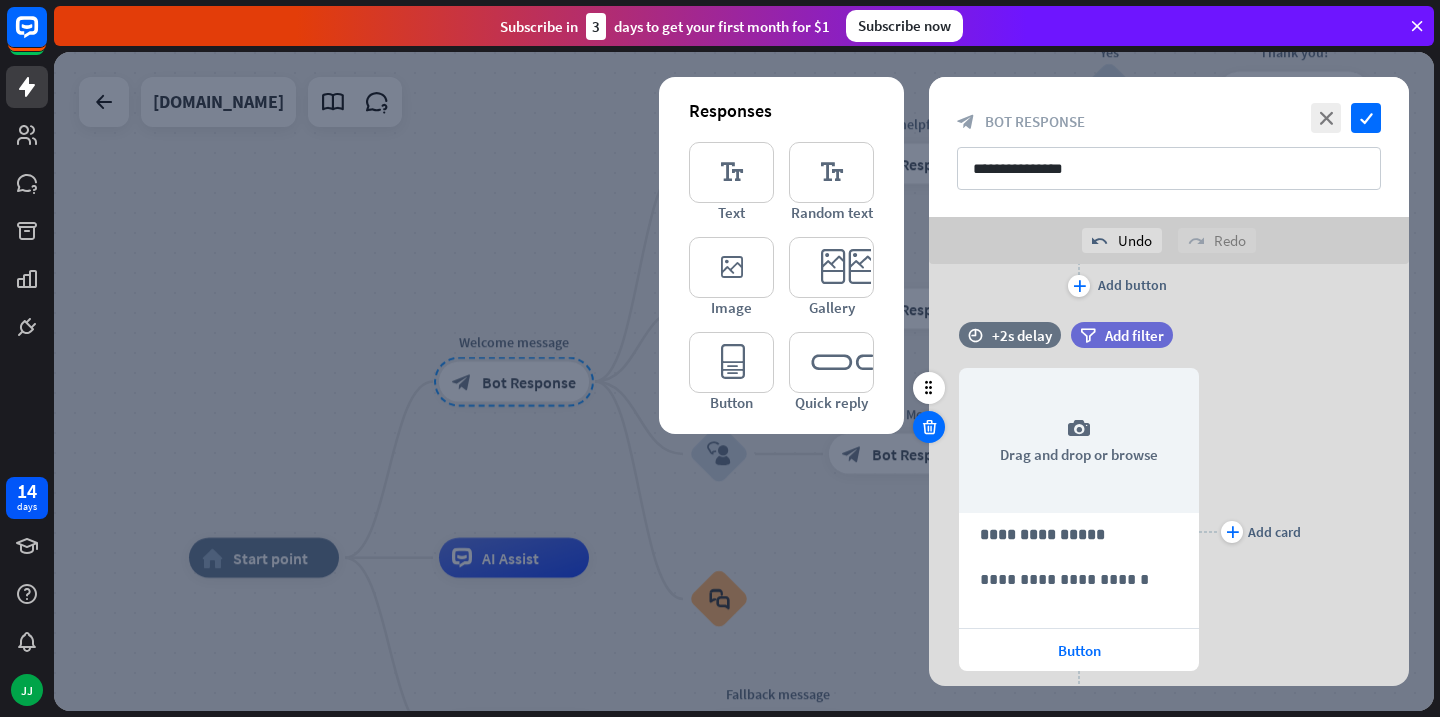 click at bounding box center [929, 427] 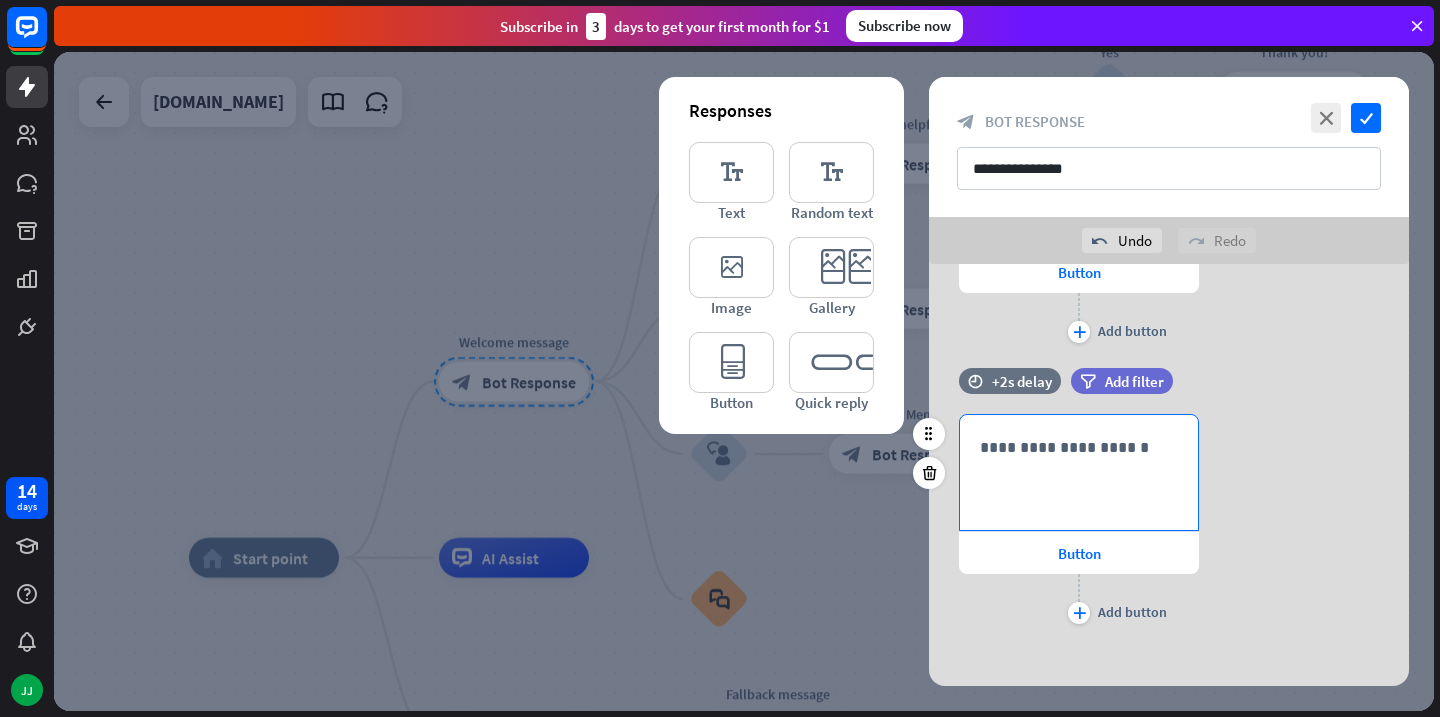scroll, scrollTop: 593, scrollLeft: 0, axis: vertical 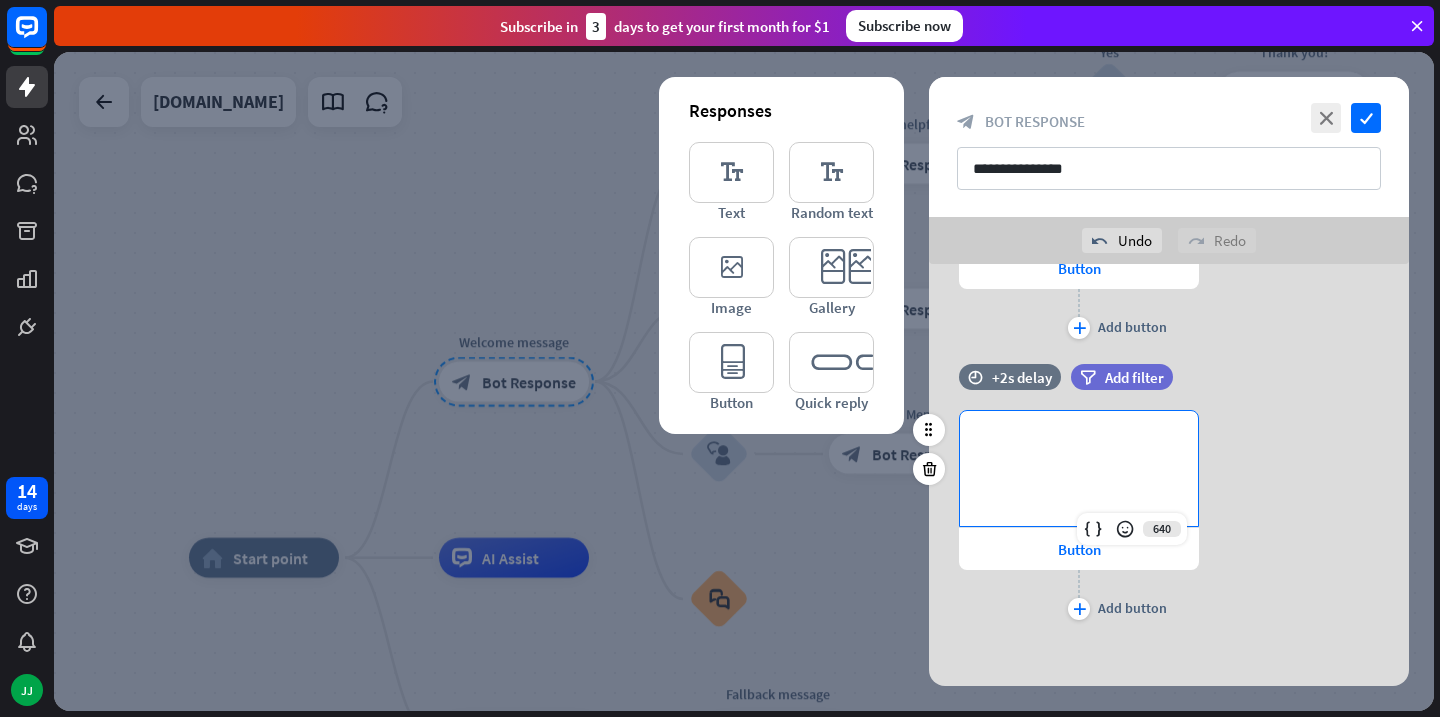 click on "**********" at bounding box center (1079, 468) 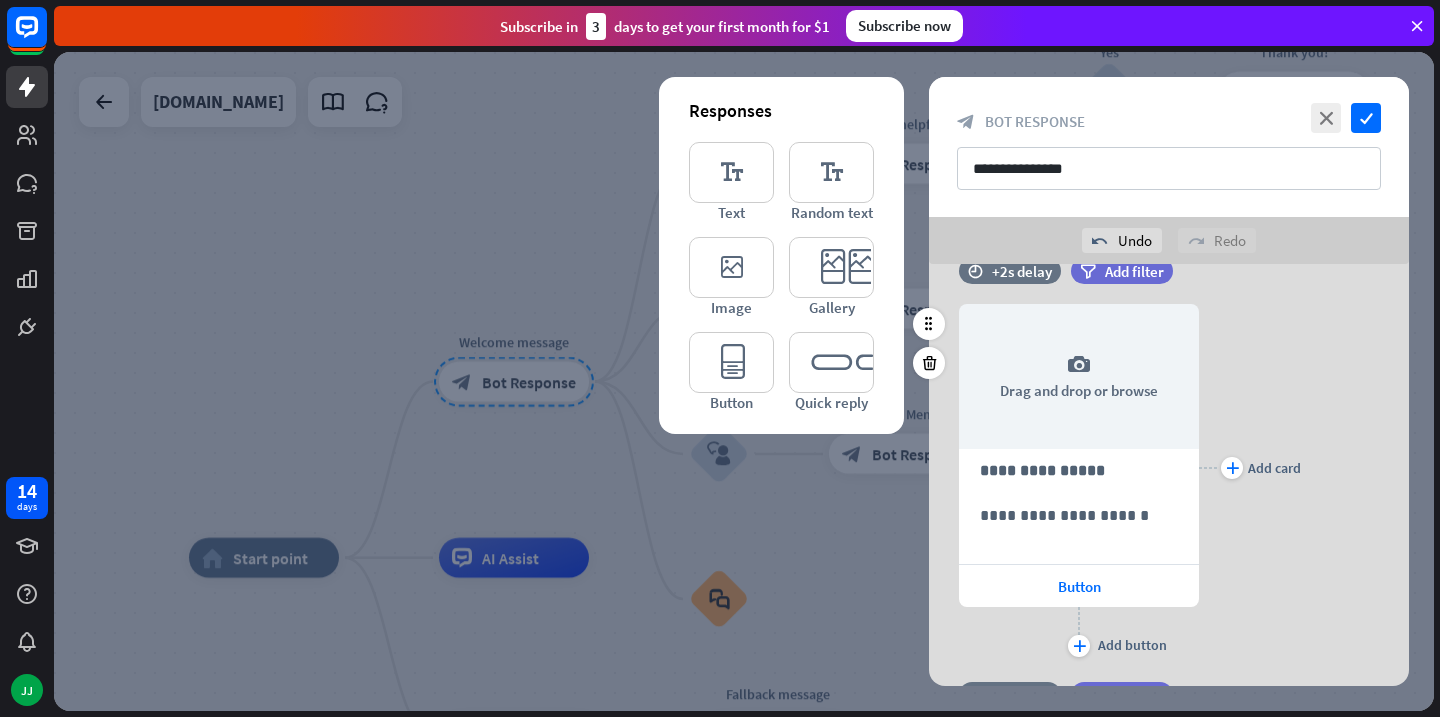 scroll, scrollTop: 113, scrollLeft: 0, axis: vertical 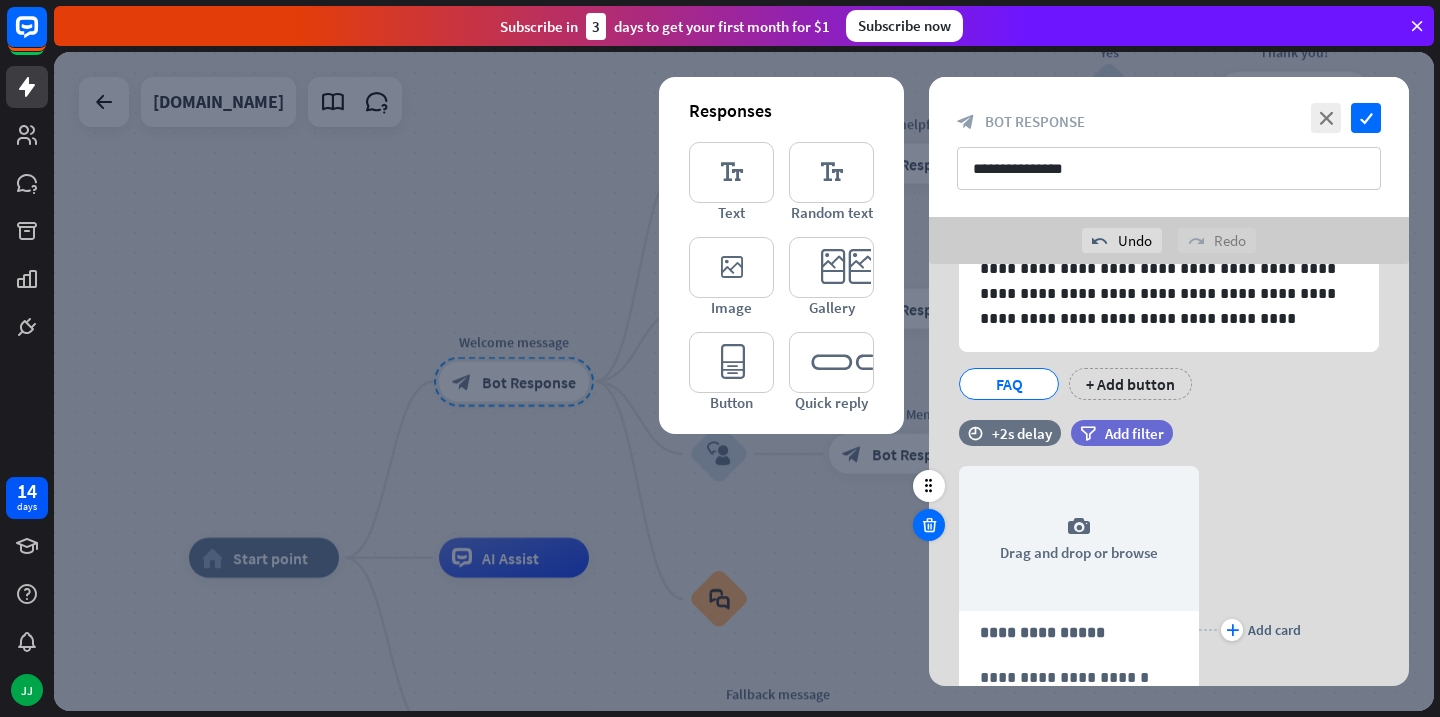 click at bounding box center (929, 525) 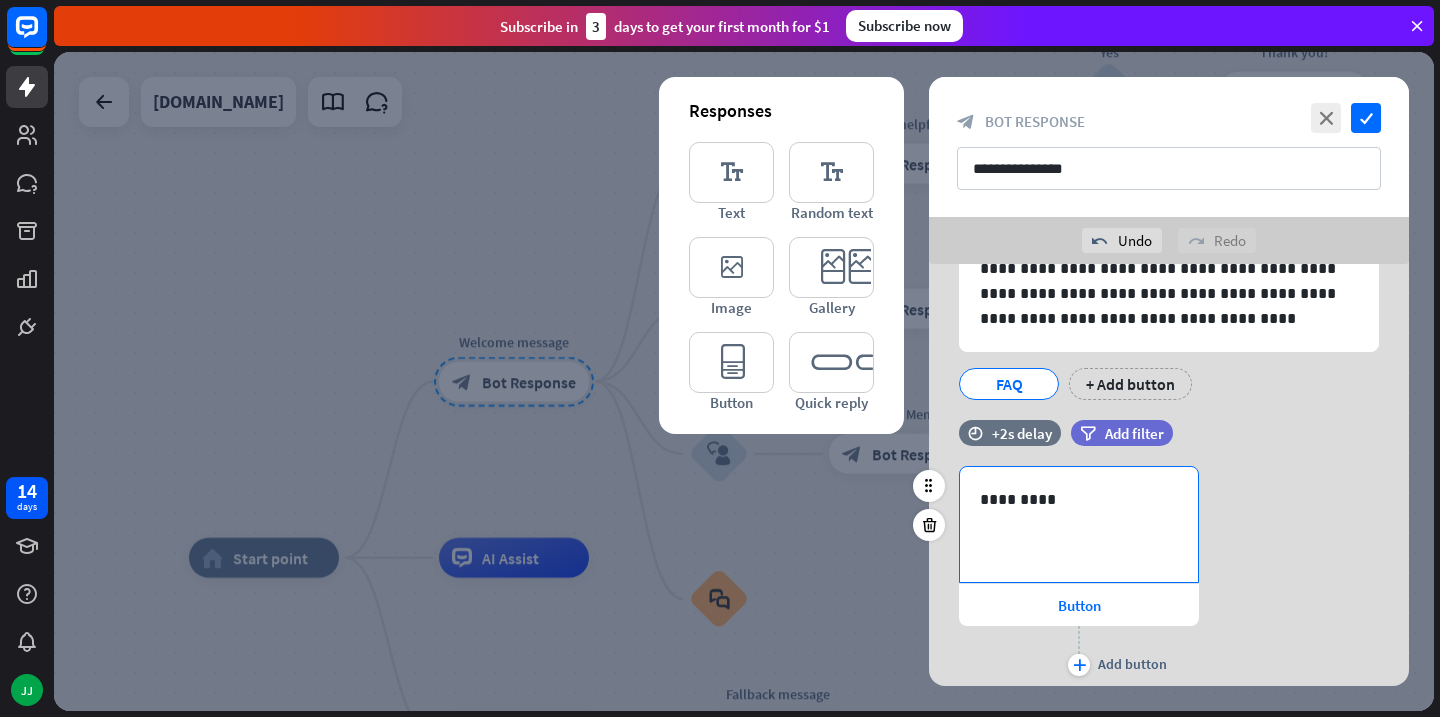 scroll, scrollTop: 178, scrollLeft: 0, axis: vertical 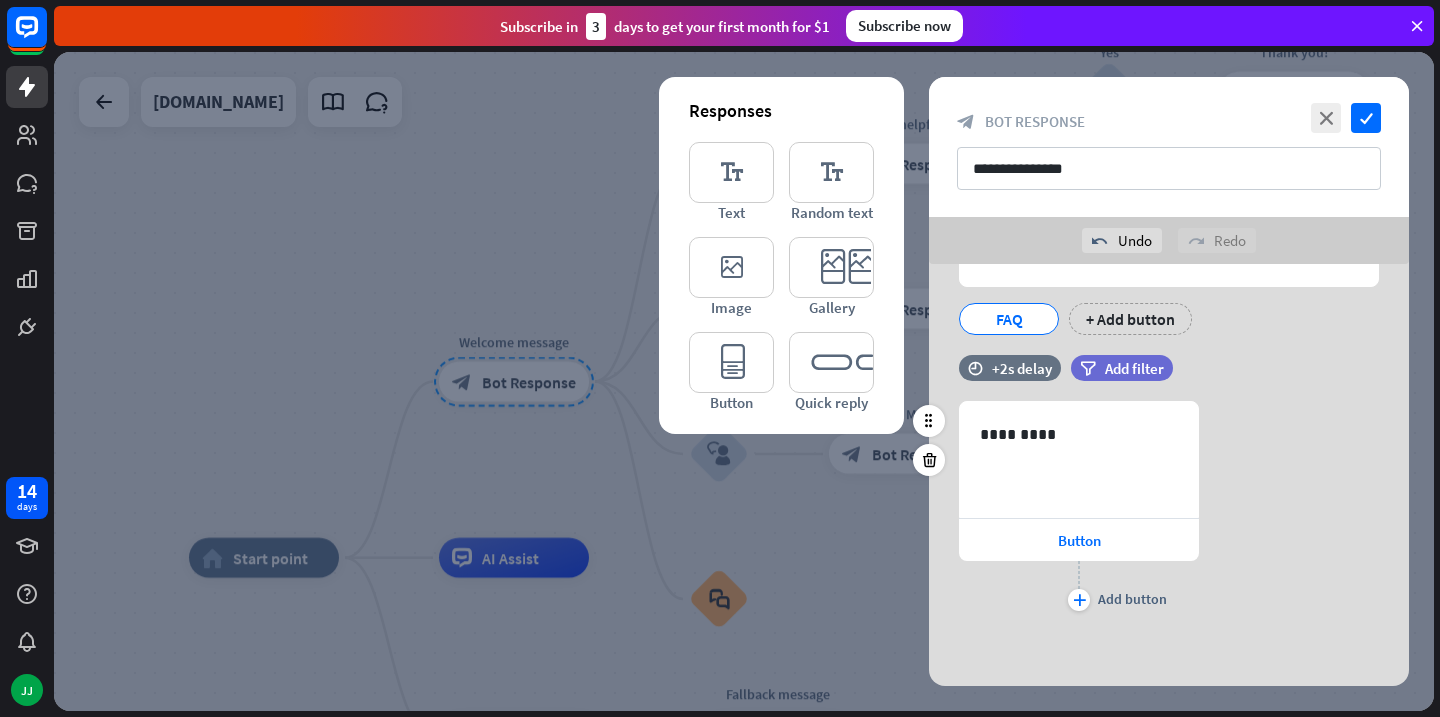 click on "631   *********         Button     plus   Add button" at bounding box center [1169, 508] 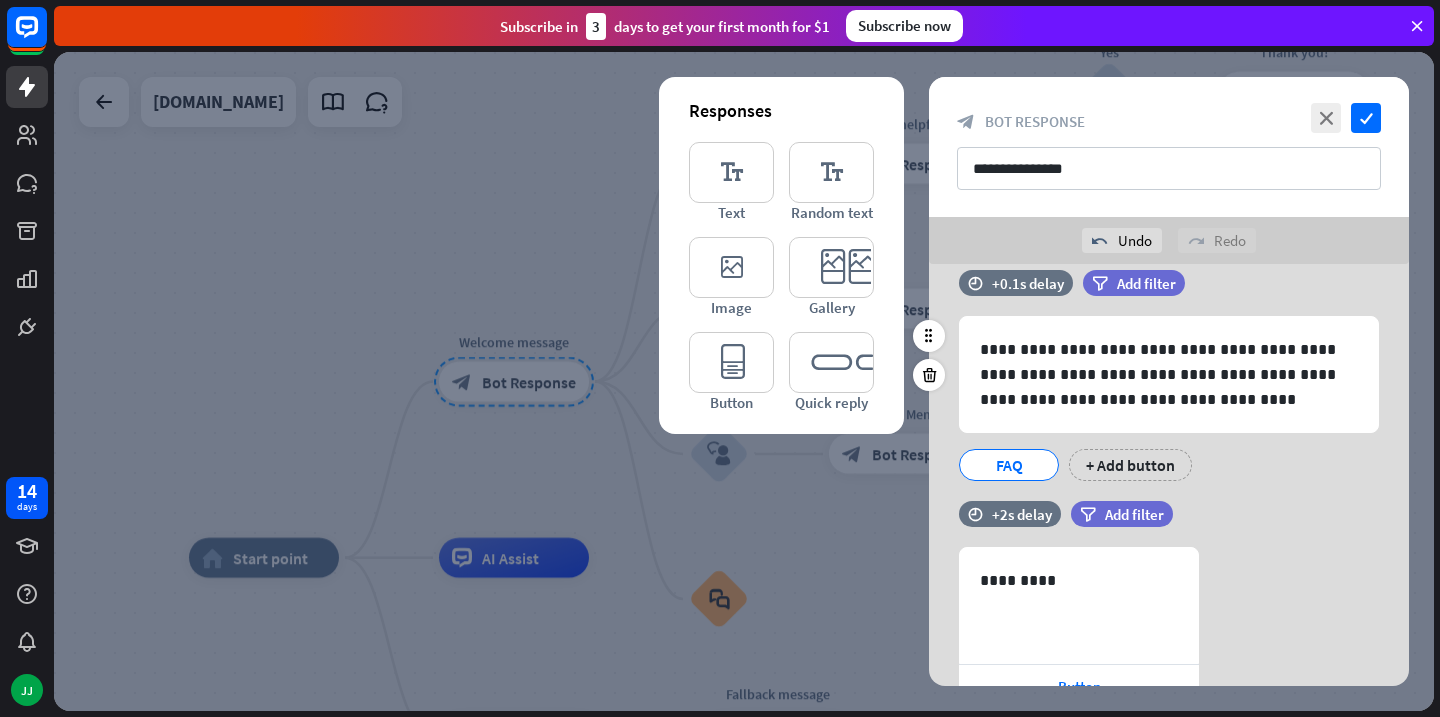 scroll, scrollTop: 0, scrollLeft: 0, axis: both 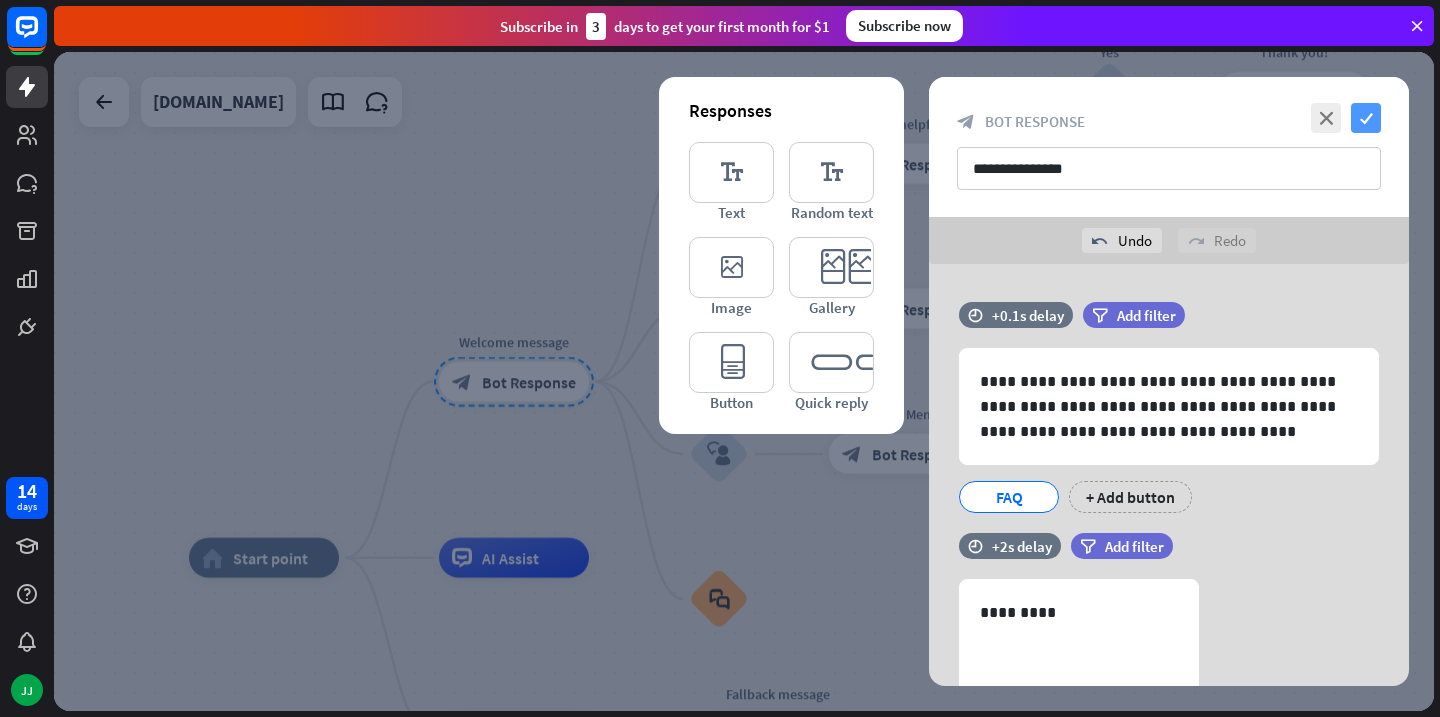 click on "check" at bounding box center (1366, 118) 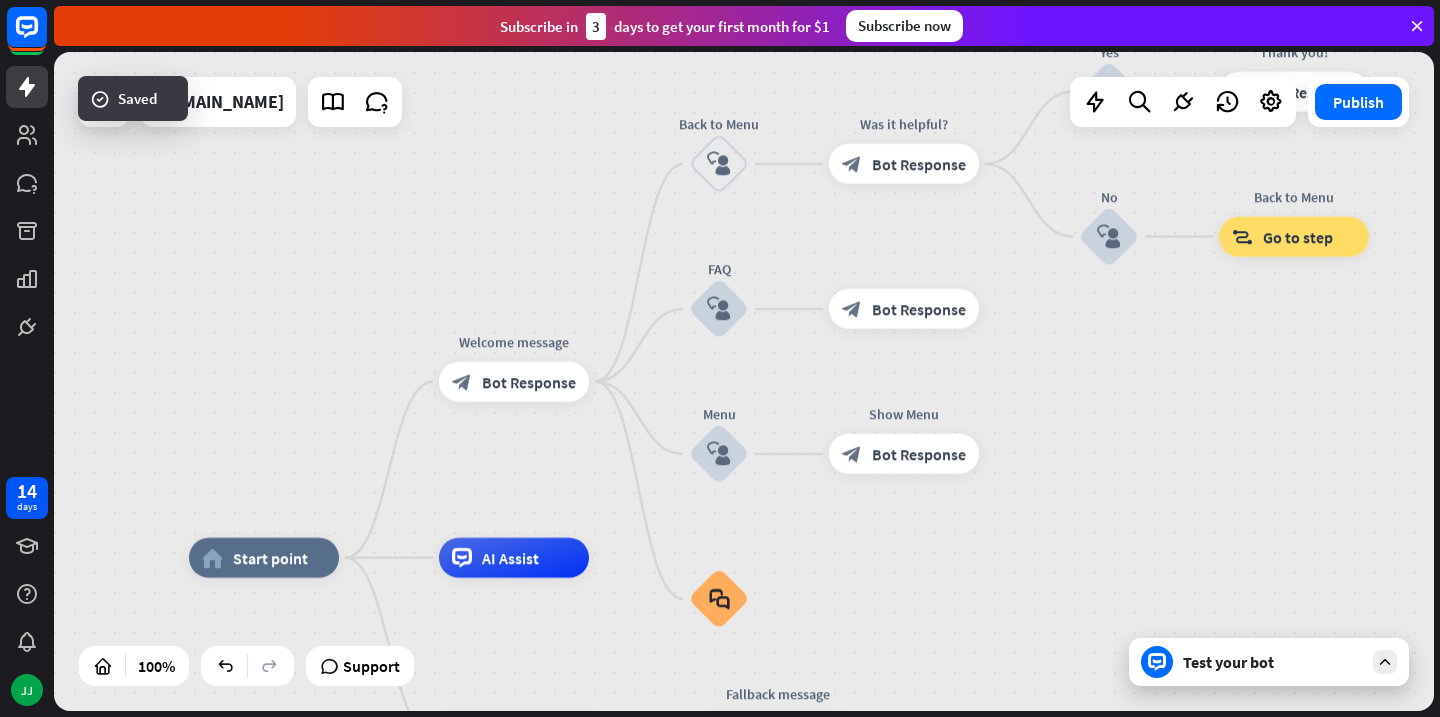 click on "Test your bot" at bounding box center [1269, 662] 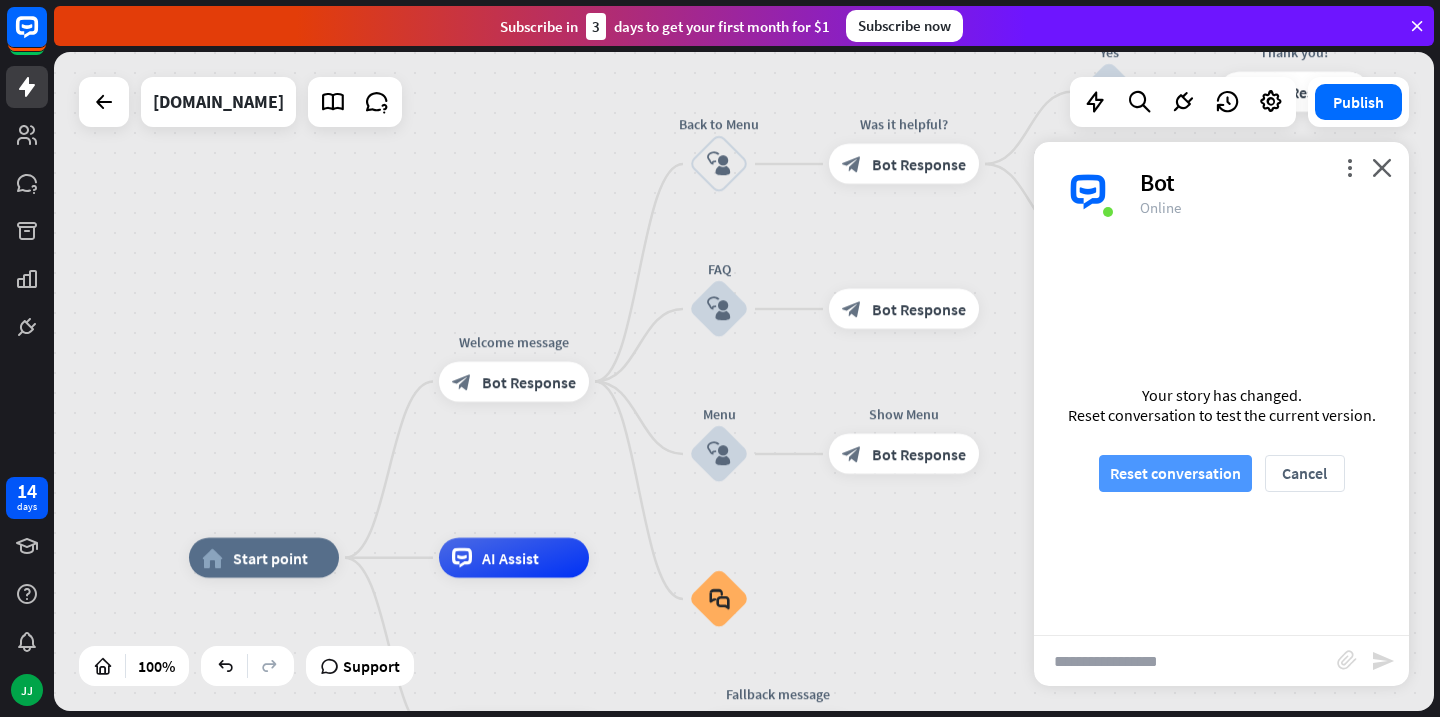 click on "Reset conversation" at bounding box center (1175, 473) 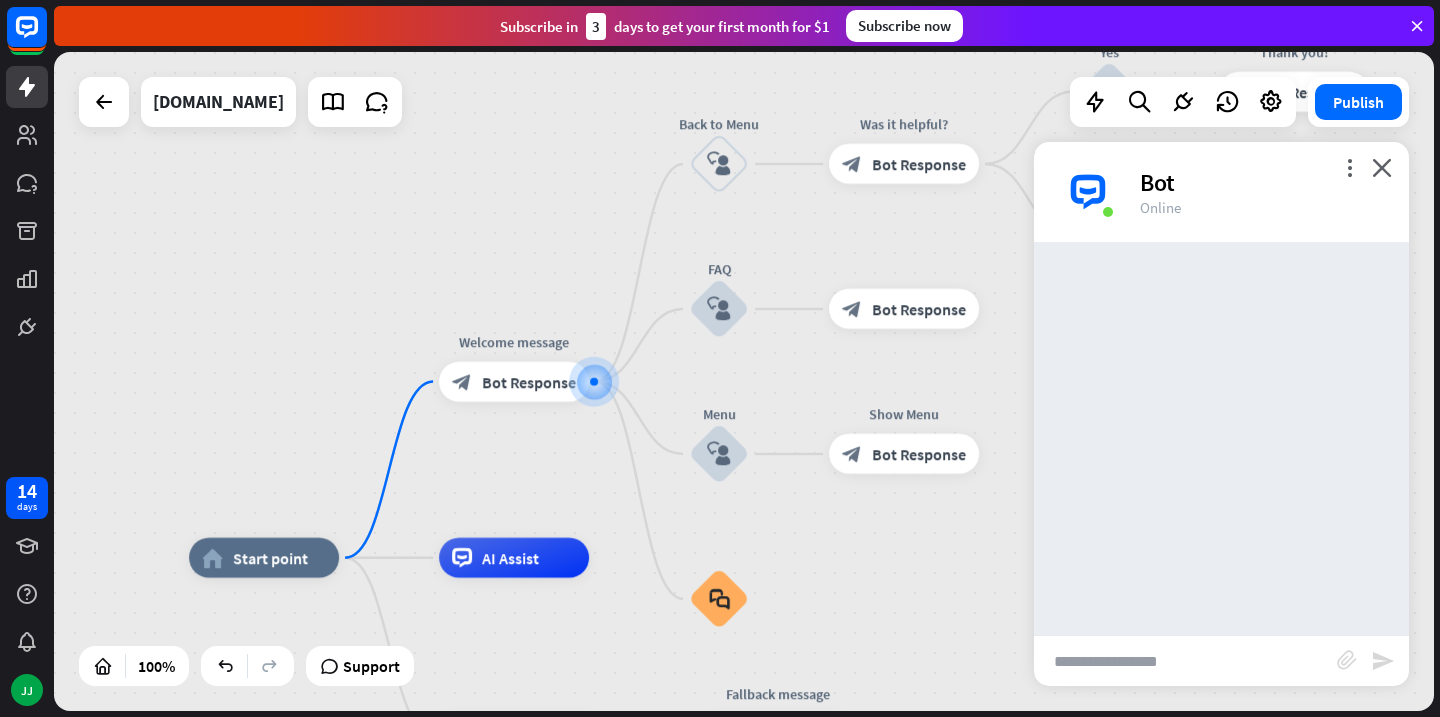 click at bounding box center (1185, 661) 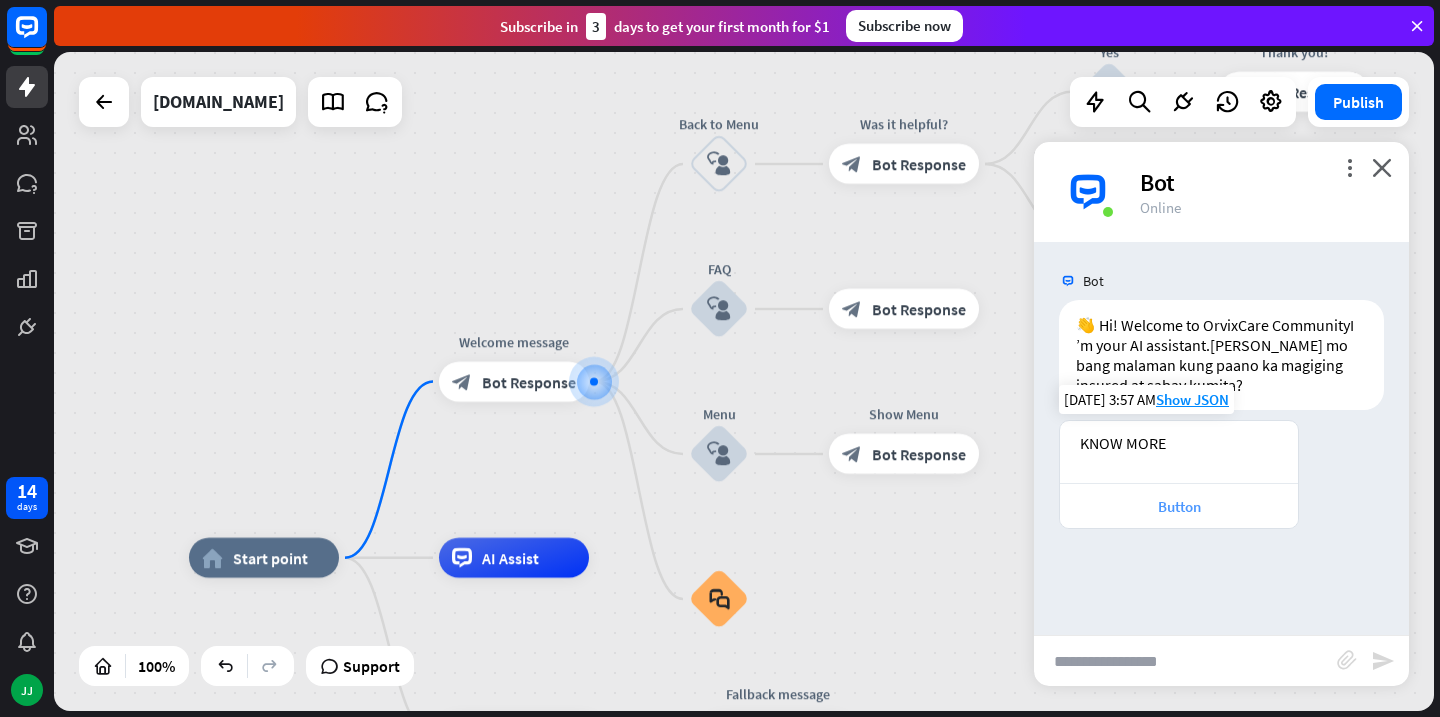 click on "Button" at bounding box center (1179, 506) 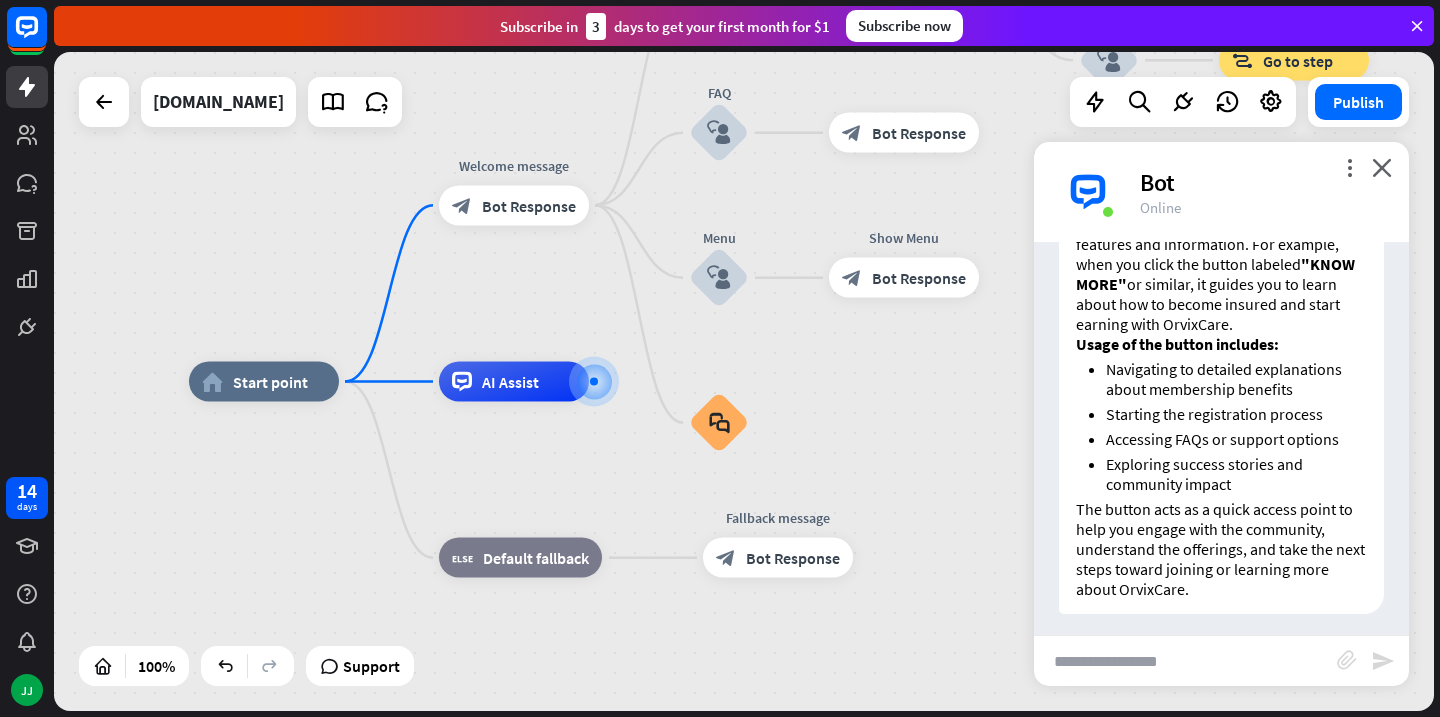 scroll, scrollTop: 505, scrollLeft: 0, axis: vertical 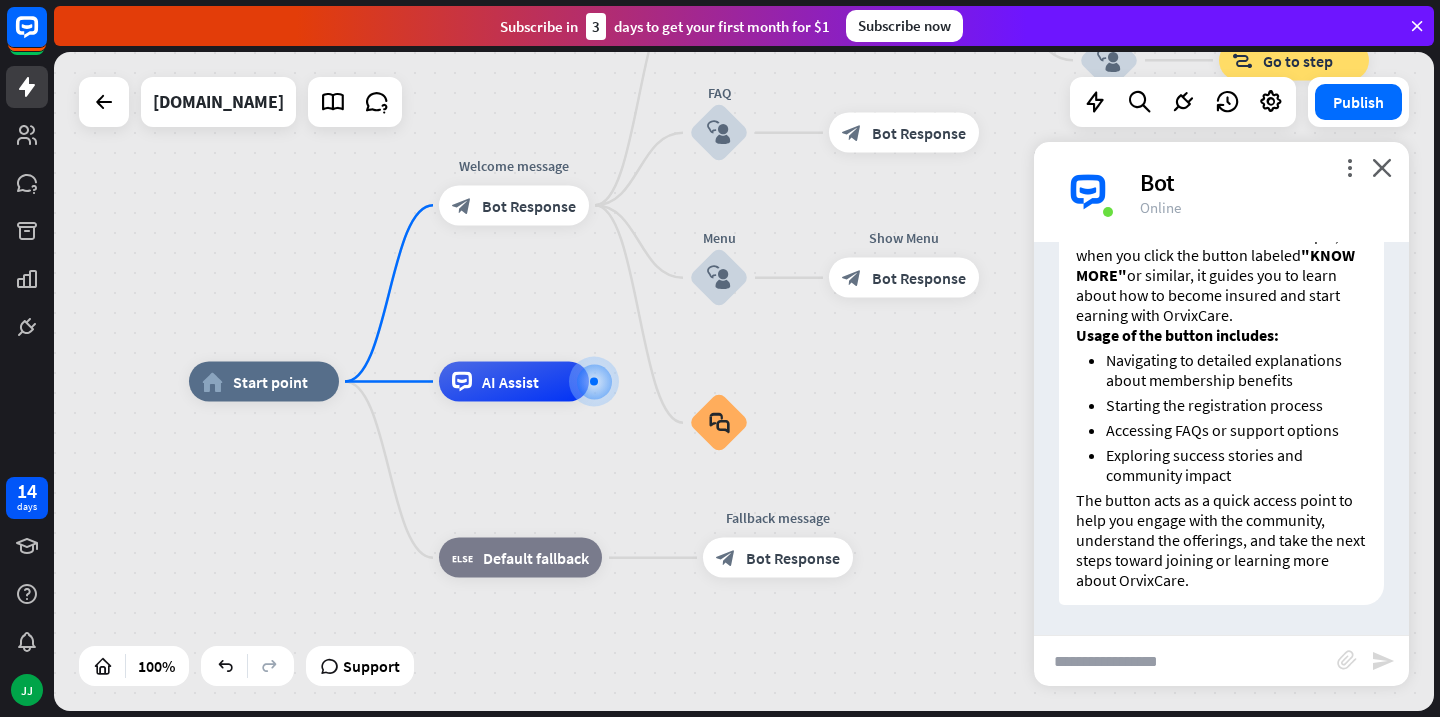 click on "home_2   Start point                 Welcome message   block_bot_response   Bot Response                 Back to Menu   block_user_input                 Was it helpful?   block_bot_response   Bot Response                 Yes   block_user_input                 Thank you!   block_bot_response   Bot Response                 No   block_user_input                 Back to Menu   block_goto   Go to step                 FAQ   block_user_input                   block_bot_response   Bot Response                 Menu   block_user_input                 Show Menu   block_bot_response   Bot Response                   block_faq                     AI Assist                       block_fallback   Default fallback                 Fallback message   block_bot_response   Bot Response" at bounding box center [879, 711] 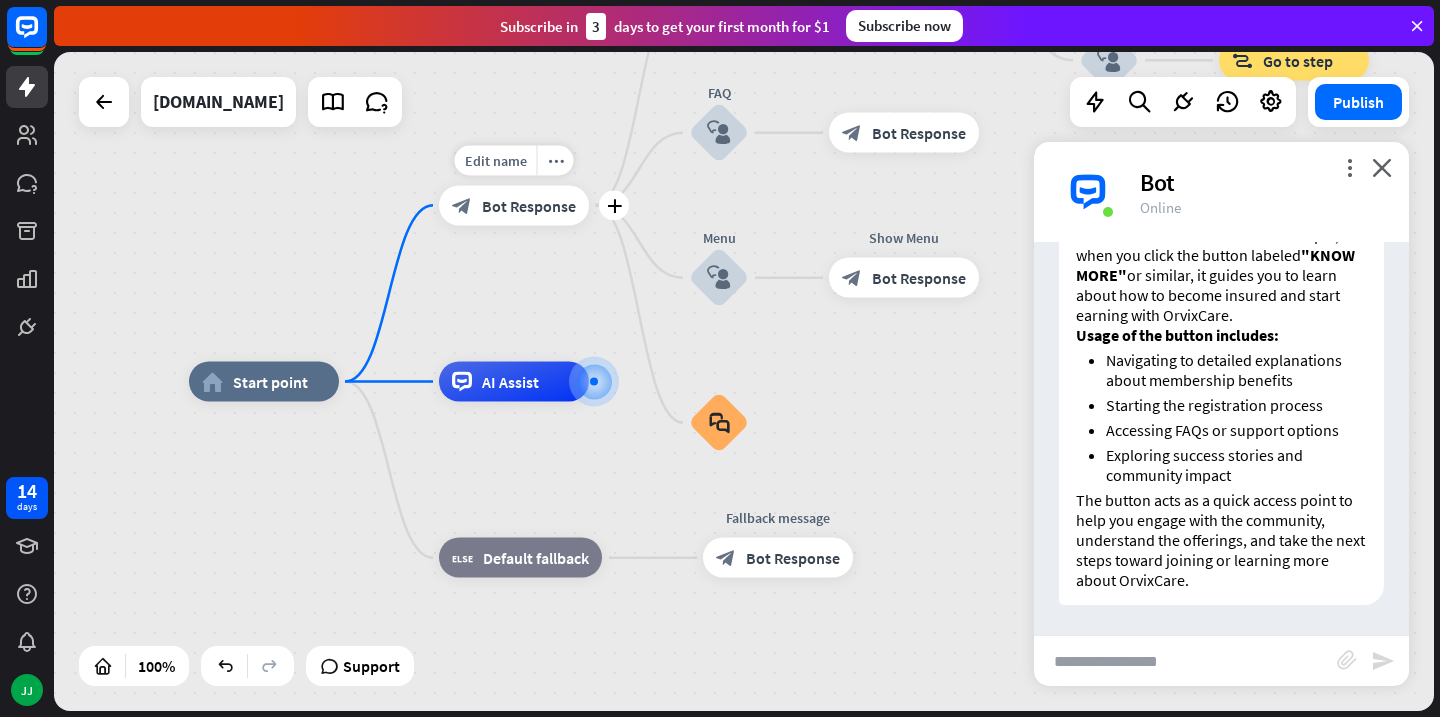 click on "Bot Response" at bounding box center (529, 205) 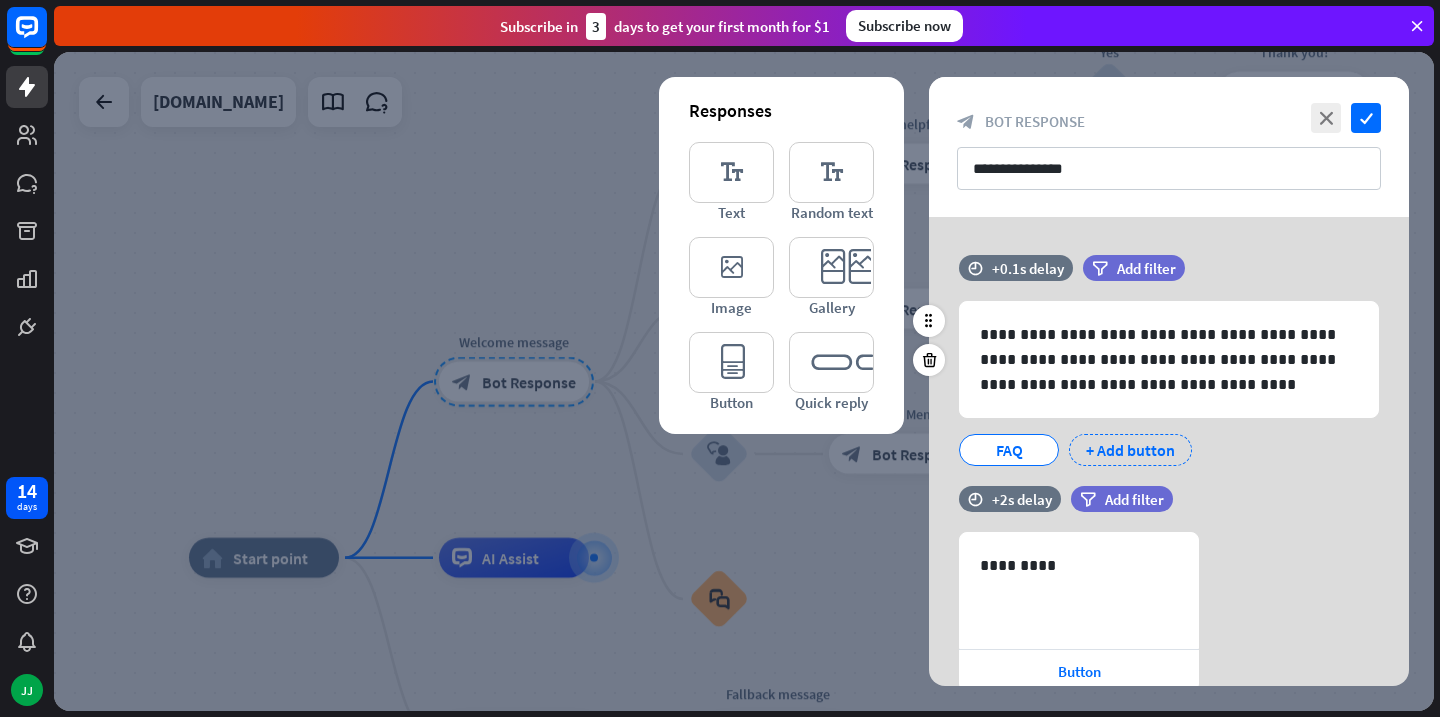 scroll, scrollTop: 131, scrollLeft: 0, axis: vertical 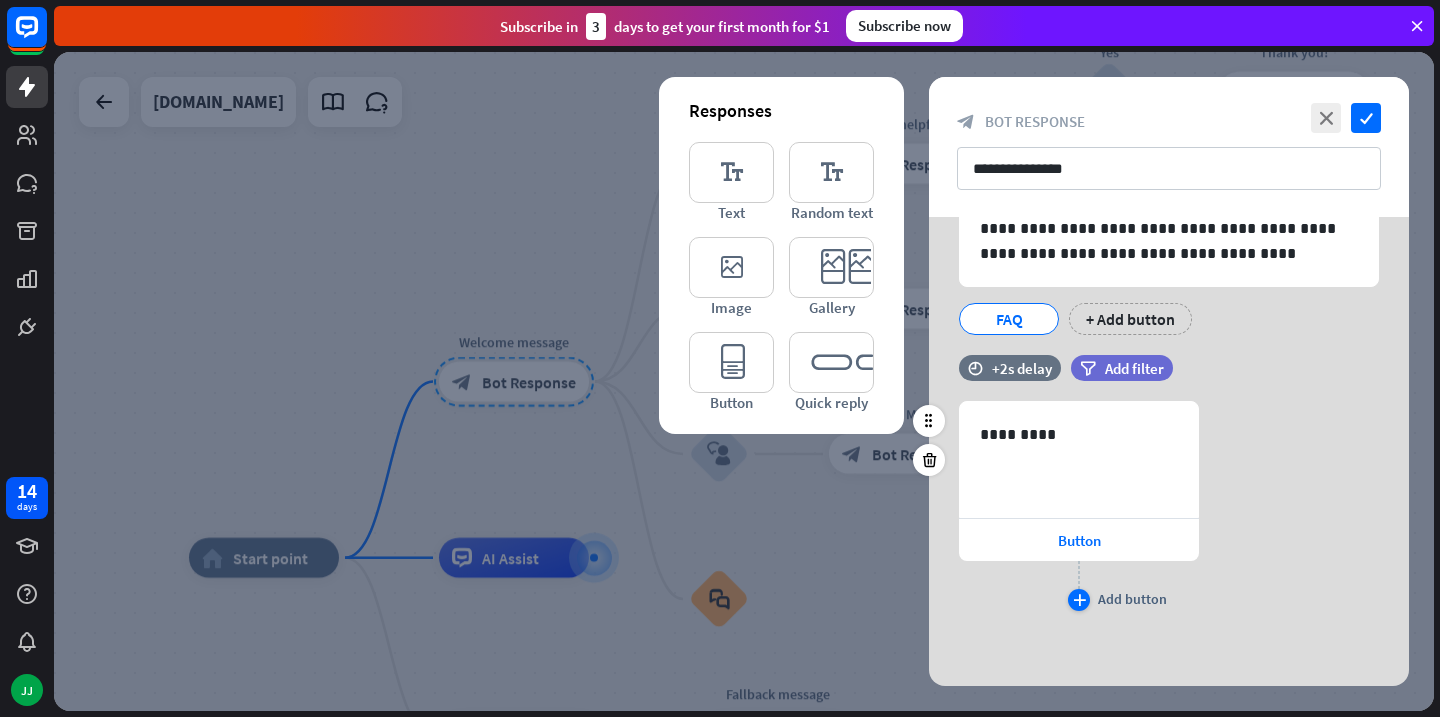 click on "plus" at bounding box center [1079, 600] 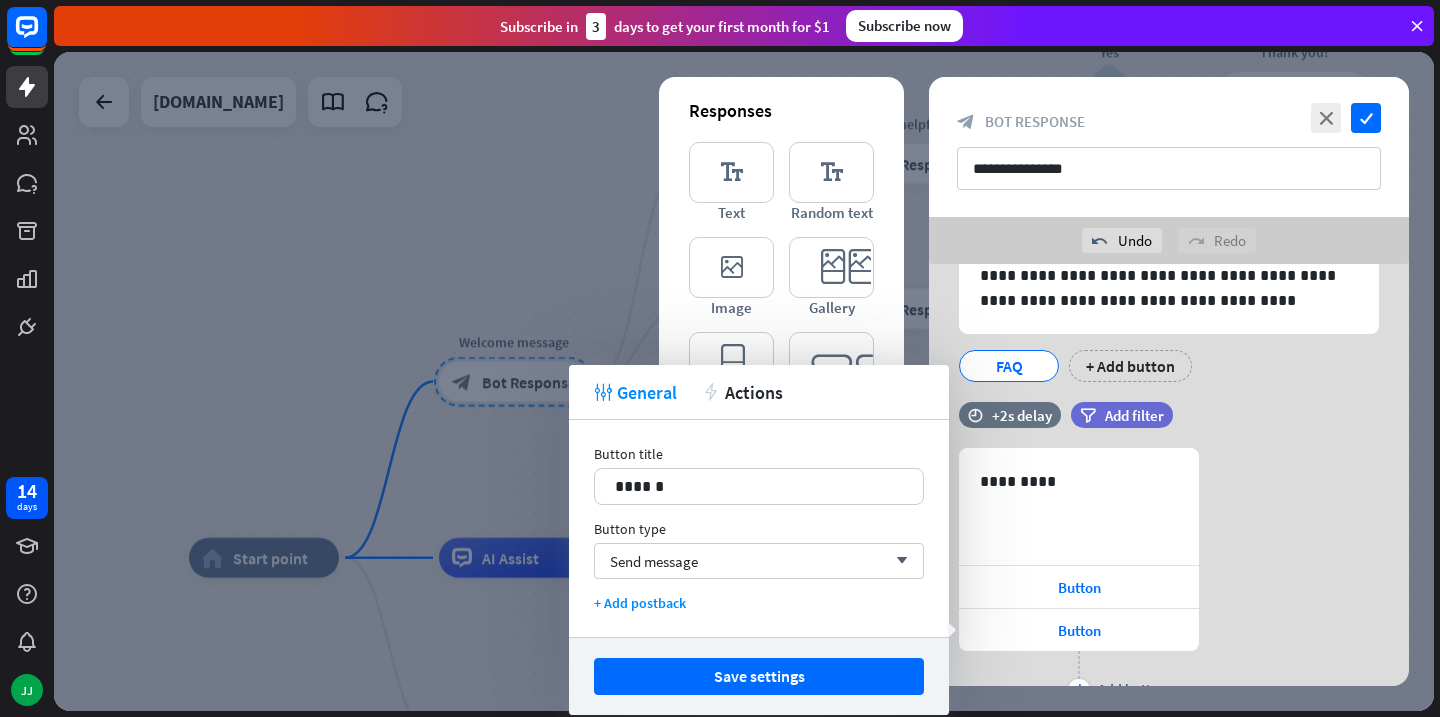 click on "631   *********         Button       Button     plus   Add button" at bounding box center (1169, 577) 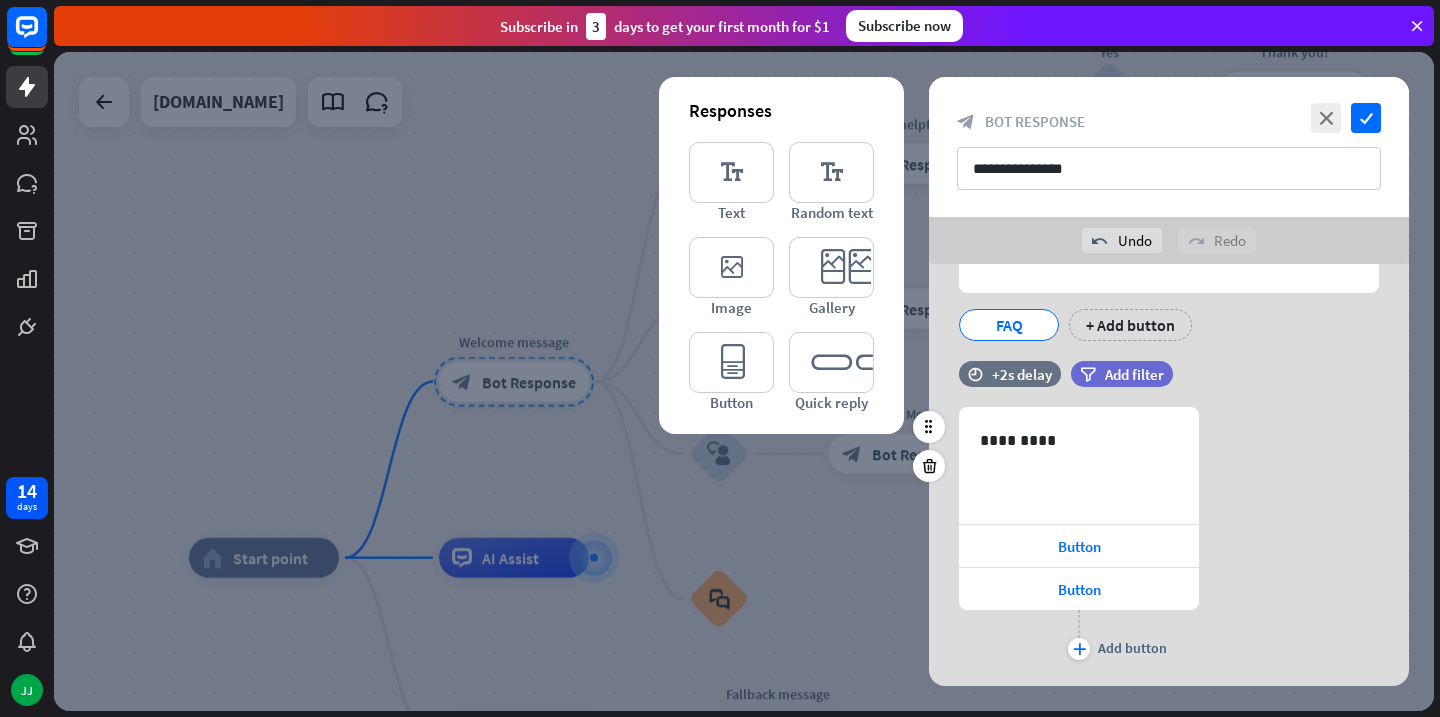 scroll, scrollTop: 221, scrollLeft: 0, axis: vertical 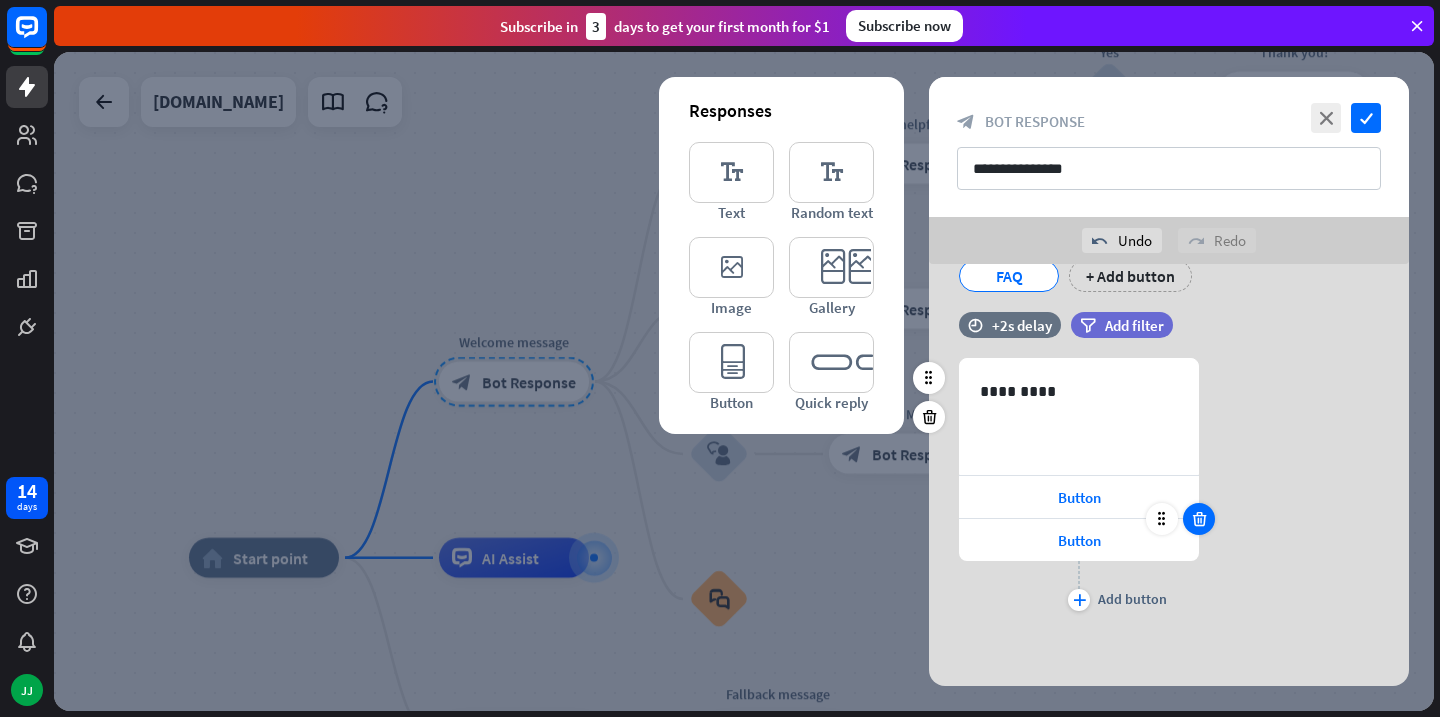 click at bounding box center (1199, 519) 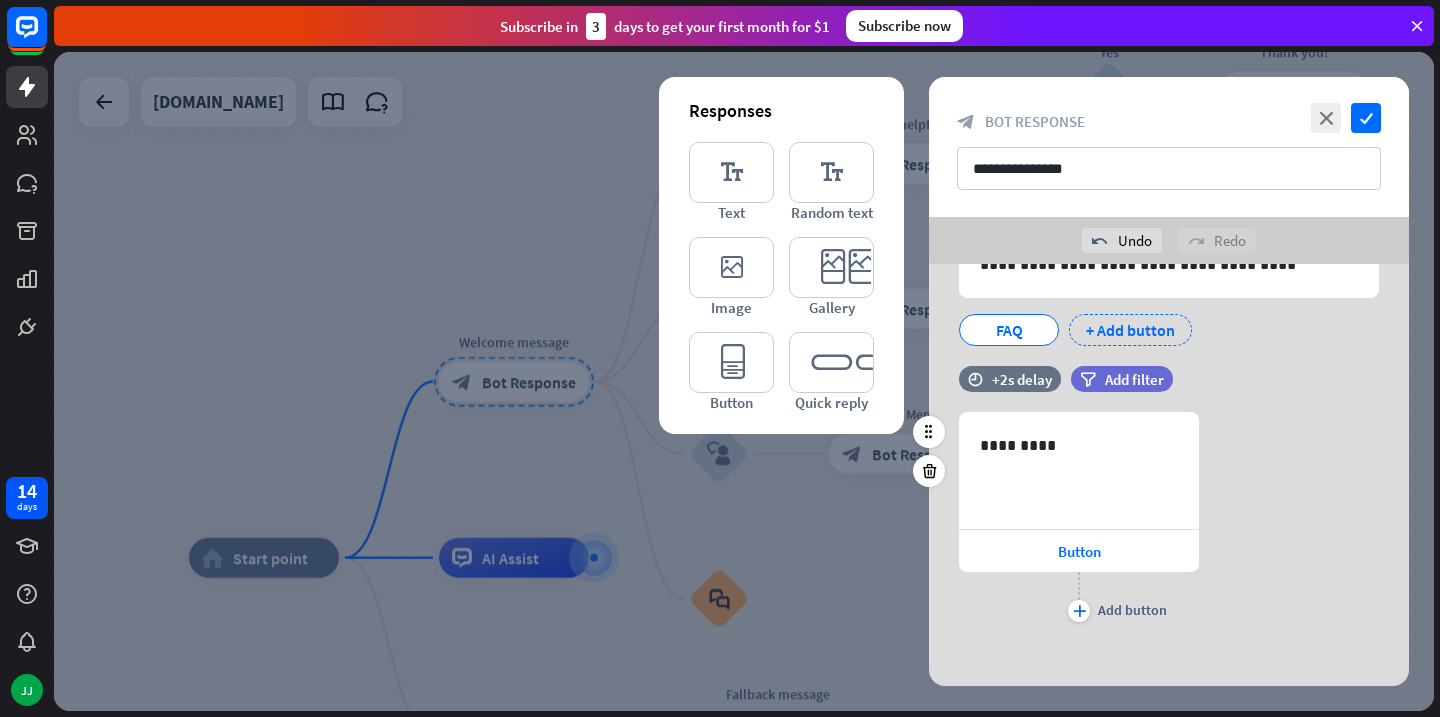 scroll, scrollTop: 178, scrollLeft: 0, axis: vertical 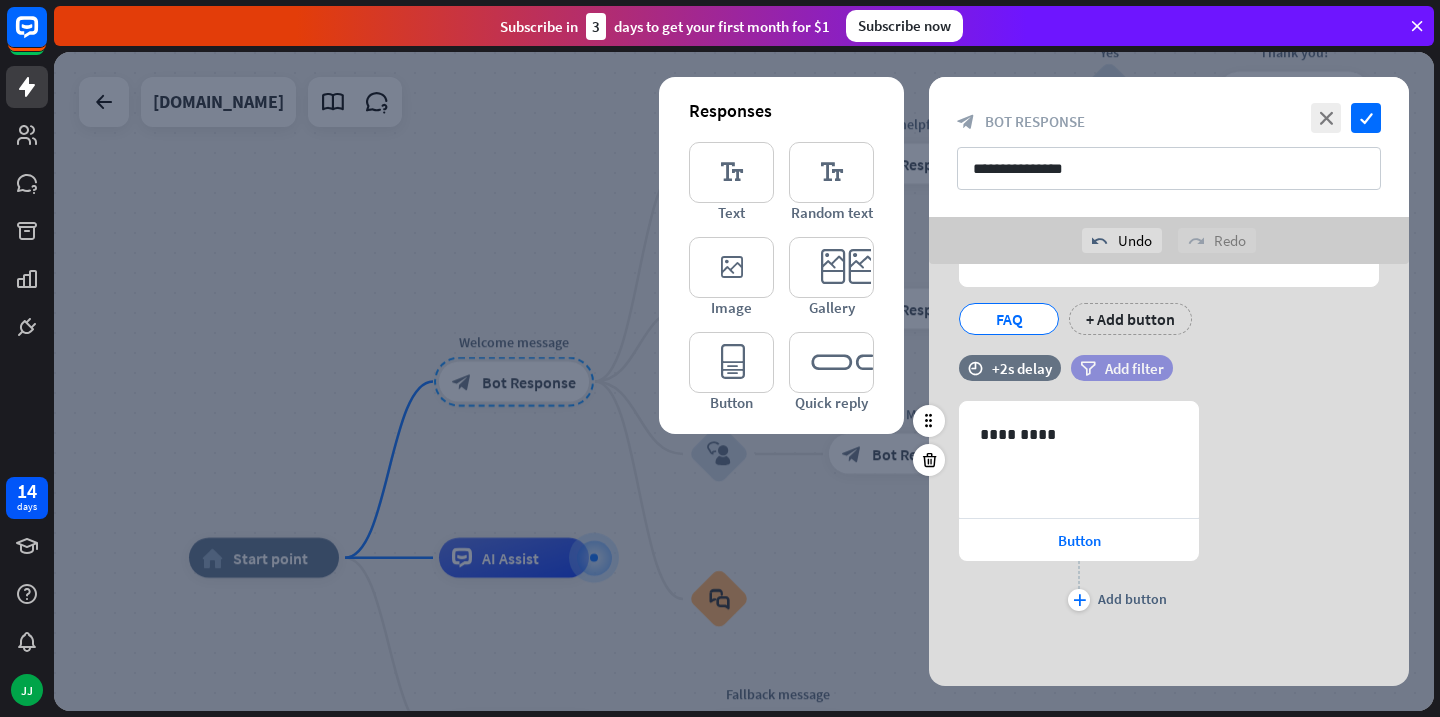 click on "Add filter" at bounding box center [1134, 368] 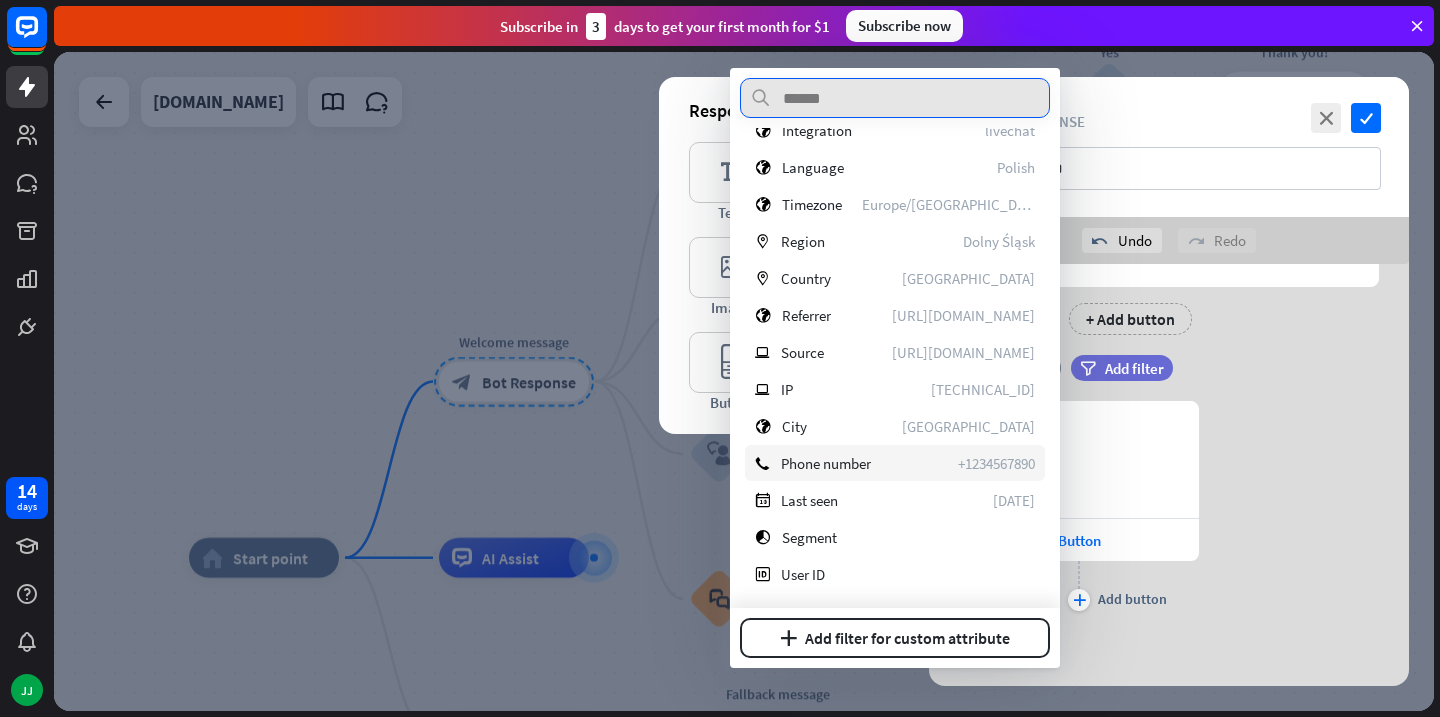 scroll, scrollTop: 0, scrollLeft: 0, axis: both 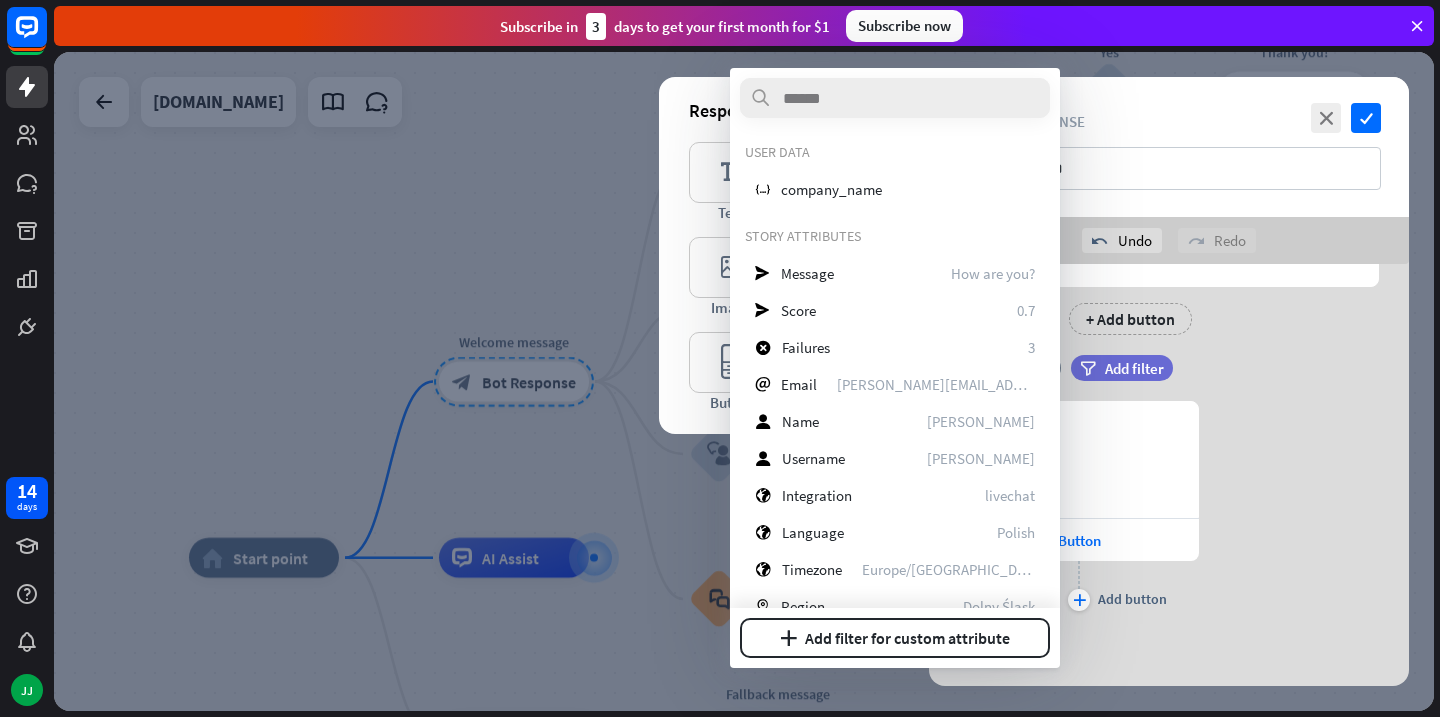 click on "time   +2s delay          filter   Add filter" at bounding box center [1169, 378] 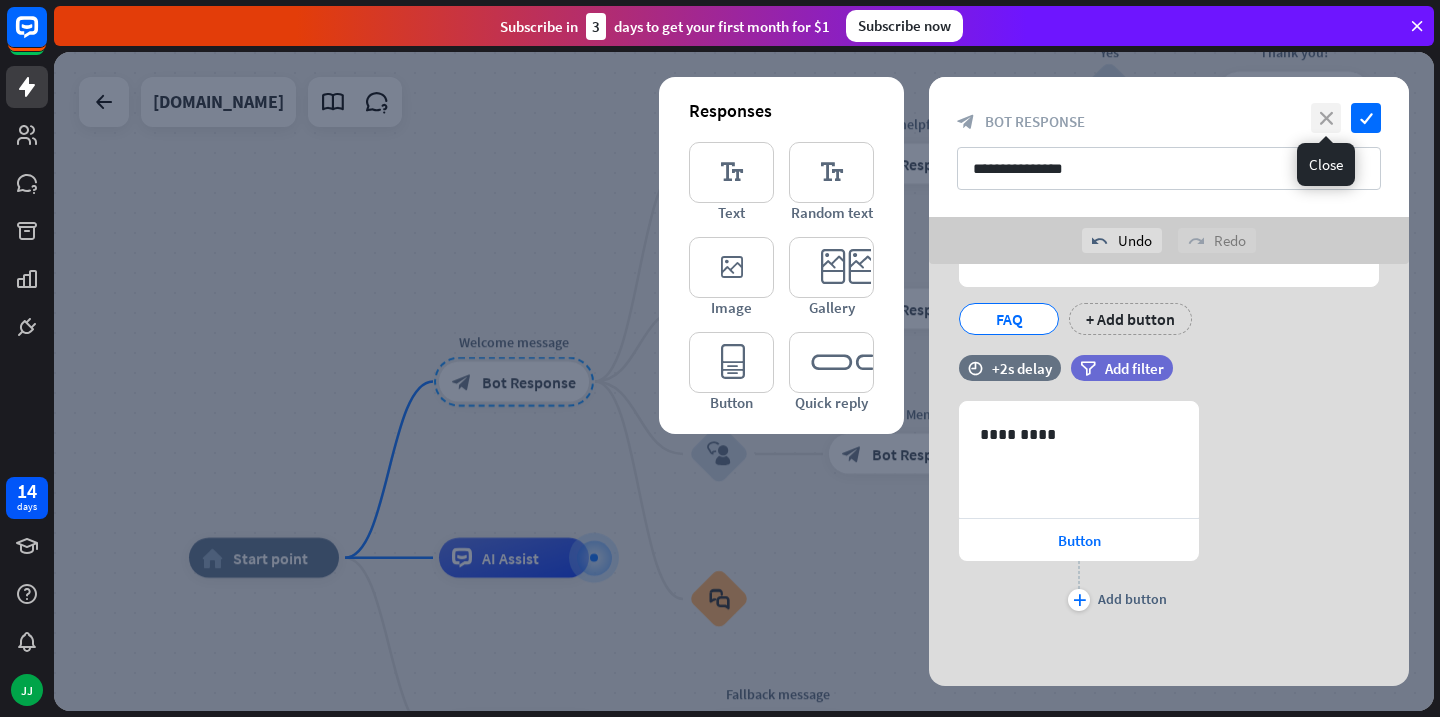 click on "close" at bounding box center (1326, 118) 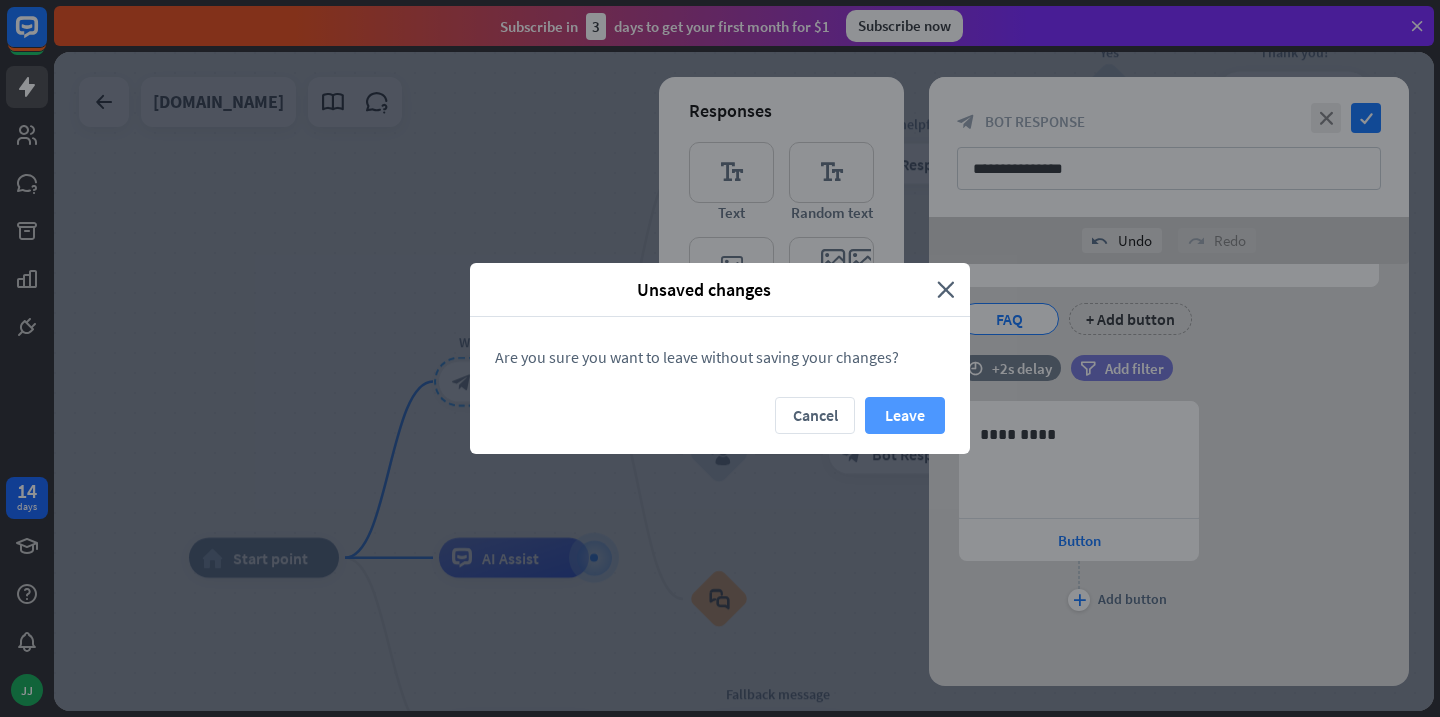 click on "Leave" at bounding box center [905, 415] 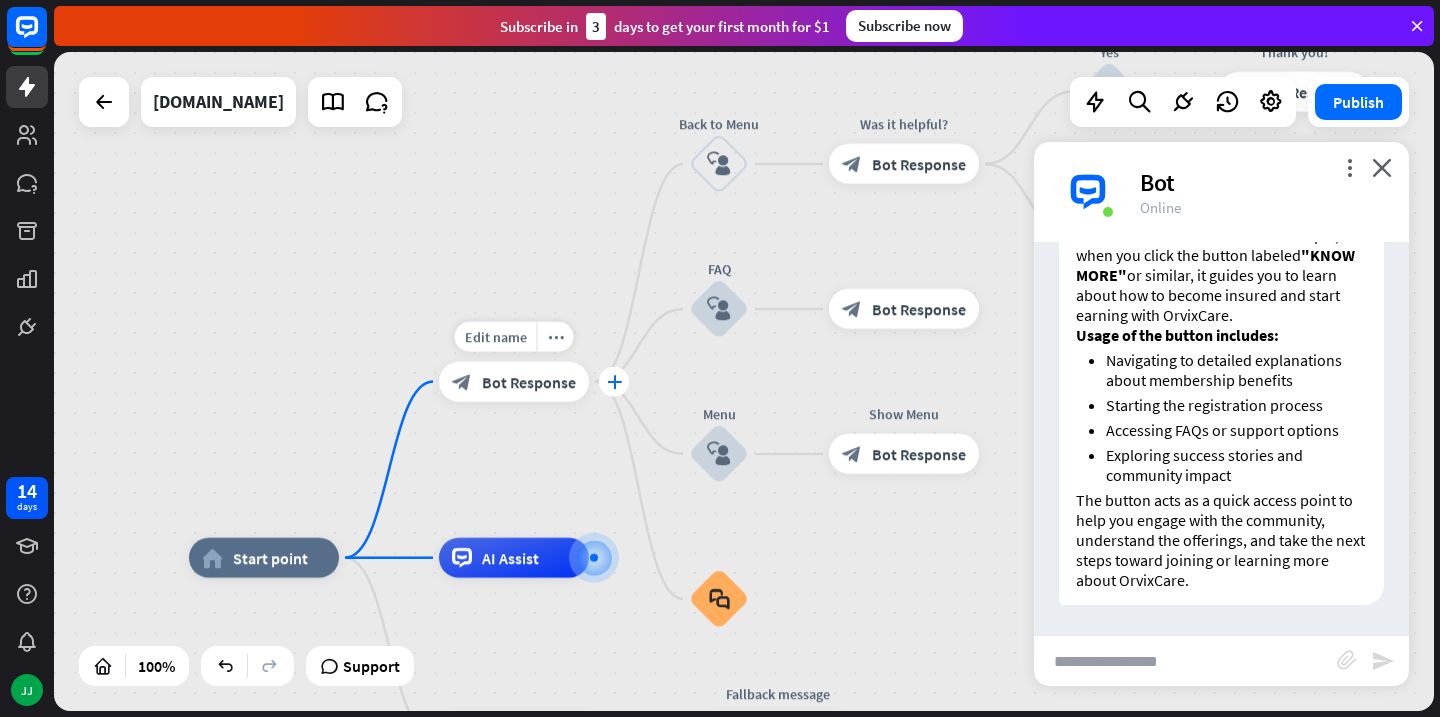 click on "plus" at bounding box center (614, 382) 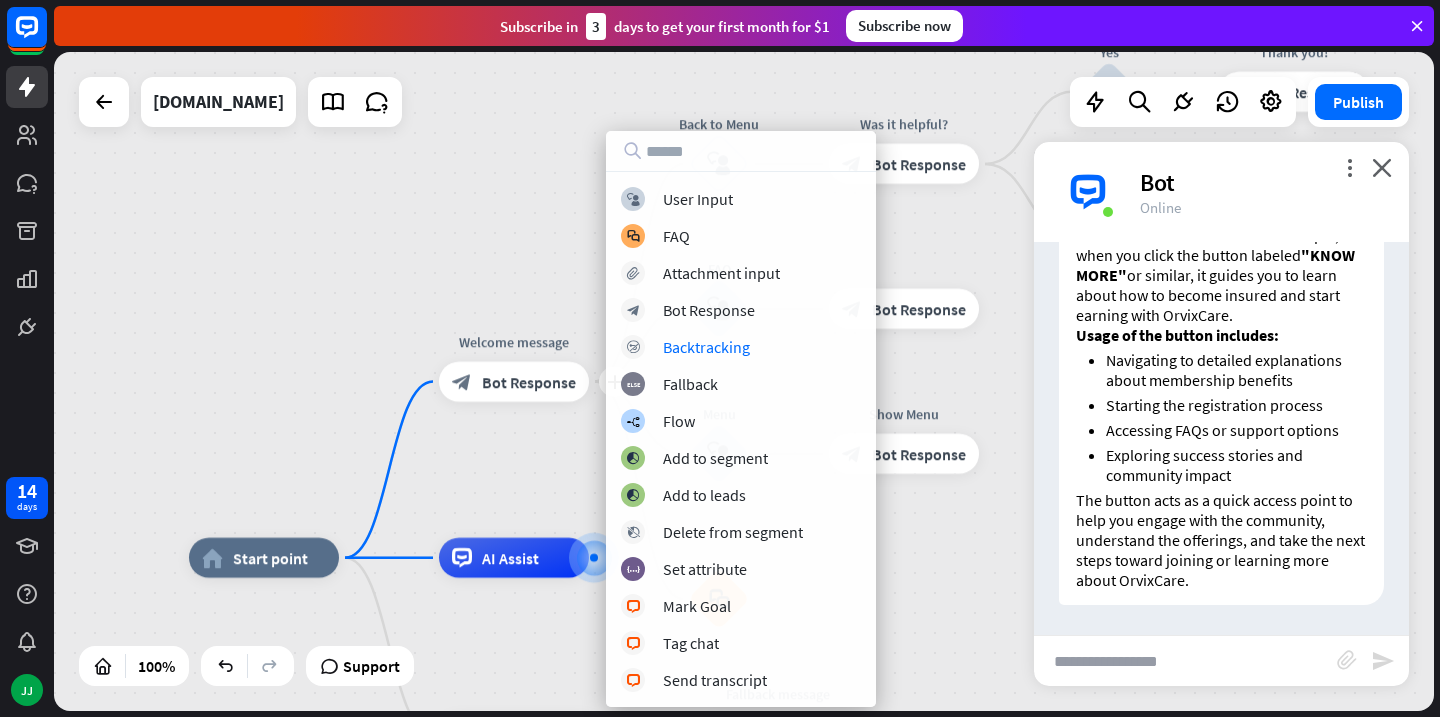 click on "home_2   Start point               plus   Welcome message   block_bot_response   Bot Response                 Back to Menu   block_user_input                 Was it helpful?   block_bot_response   Bot Response                 Yes   block_user_input                 Thank you!   block_bot_response   Bot Response                 No   block_user_input                 Back to Menu   block_goto   Go to step                 FAQ   block_user_input                   block_bot_response   Bot Response                 Menu   block_user_input                 Show Menu   block_bot_response   Bot Response                   block_faq                     AI Assist                       block_fallback   Default fallback                 Fallback message   block_bot_response   Bot Response" at bounding box center (744, 381) 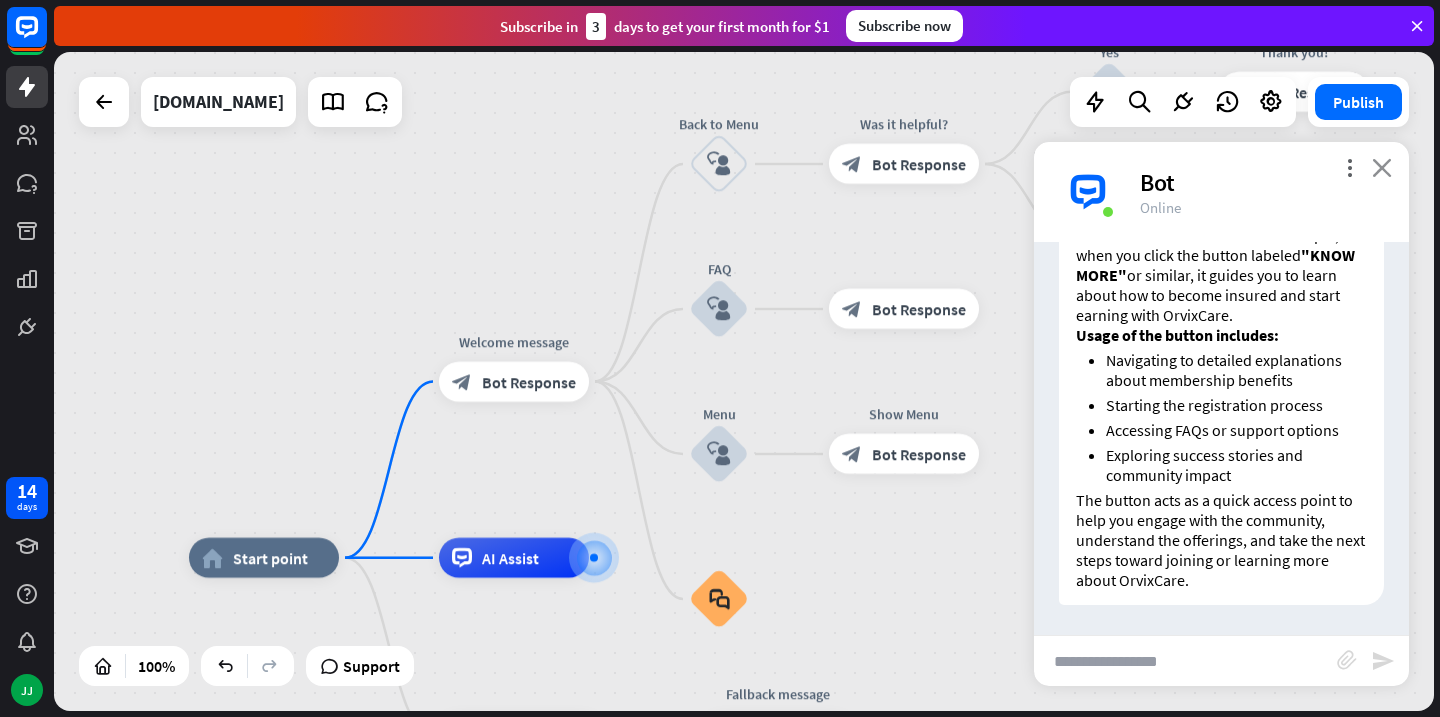 click on "close" at bounding box center (1382, 167) 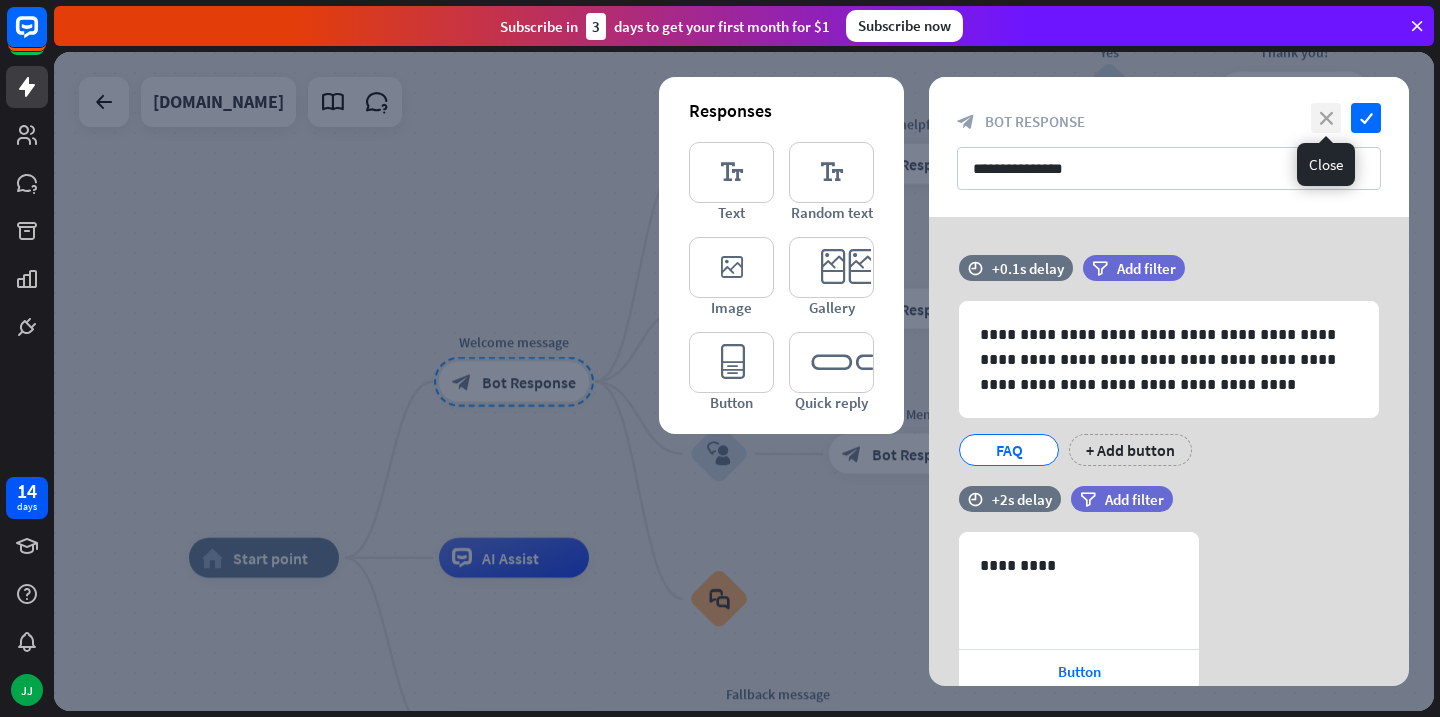 click on "close" at bounding box center [1326, 118] 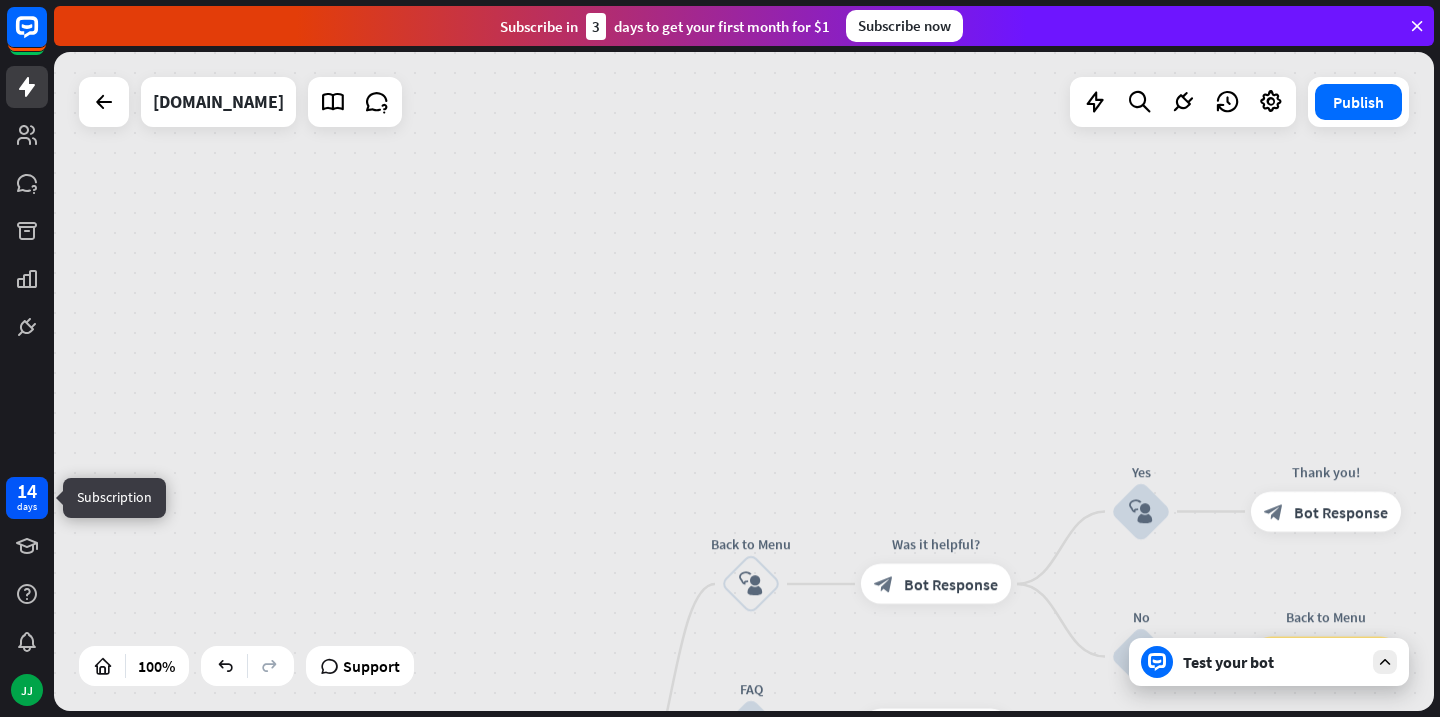 click on "days" at bounding box center (27, 507) 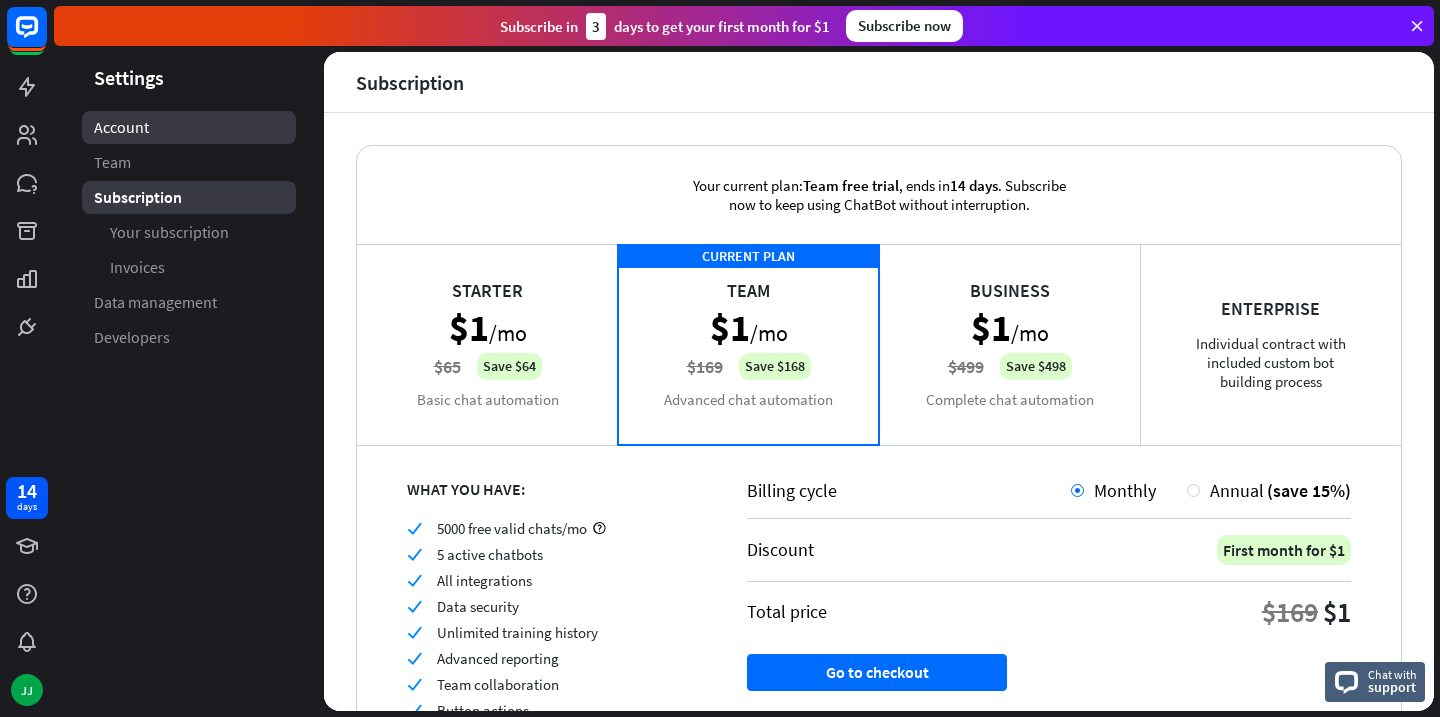 click on "Account" at bounding box center (189, 127) 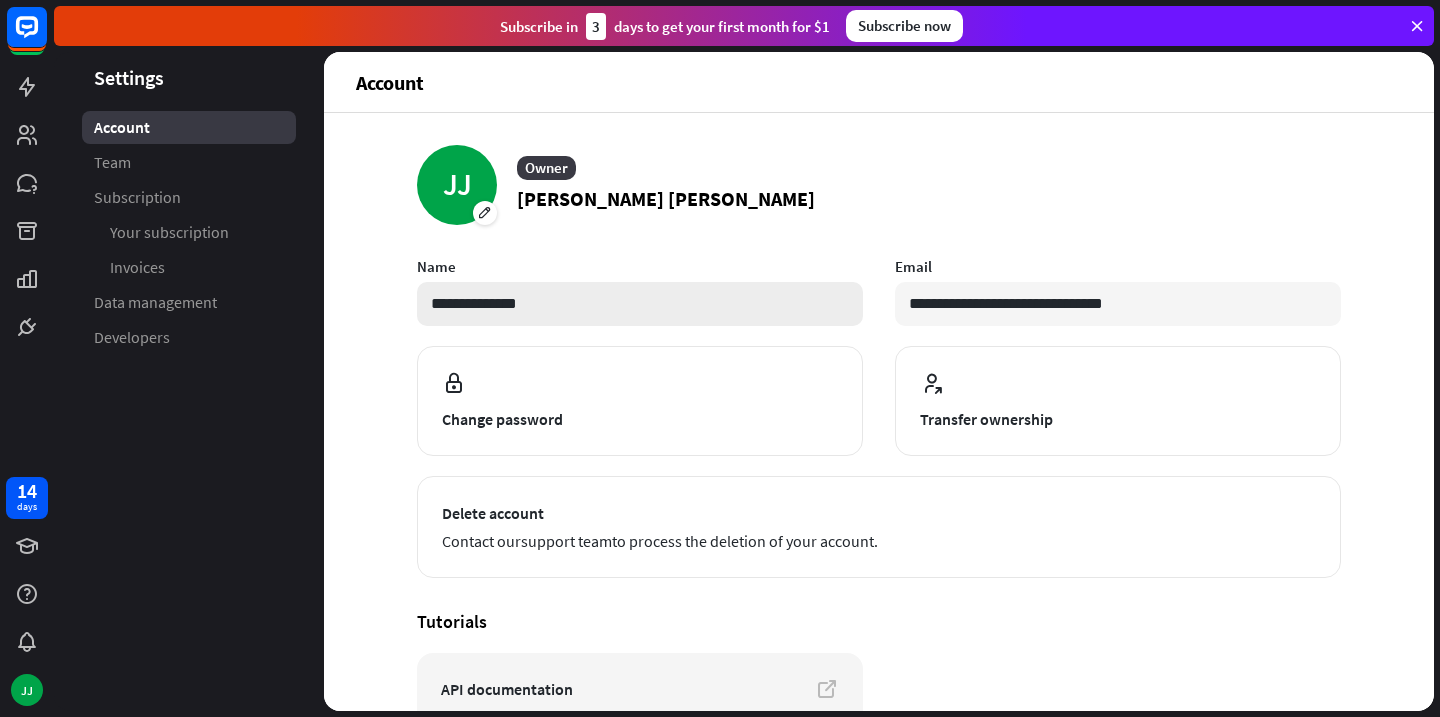 scroll, scrollTop: 170, scrollLeft: 0, axis: vertical 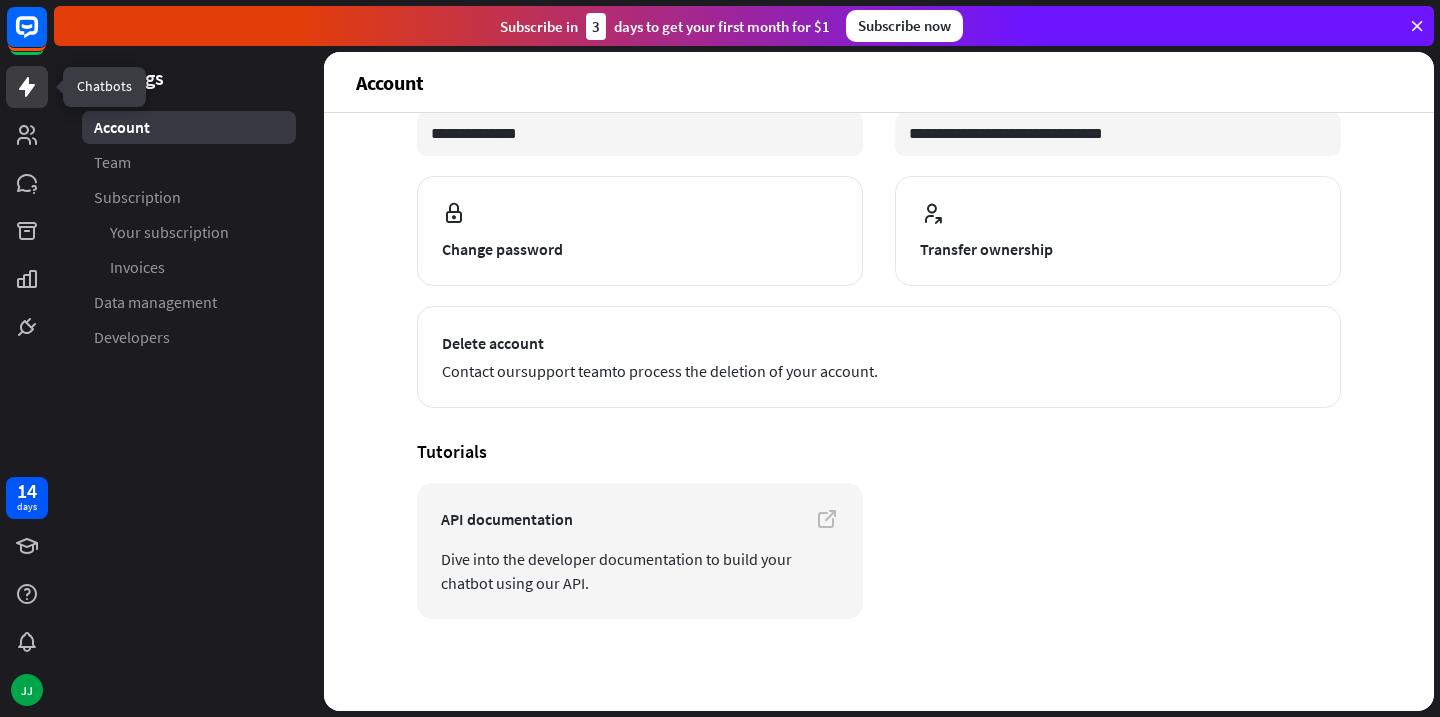 click 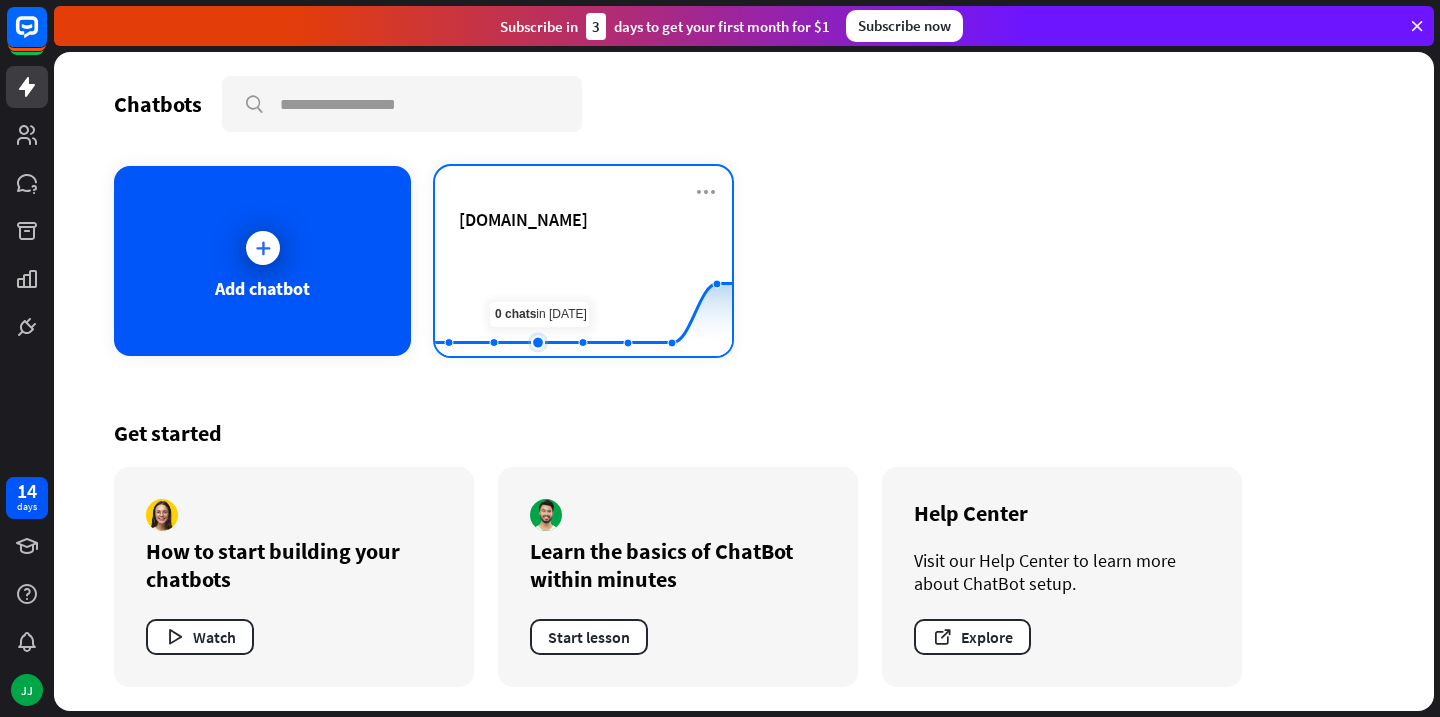 click 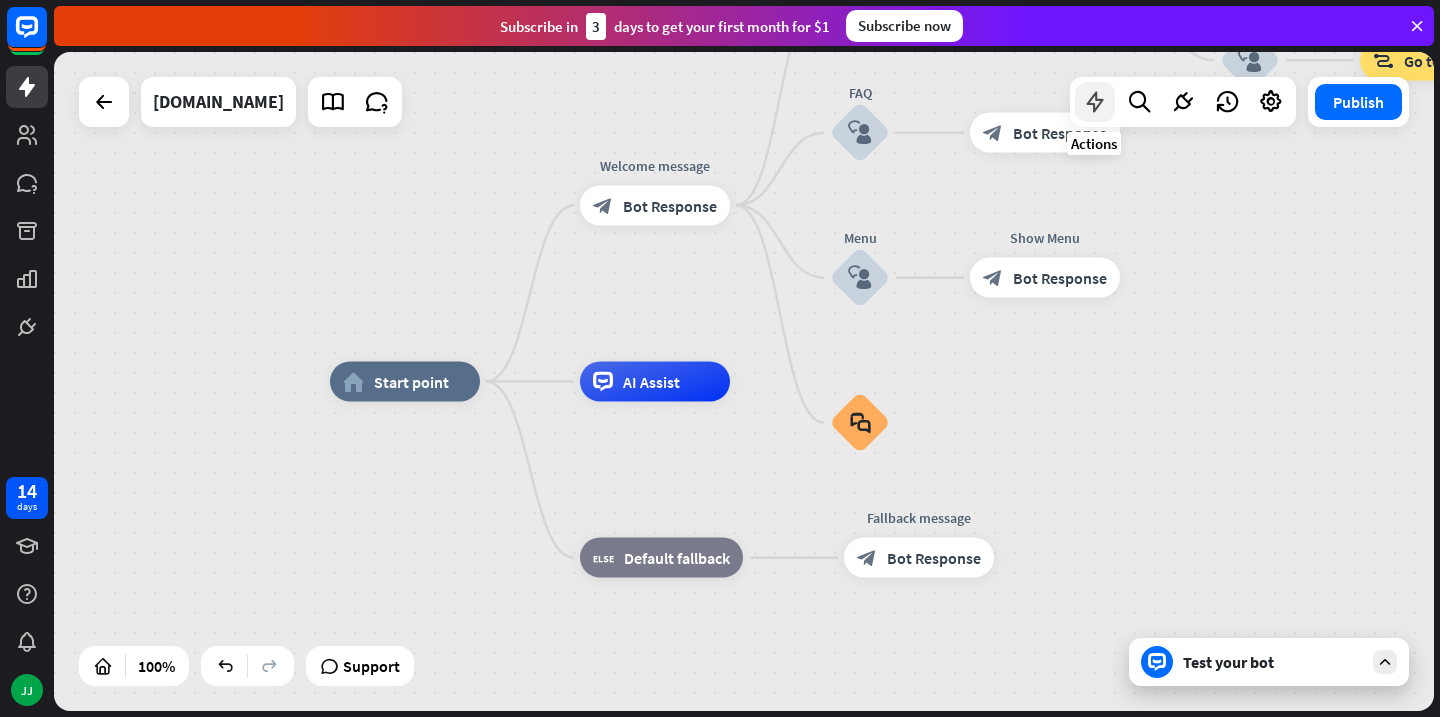 click at bounding box center [1095, 102] 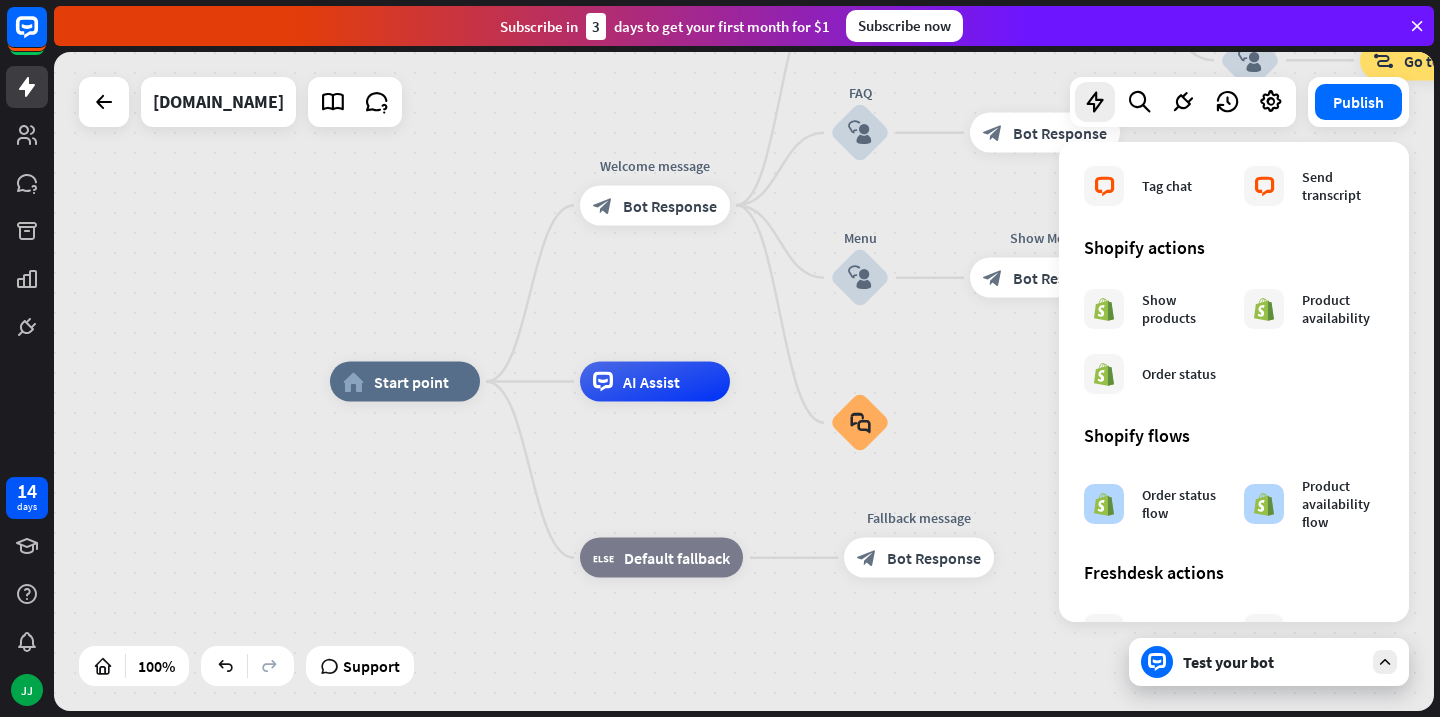 scroll, scrollTop: 823, scrollLeft: 0, axis: vertical 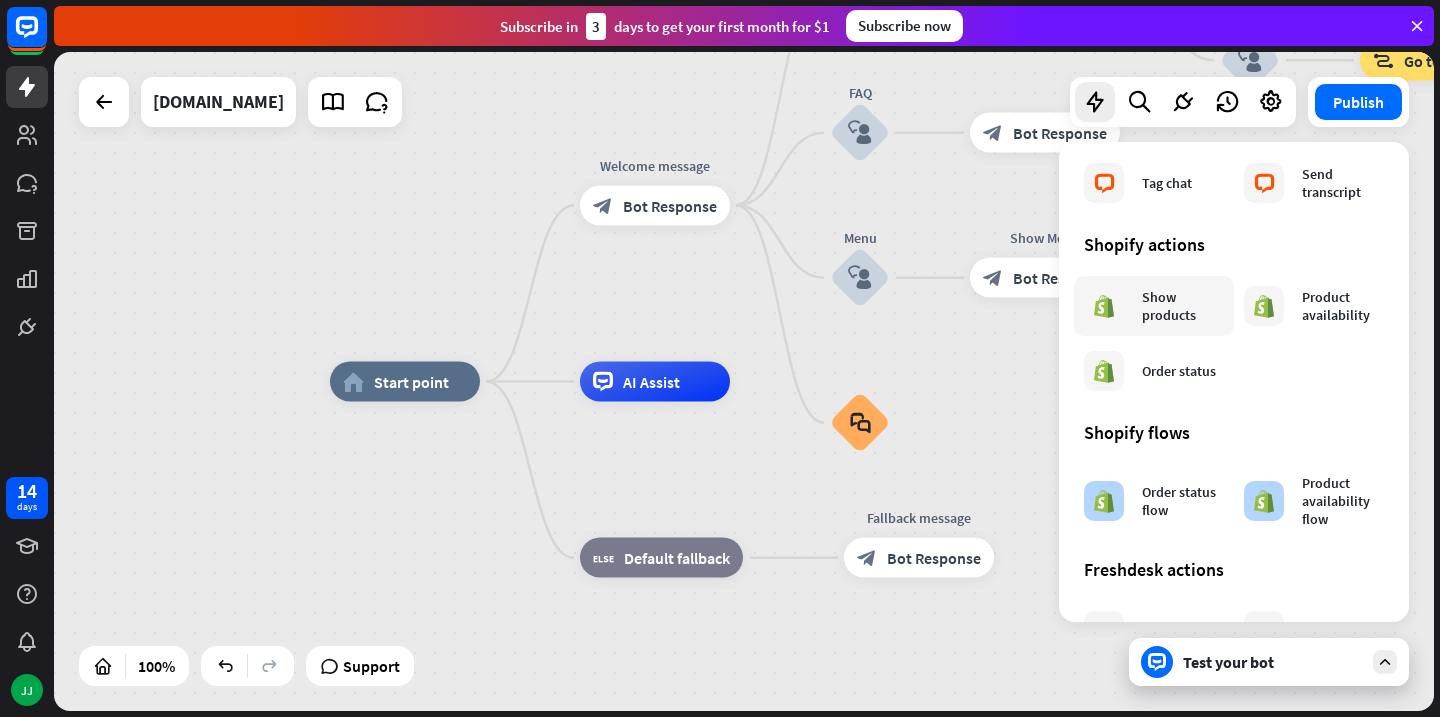 click on "Show products" at bounding box center (1154, 306) 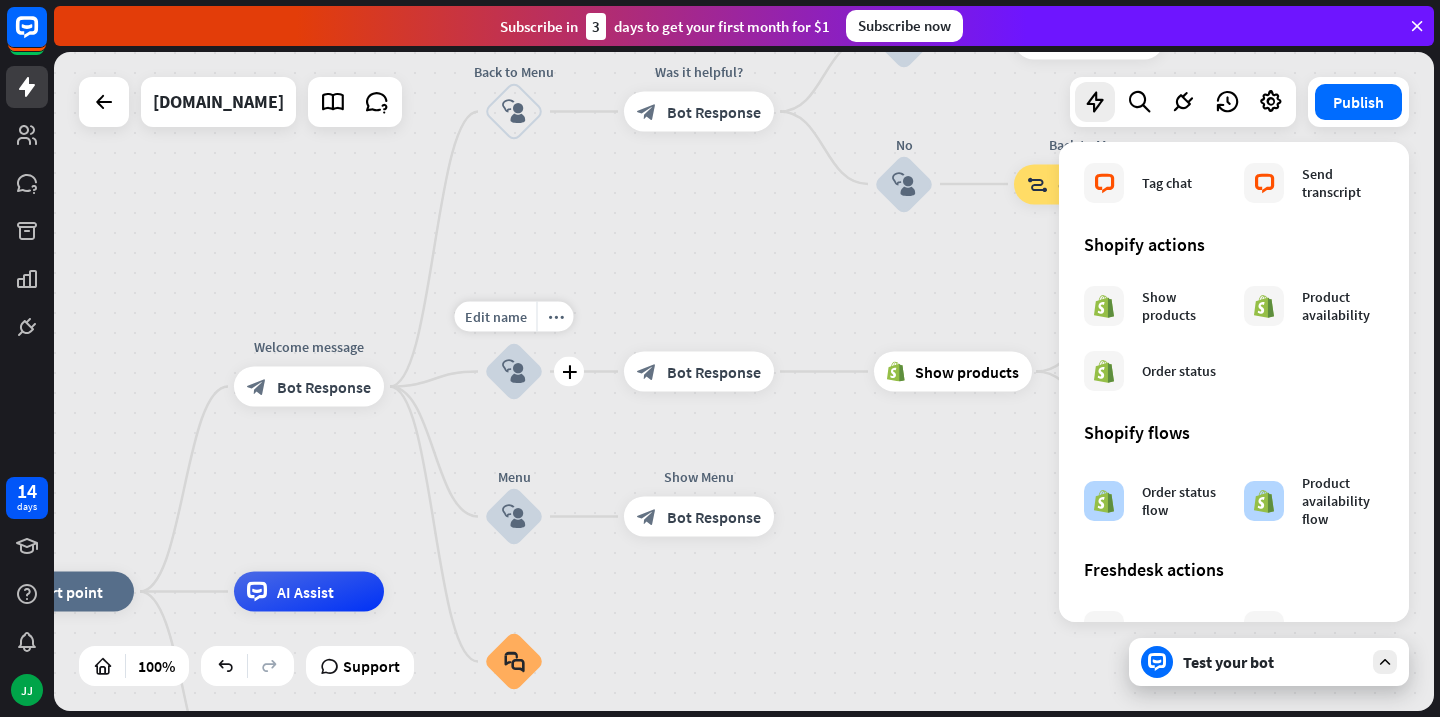 click on "block_user_input" at bounding box center [514, 372] 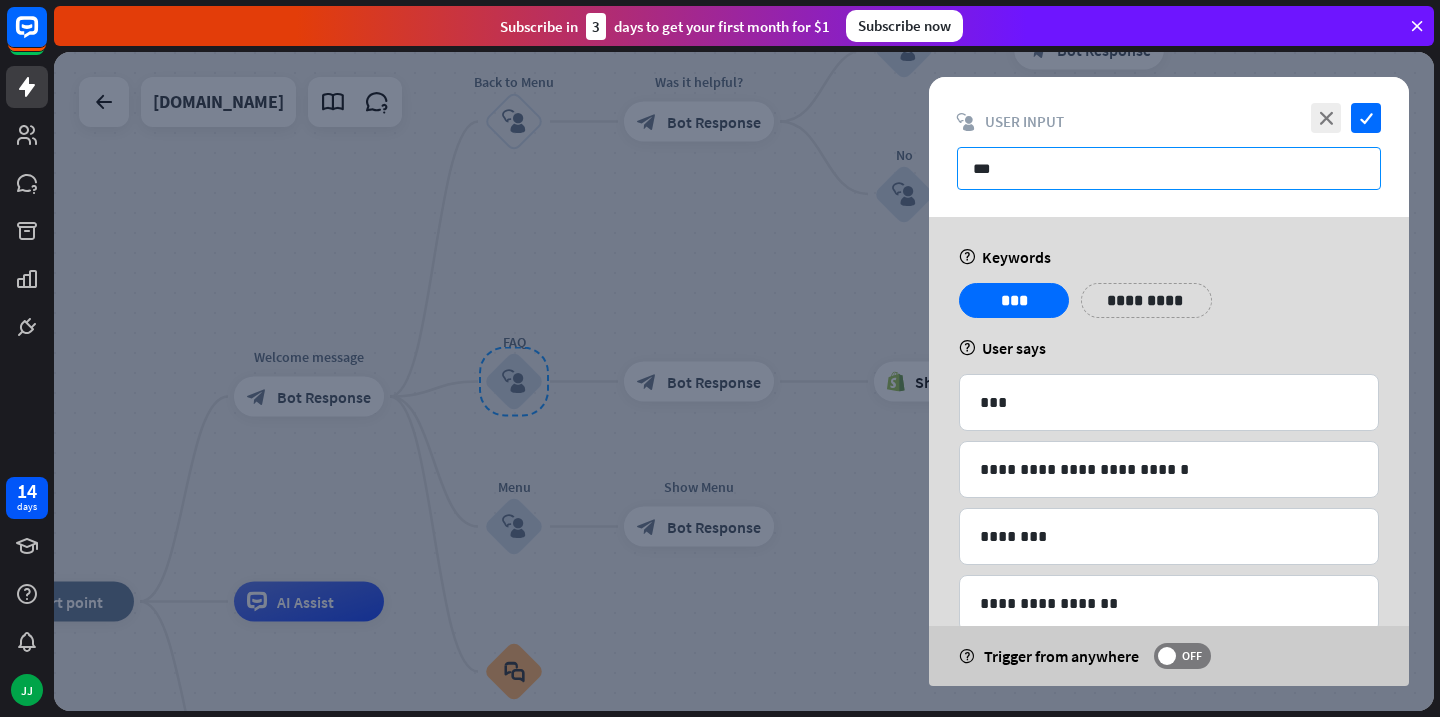 click on "***" at bounding box center (1169, 168) 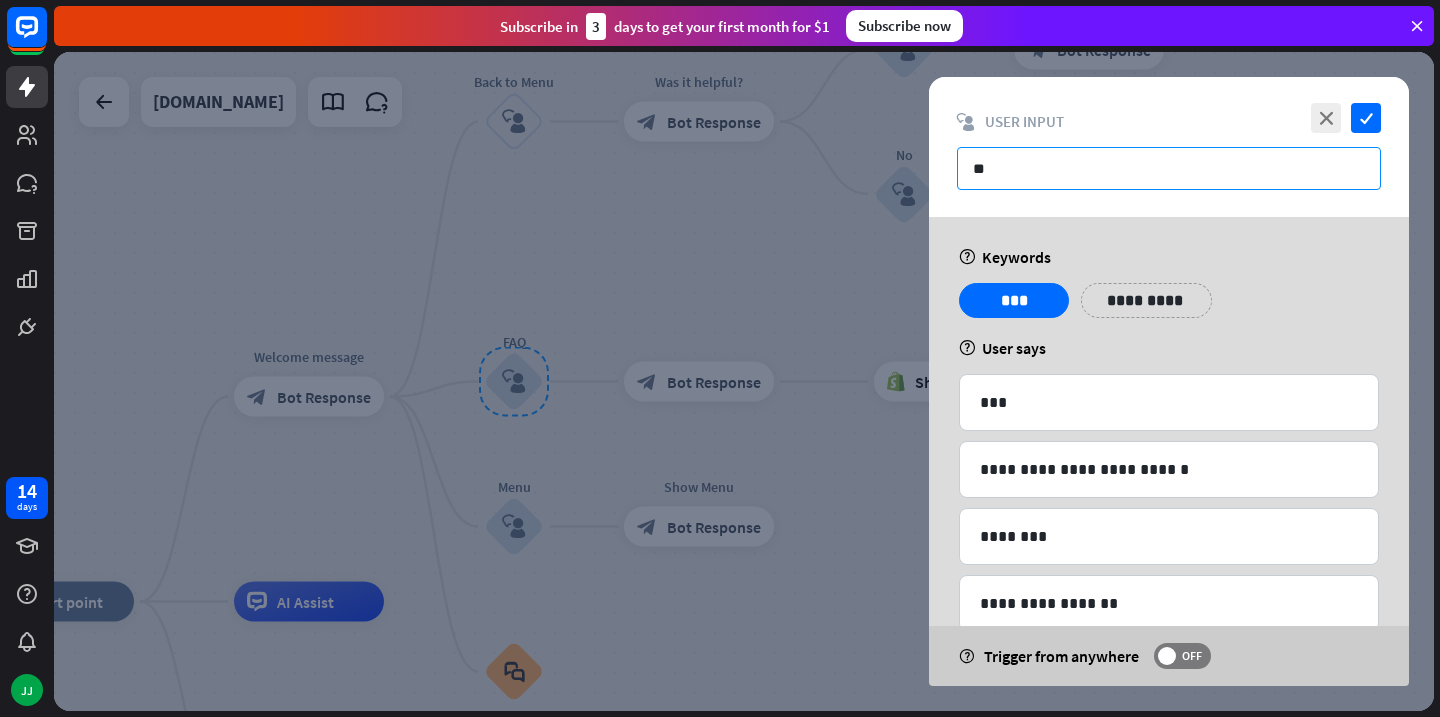 type on "*" 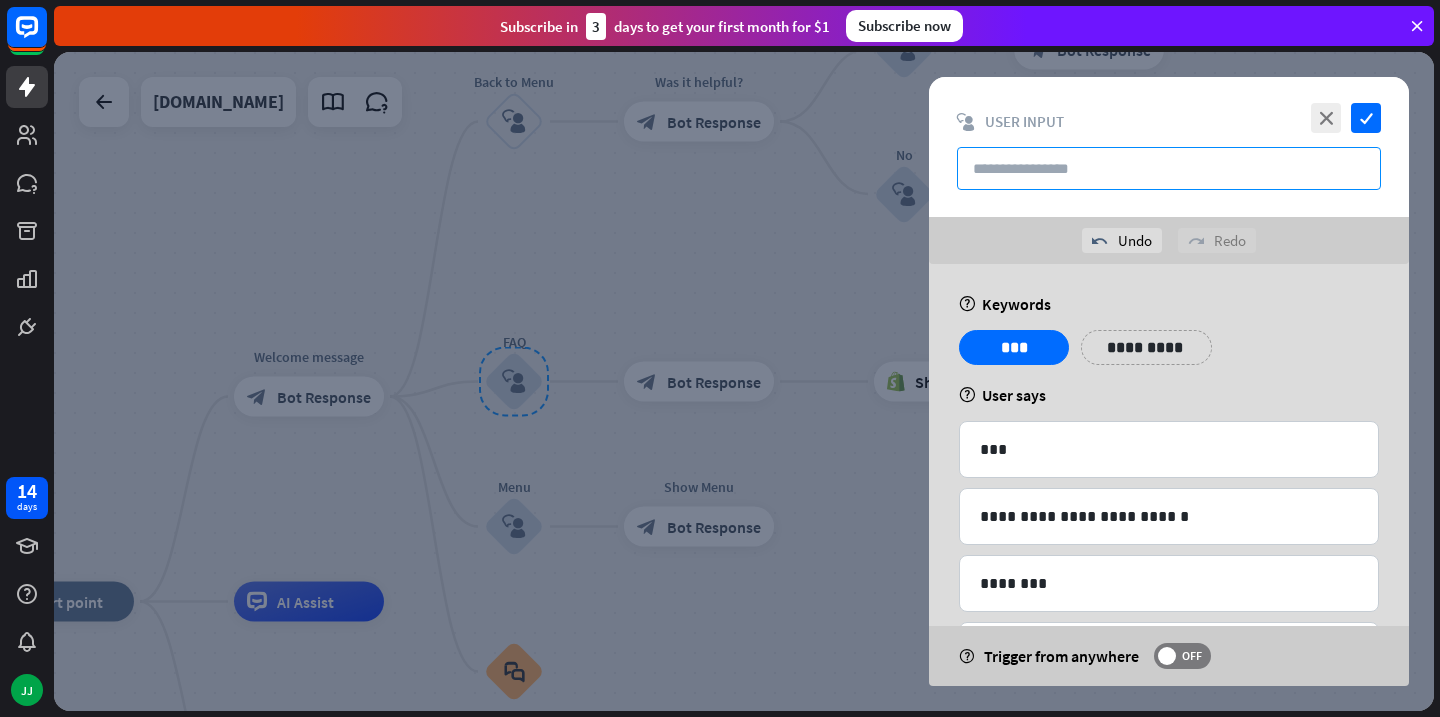 type on "*" 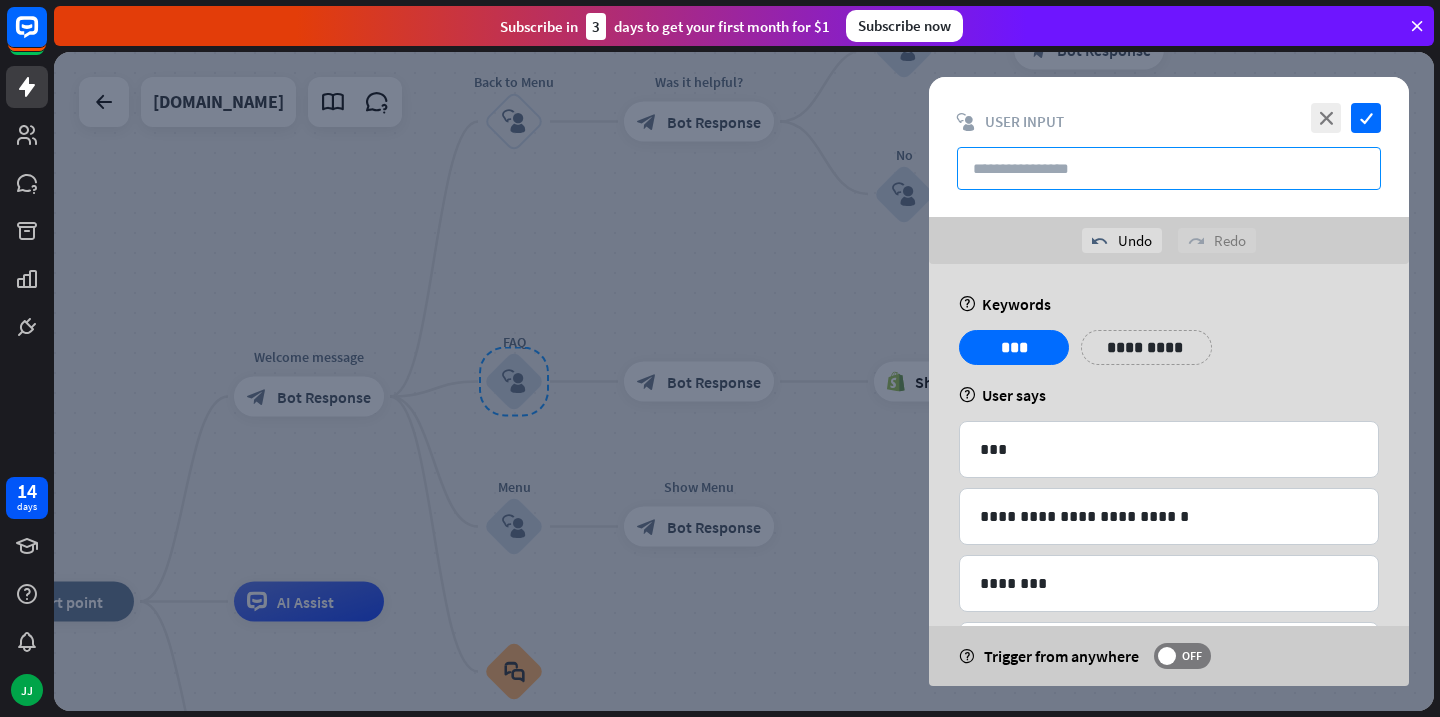 type on "*" 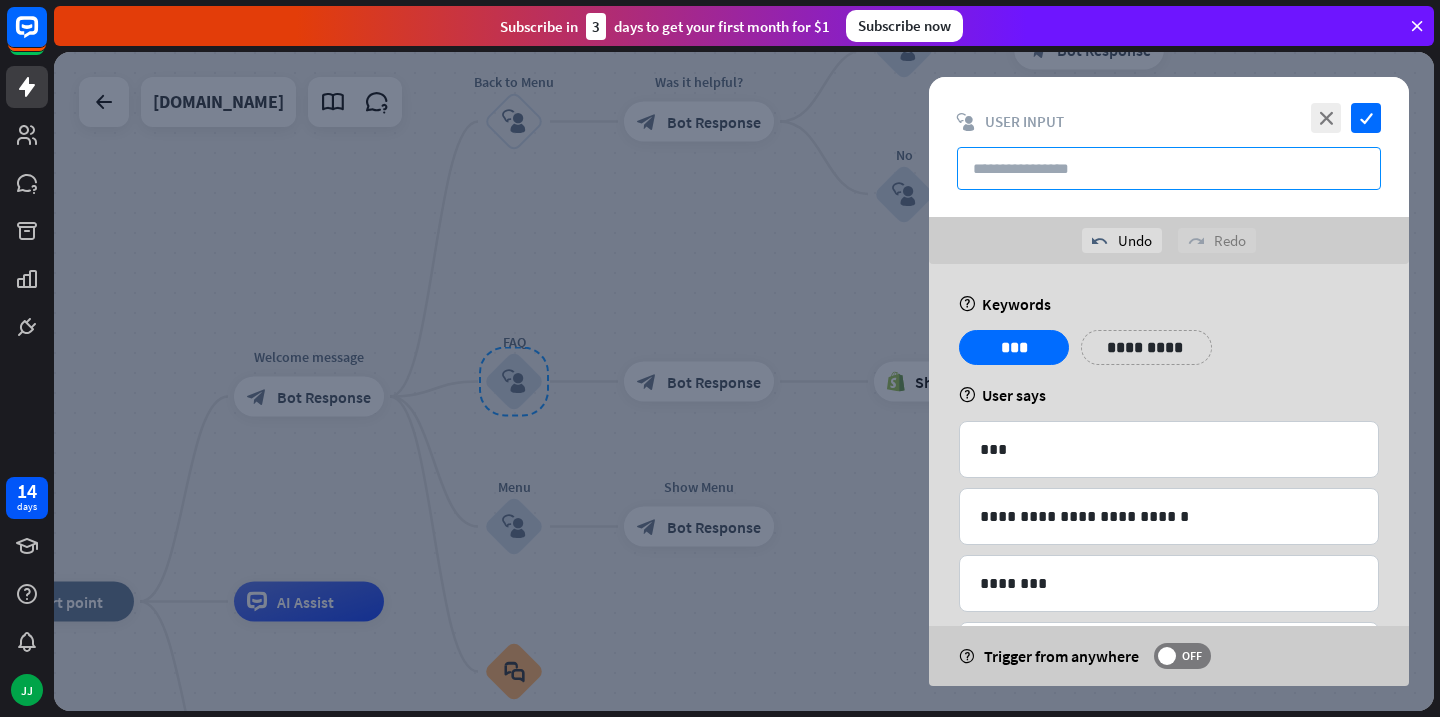 type on "*" 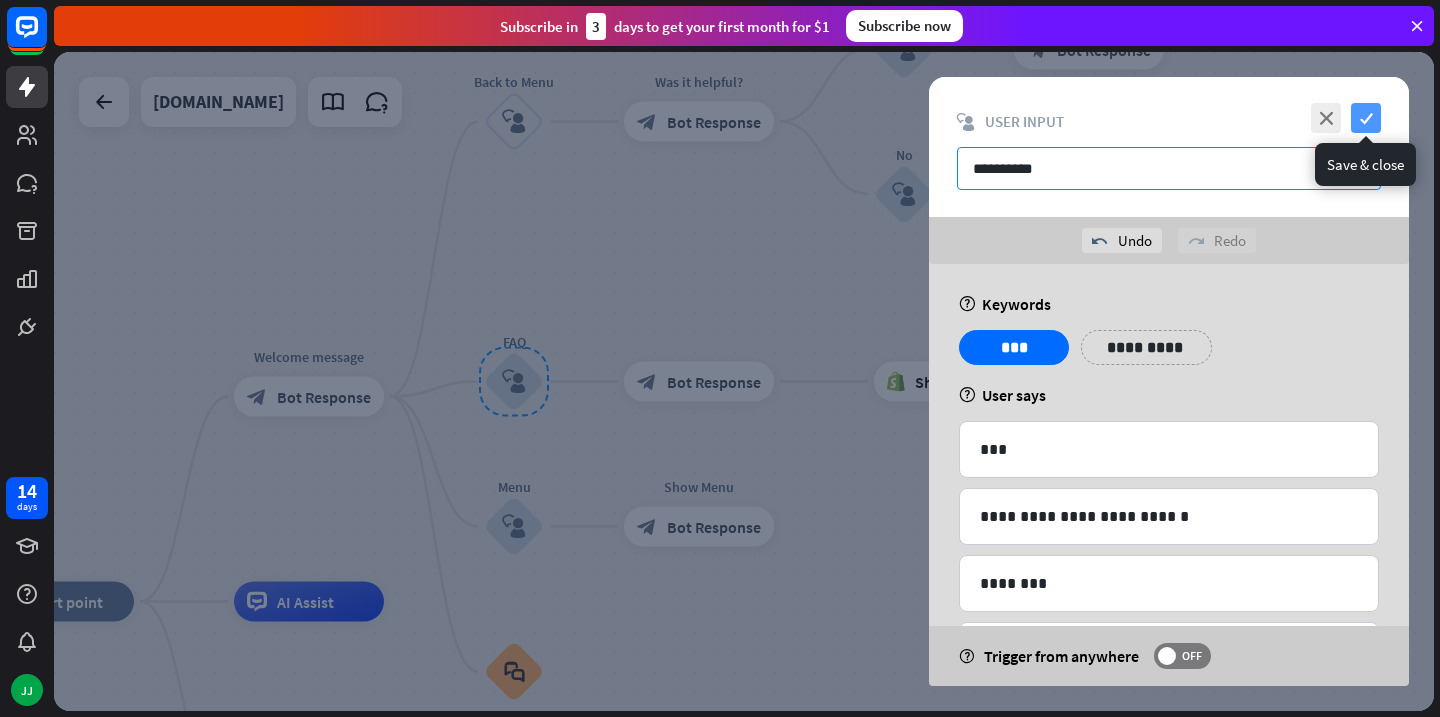 type on "**********" 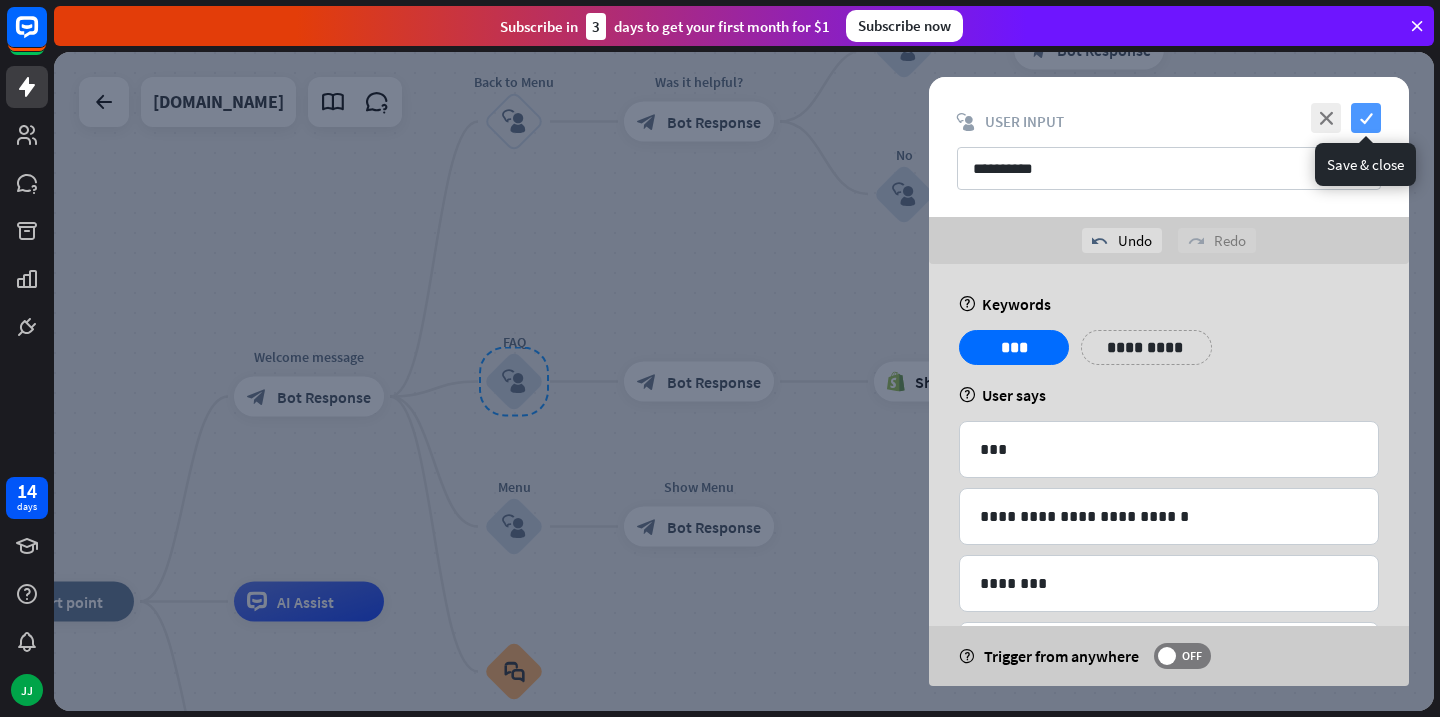 click on "check" at bounding box center [1366, 118] 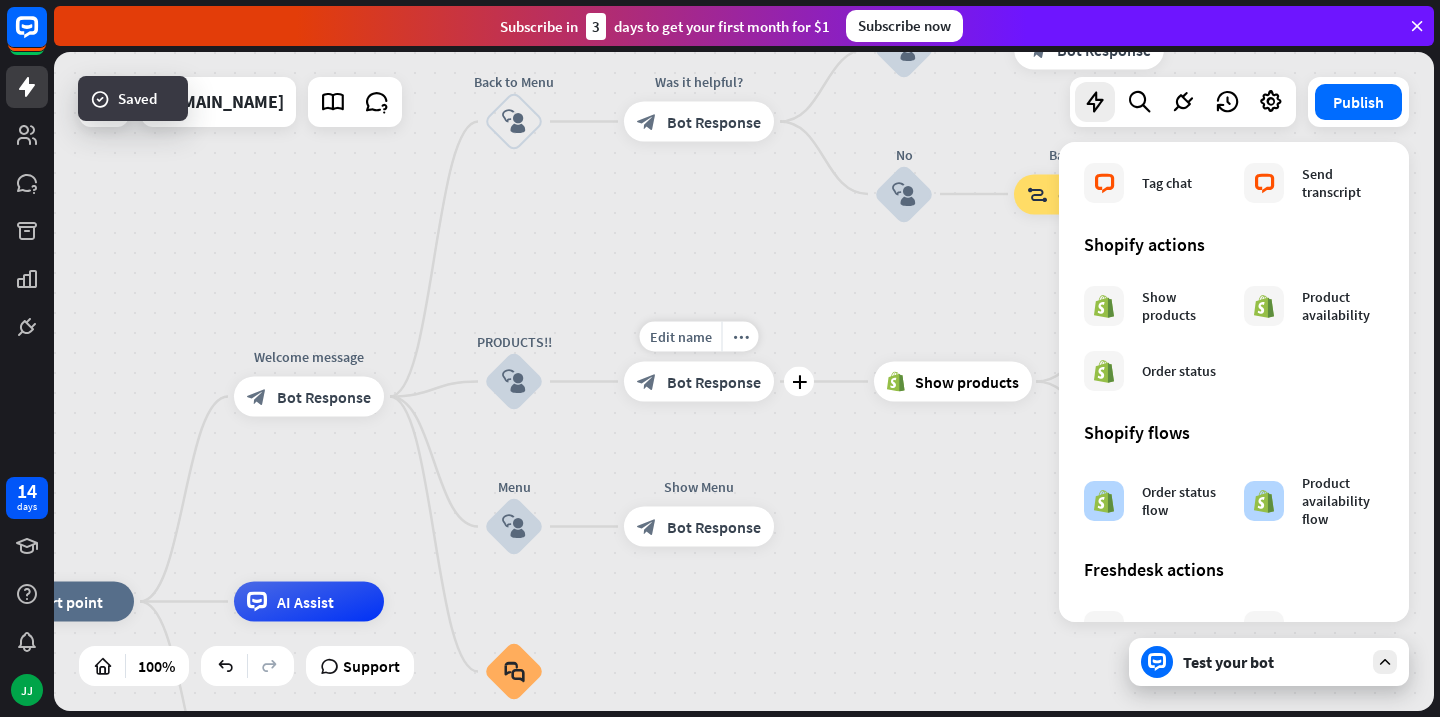 click on "Edit name" at bounding box center (681, 337) 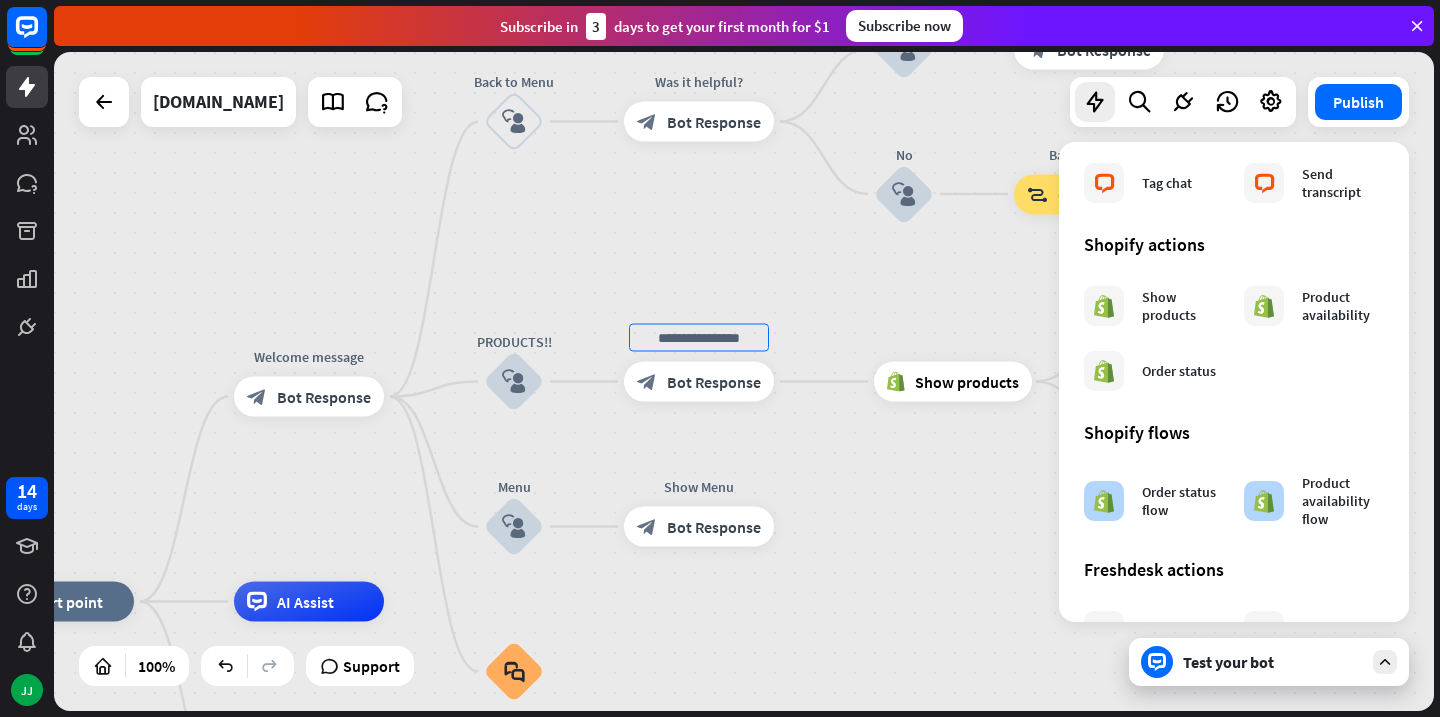 click on "Test your bot" at bounding box center (1273, 662) 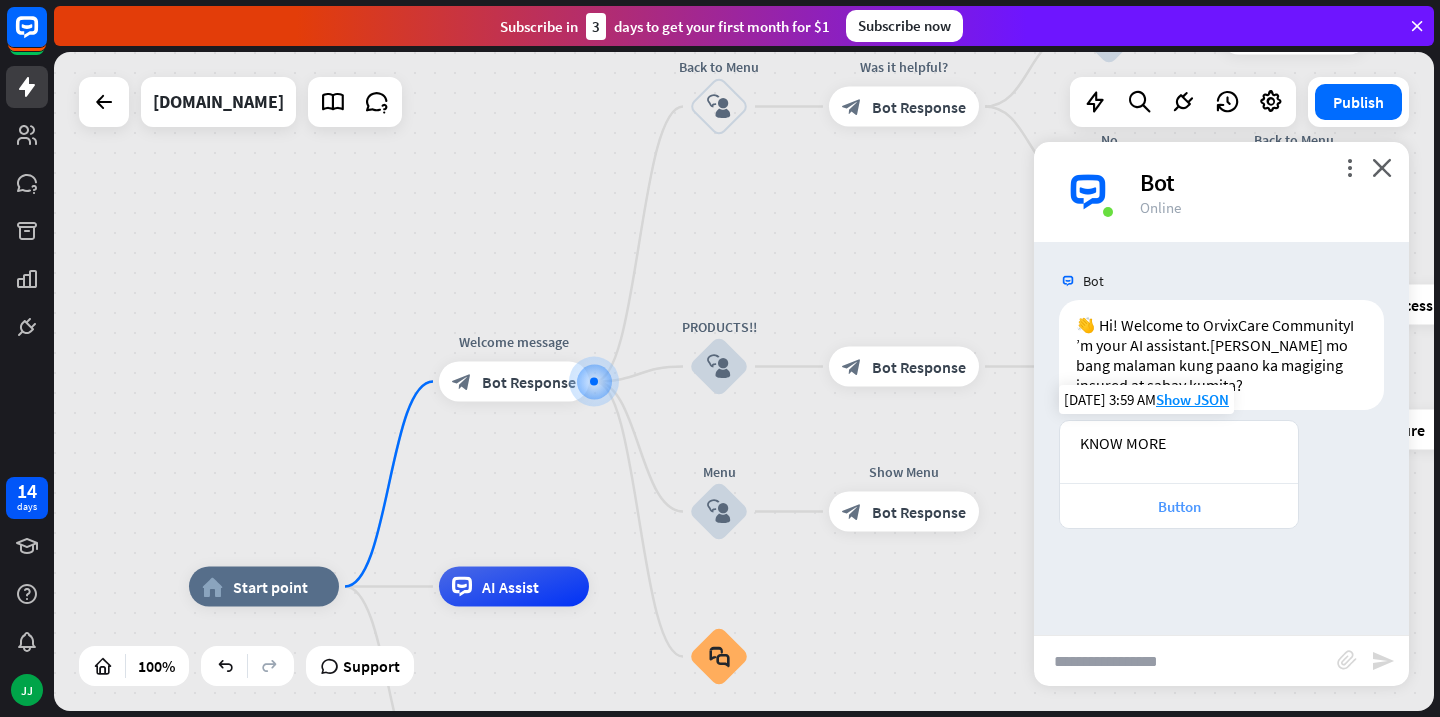 click on "Button" at bounding box center [1179, 506] 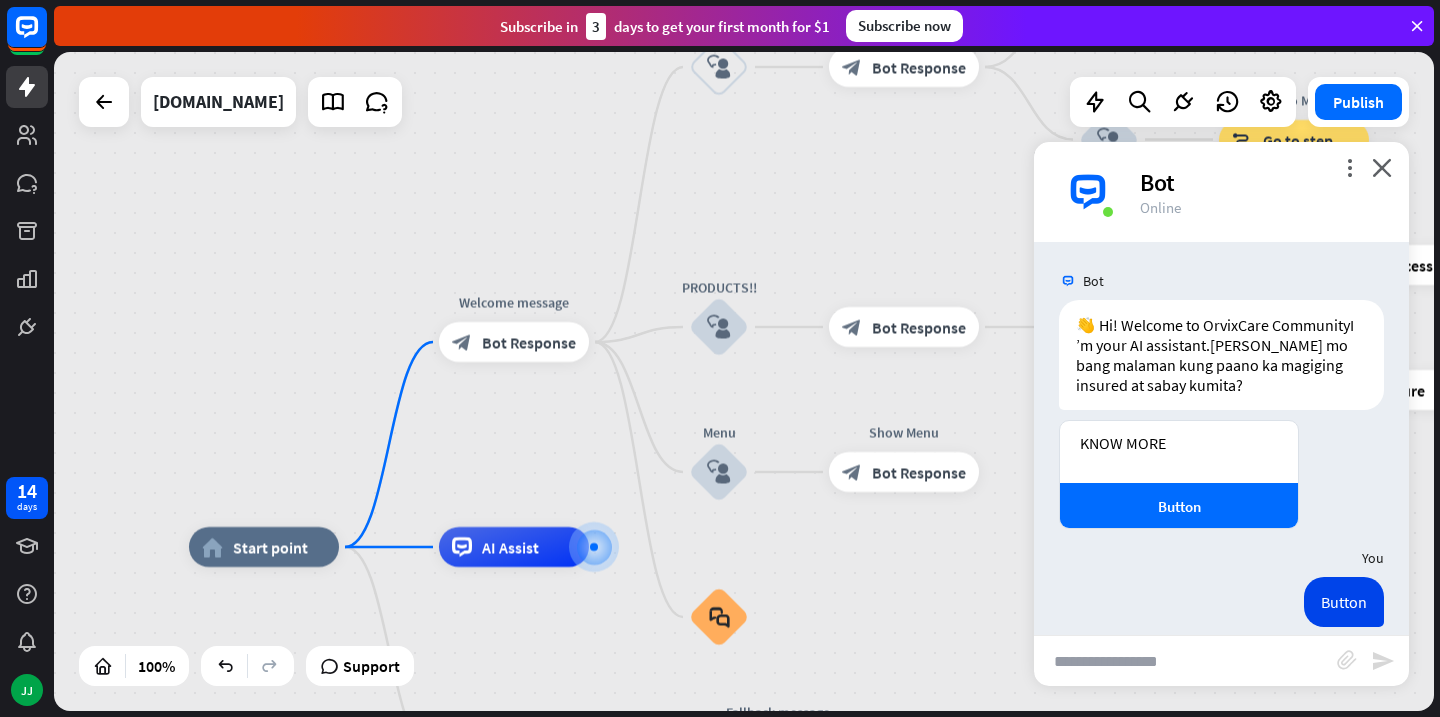scroll, scrollTop: 605, scrollLeft: 0, axis: vertical 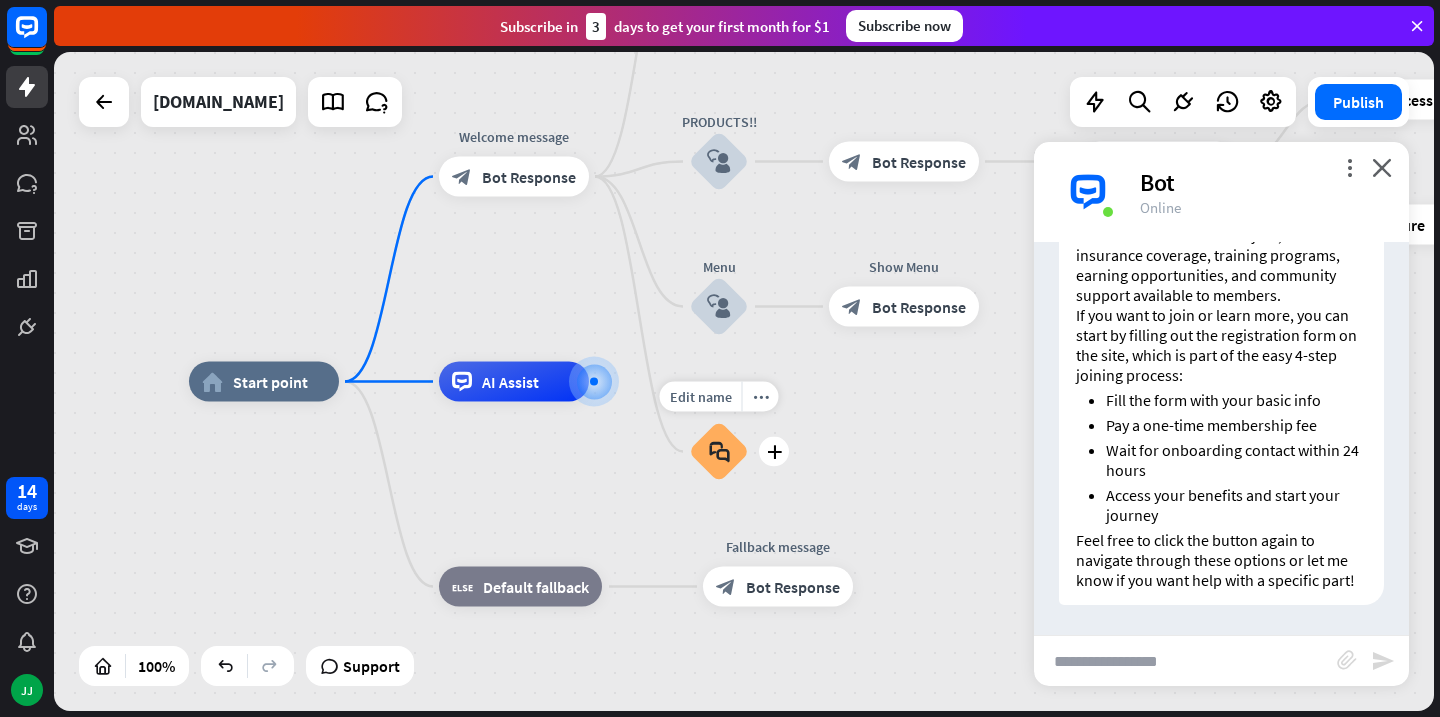 click on "block_faq" at bounding box center [719, 452] 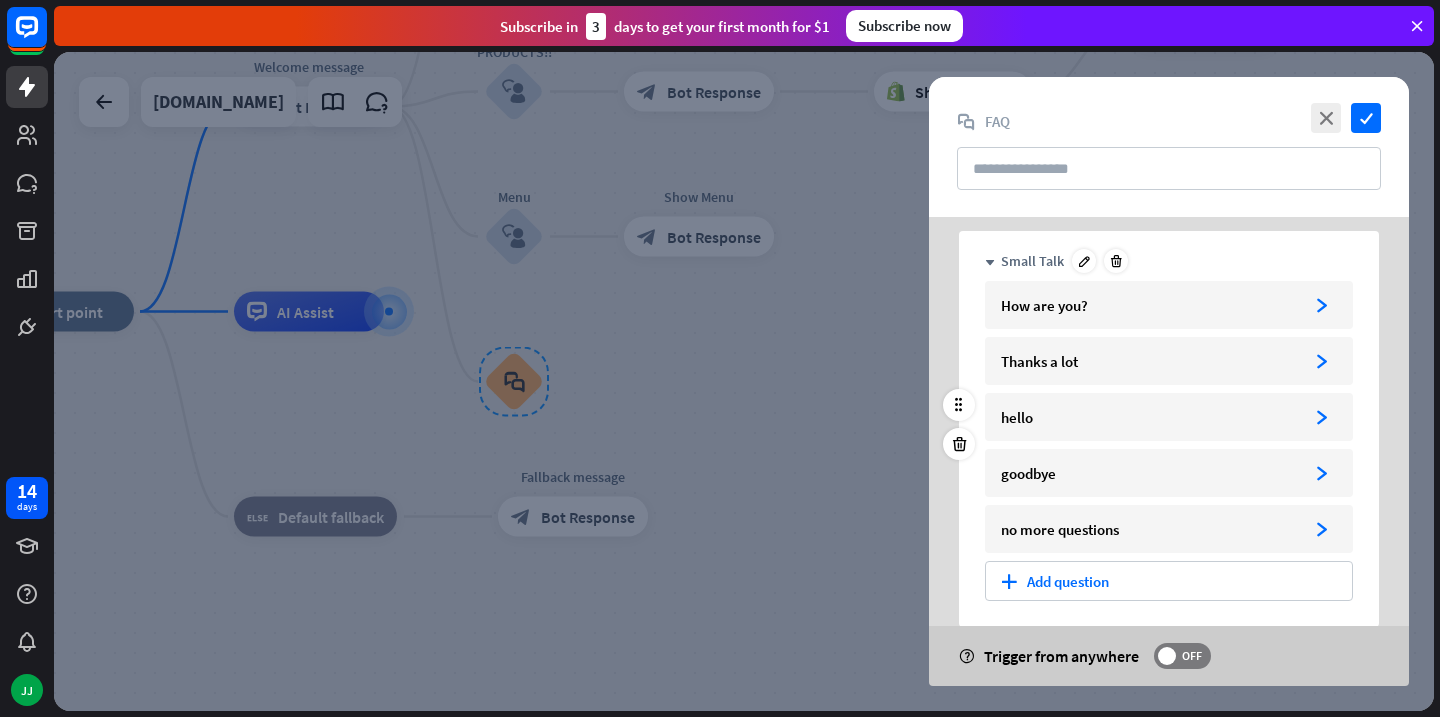 scroll, scrollTop: 153, scrollLeft: 0, axis: vertical 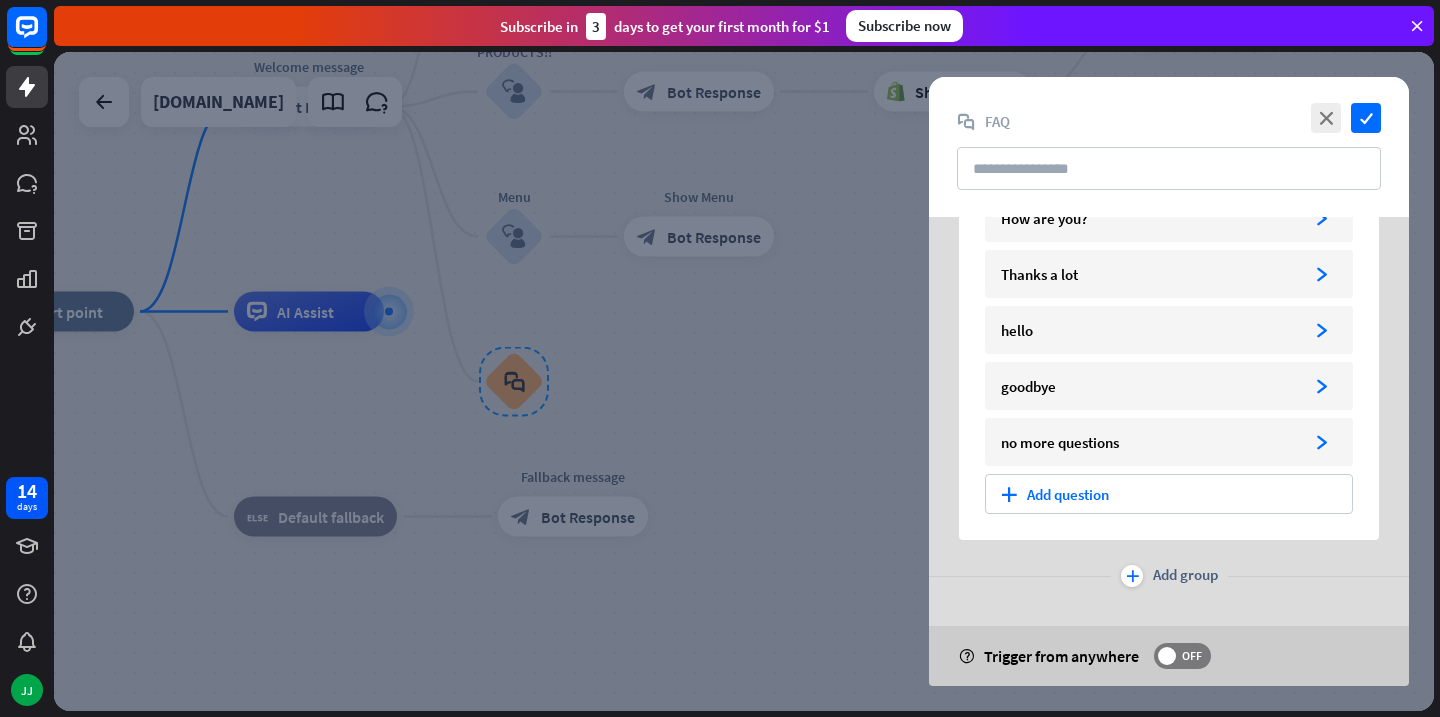 click at bounding box center (744, 381) 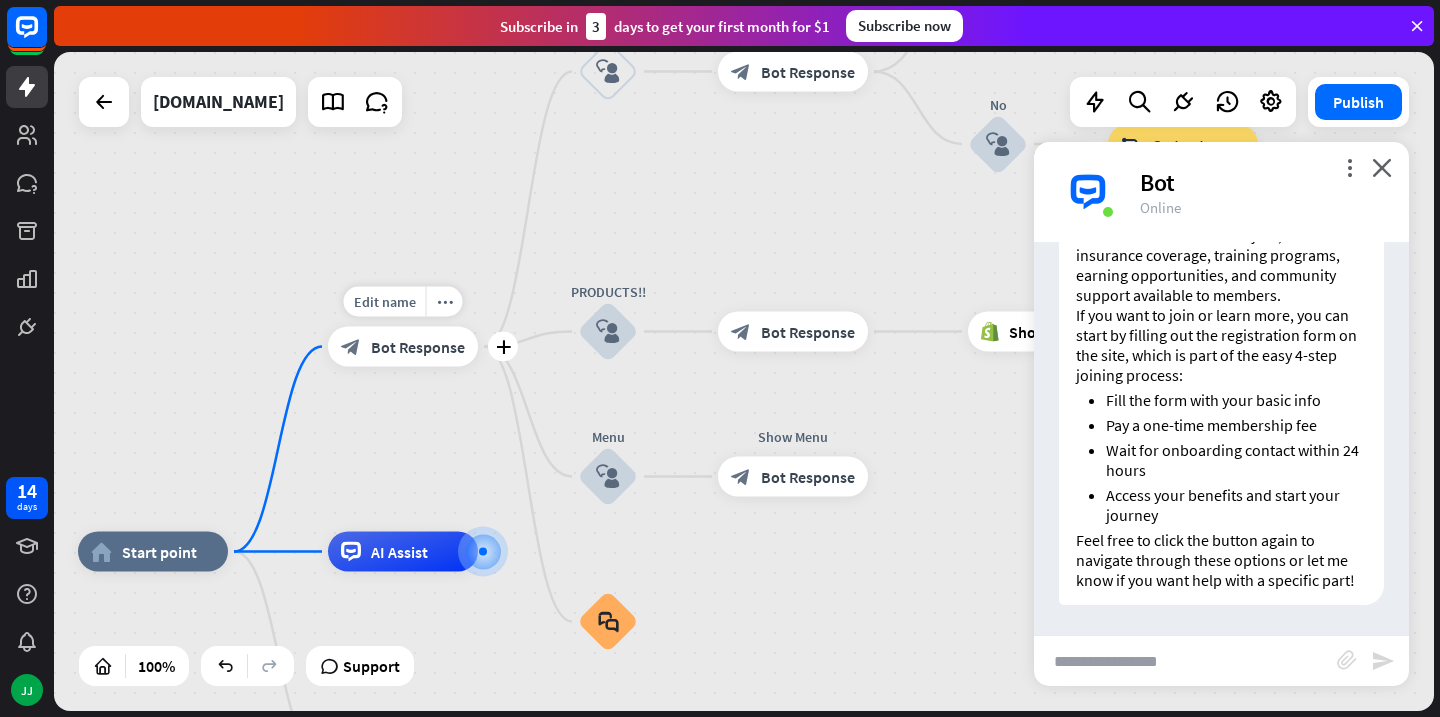 click on "Bot Response" at bounding box center (418, 347) 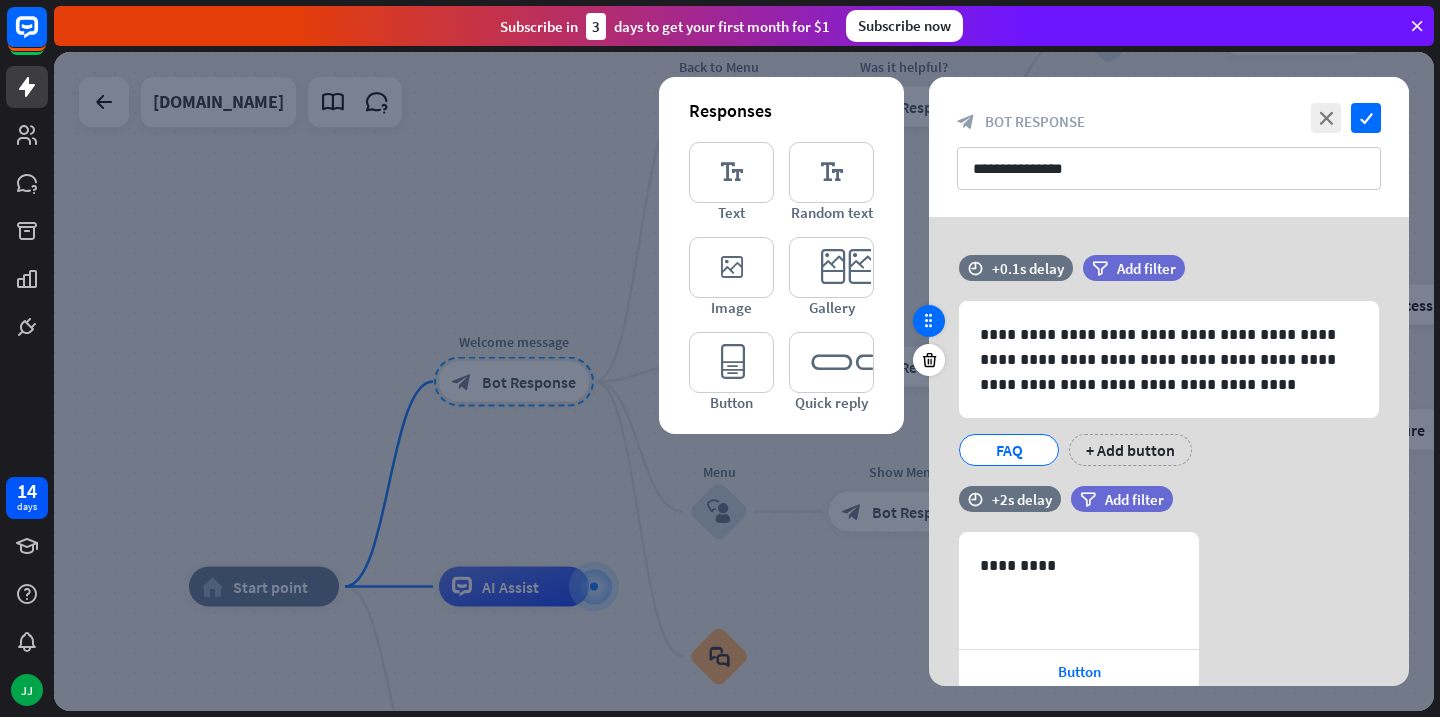 click at bounding box center [929, 321] 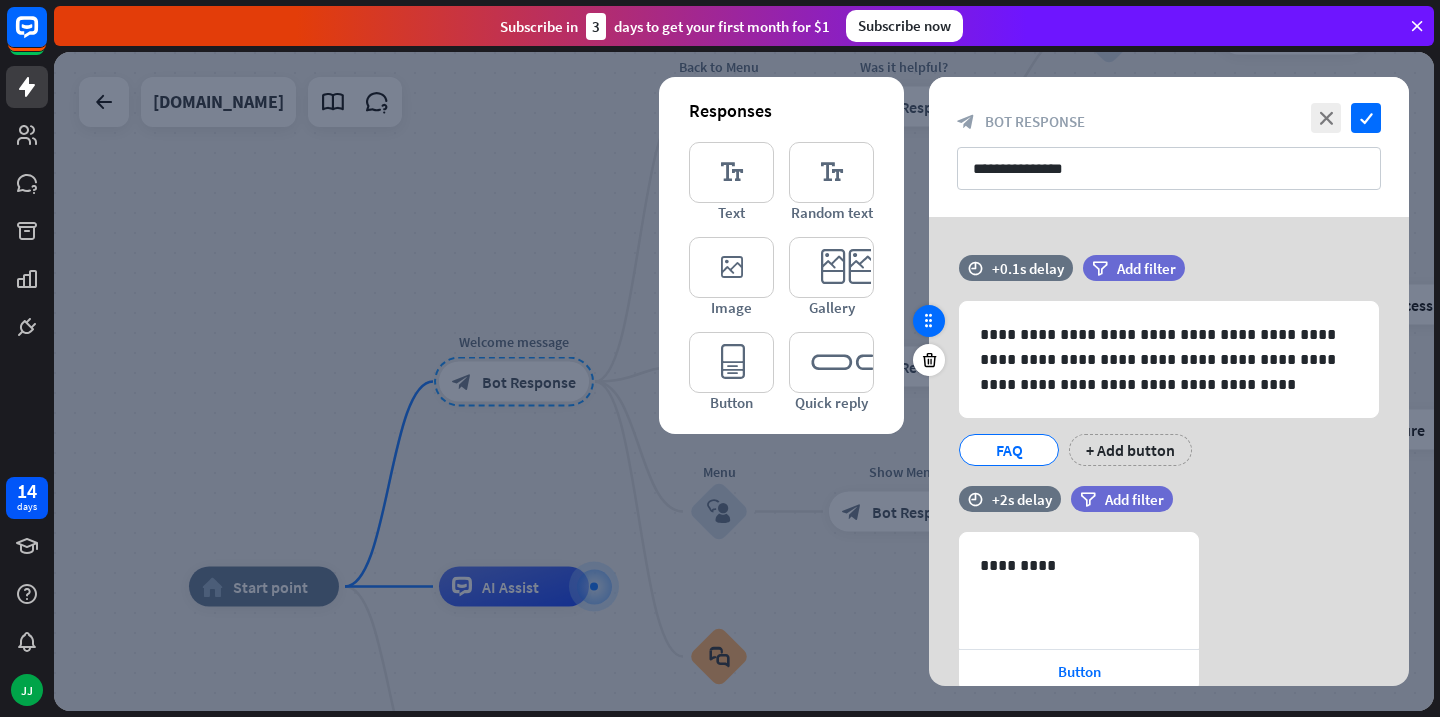 click at bounding box center (929, 321) 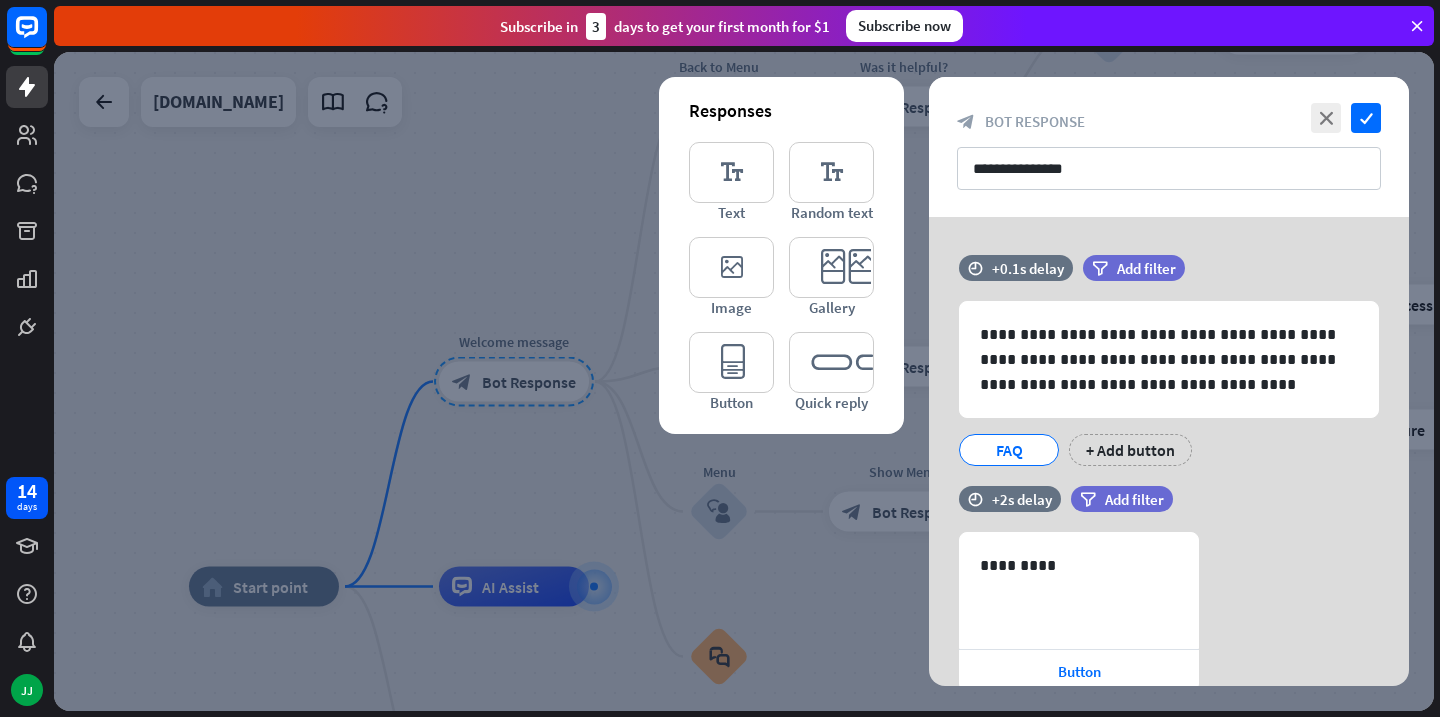 click on "**********" at bounding box center [1169, 517] 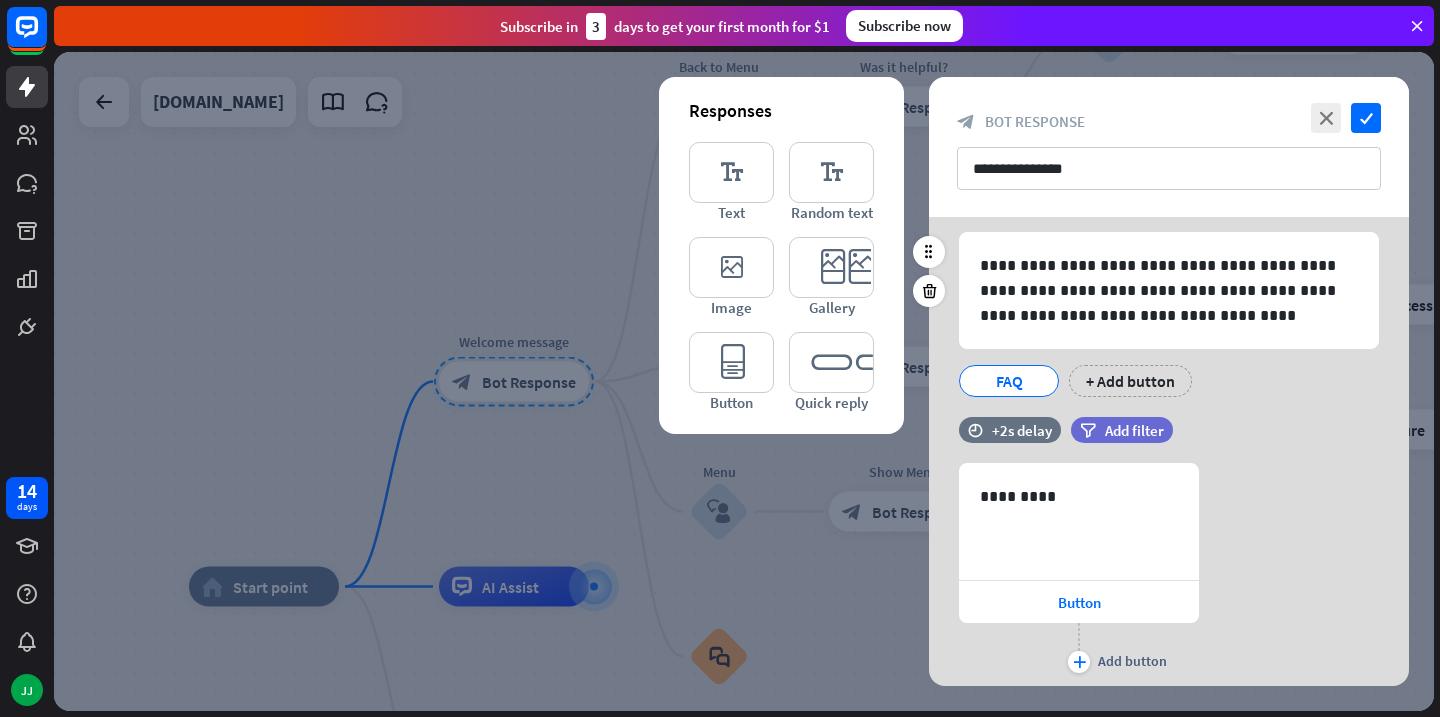 scroll, scrollTop: 131, scrollLeft: 0, axis: vertical 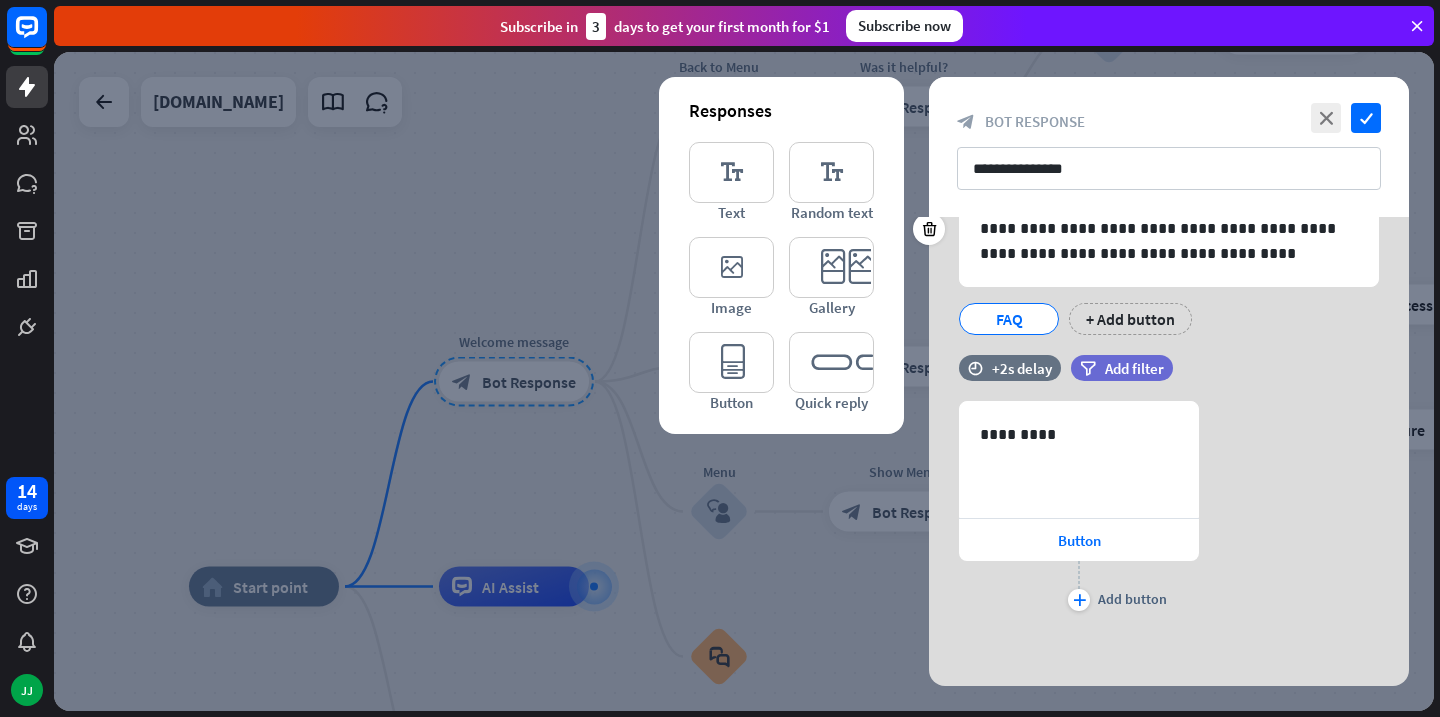 click on "FAQ" at bounding box center (1009, 319) 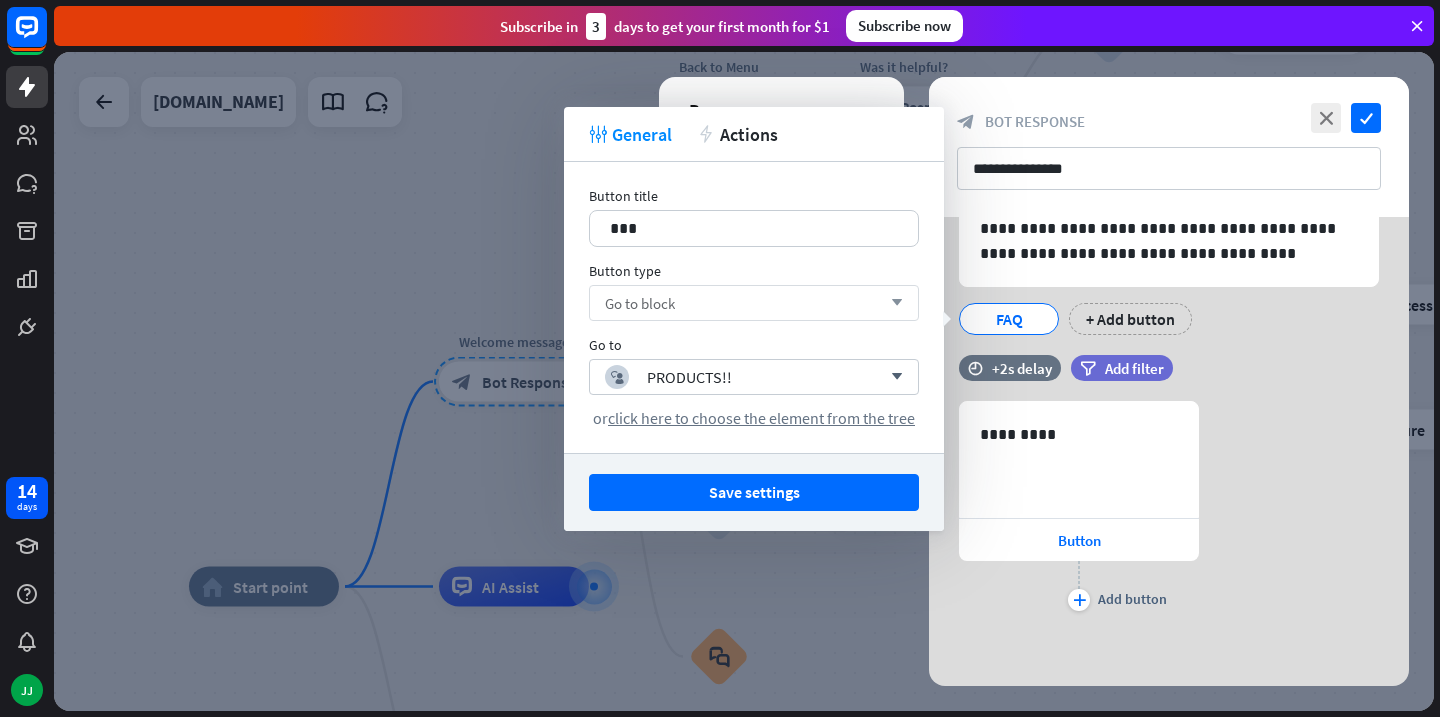 click on "Go to block
arrow_down" at bounding box center (754, 303) 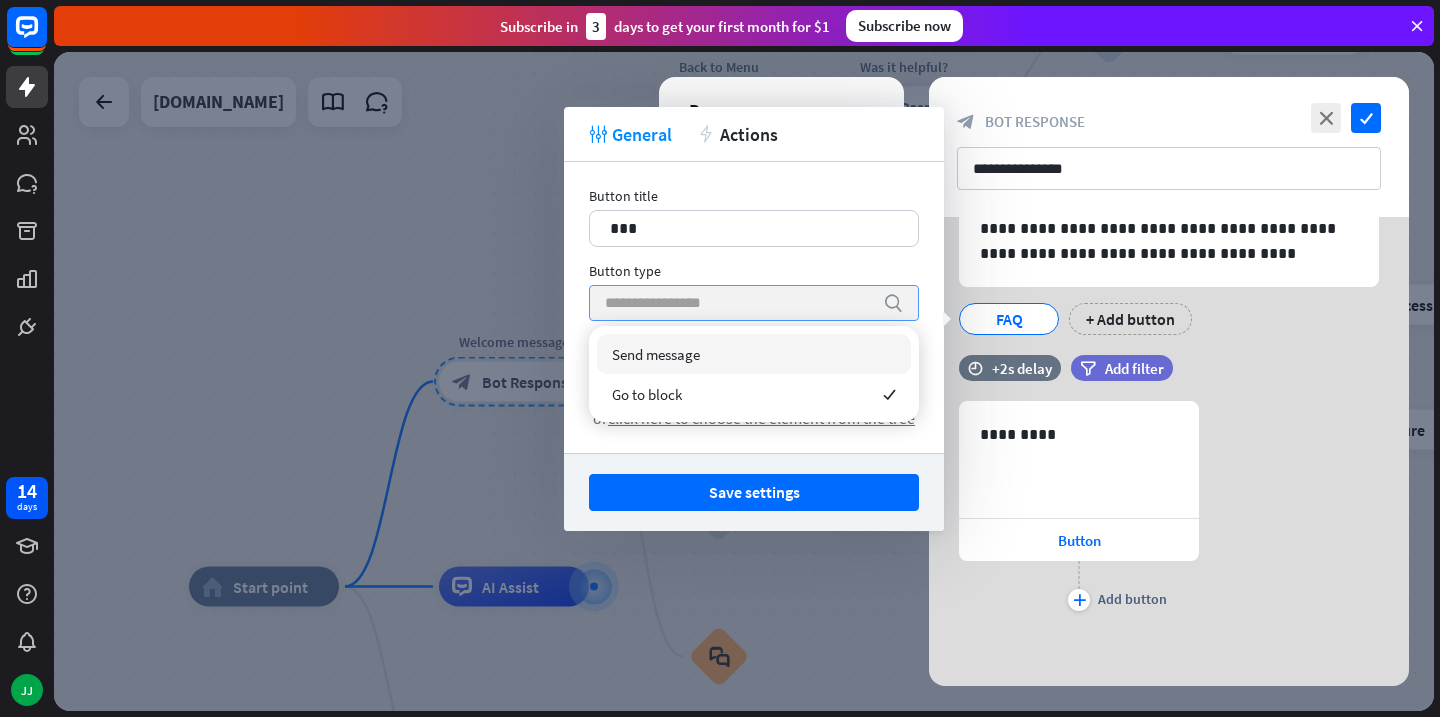 click at bounding box center [739, 303] 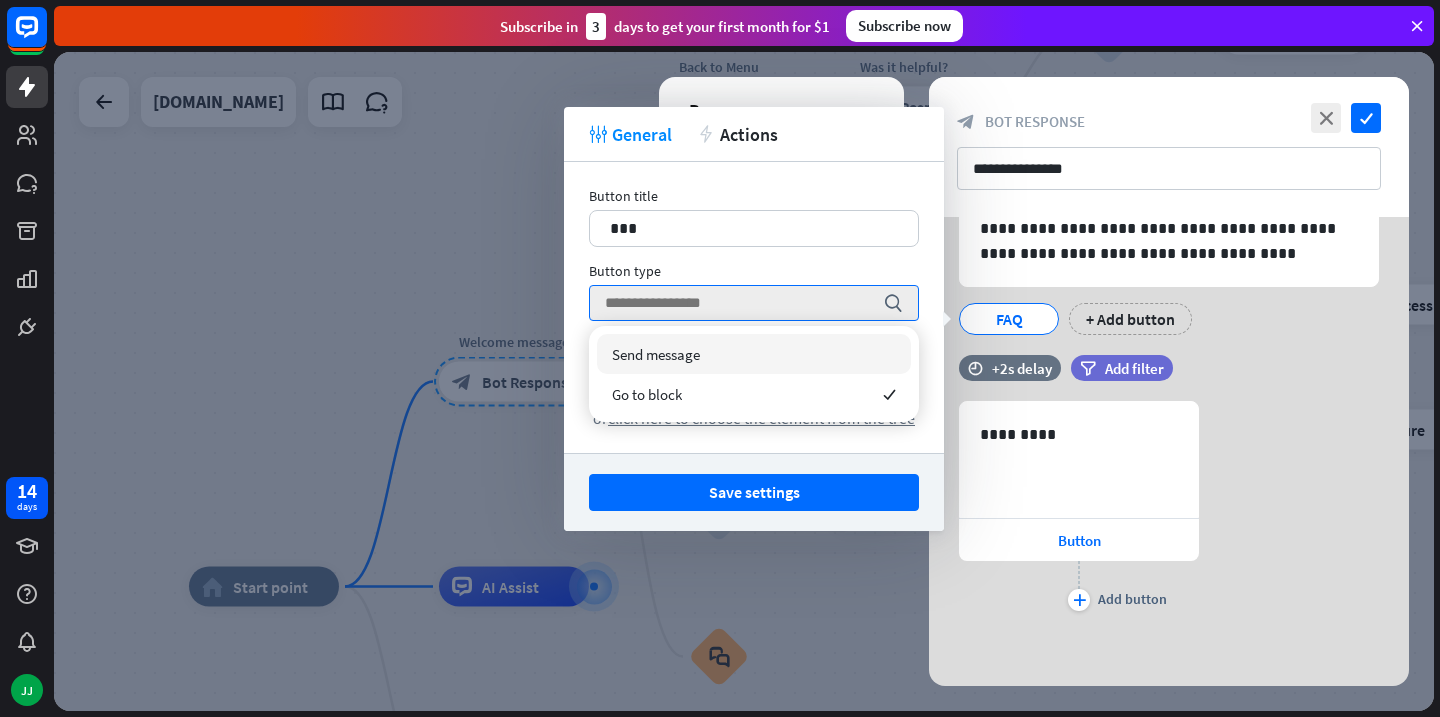 click on "Button type" at bounding box center [754, 271] 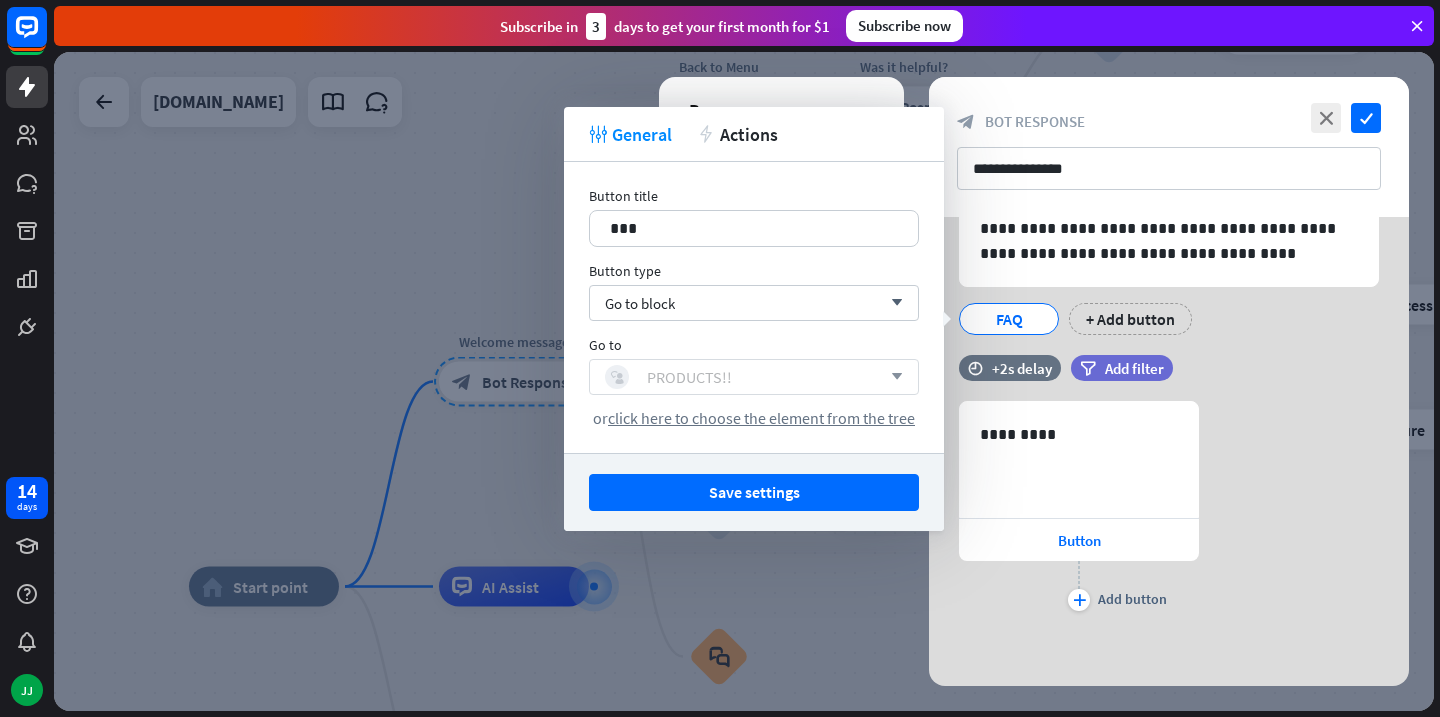 click on "block_user_input
PRODUCTS!!" at bounding box center (743, 377) 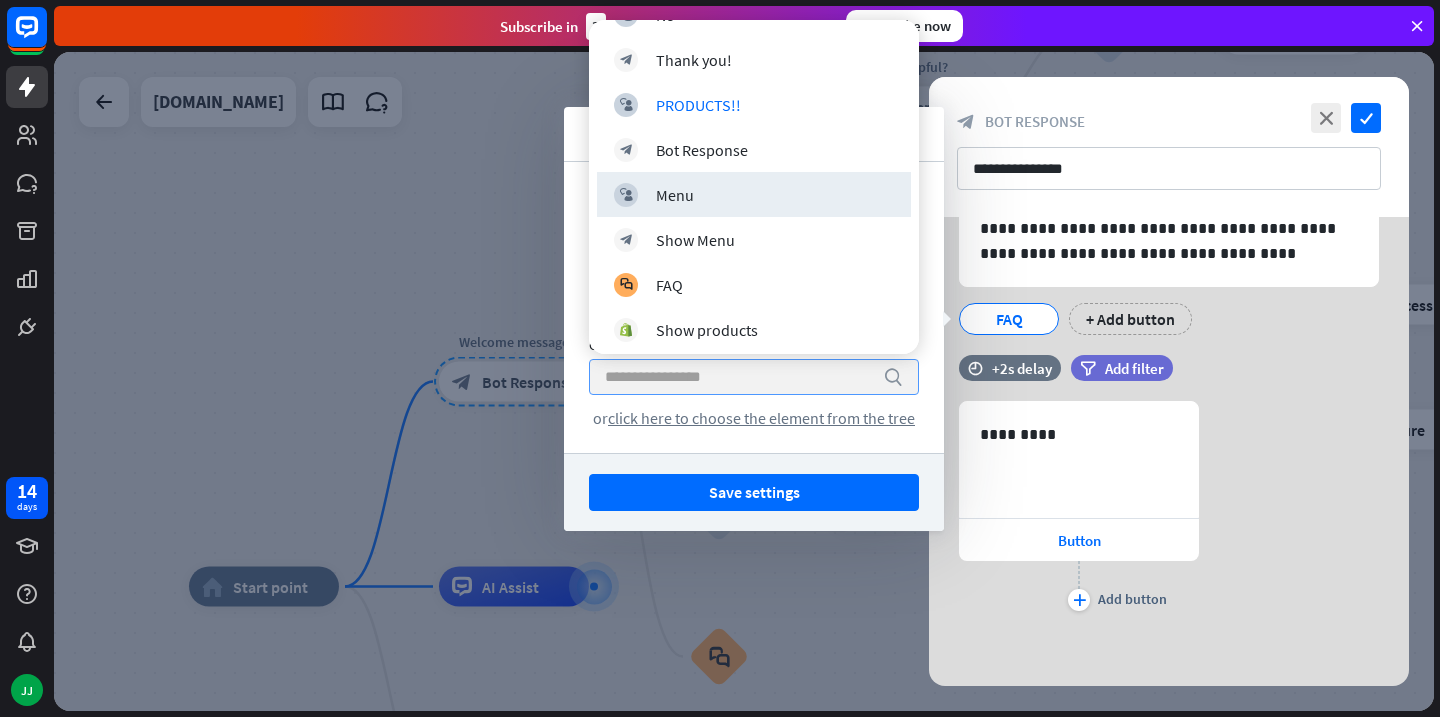 scroll, scrollTop: 403, scrollLeft: 0, axis: vertical 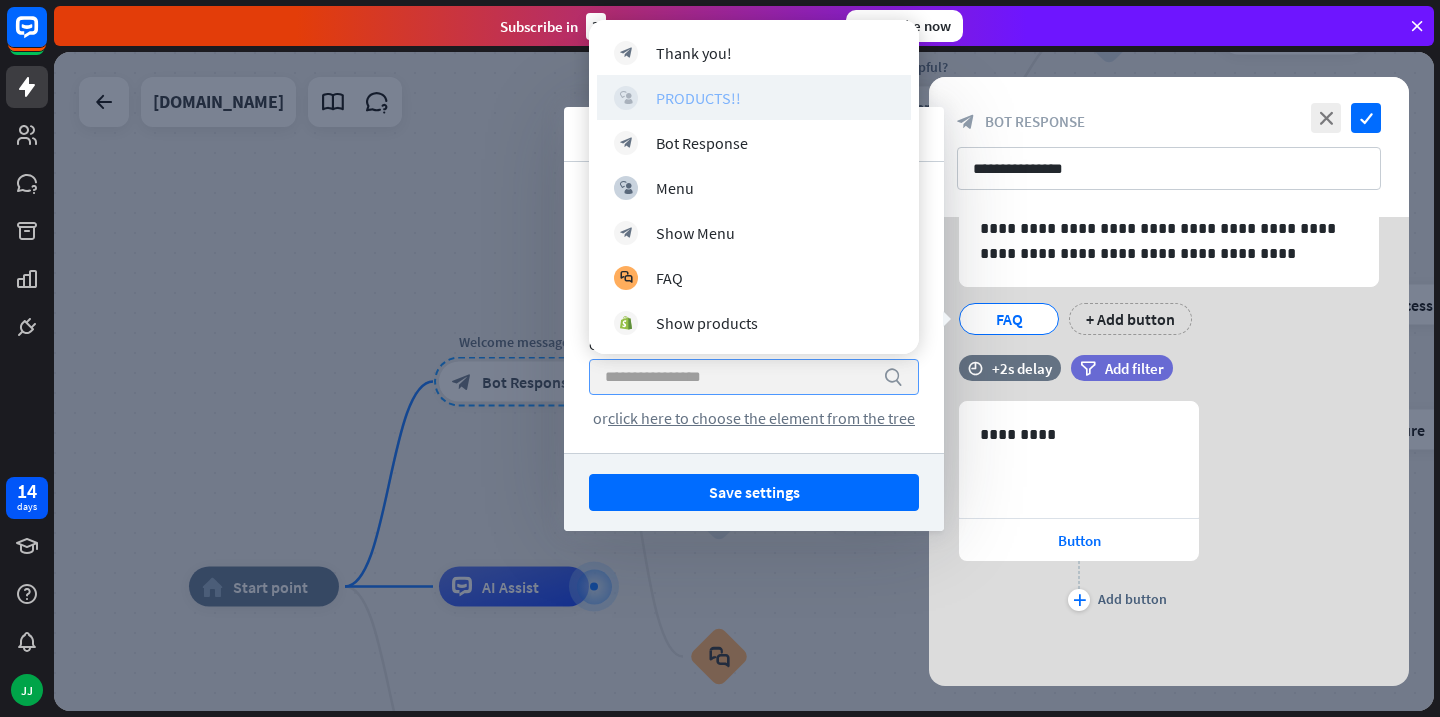 click on "block_user_input
PRODUCTS!!" at bounding box center [754, 98] 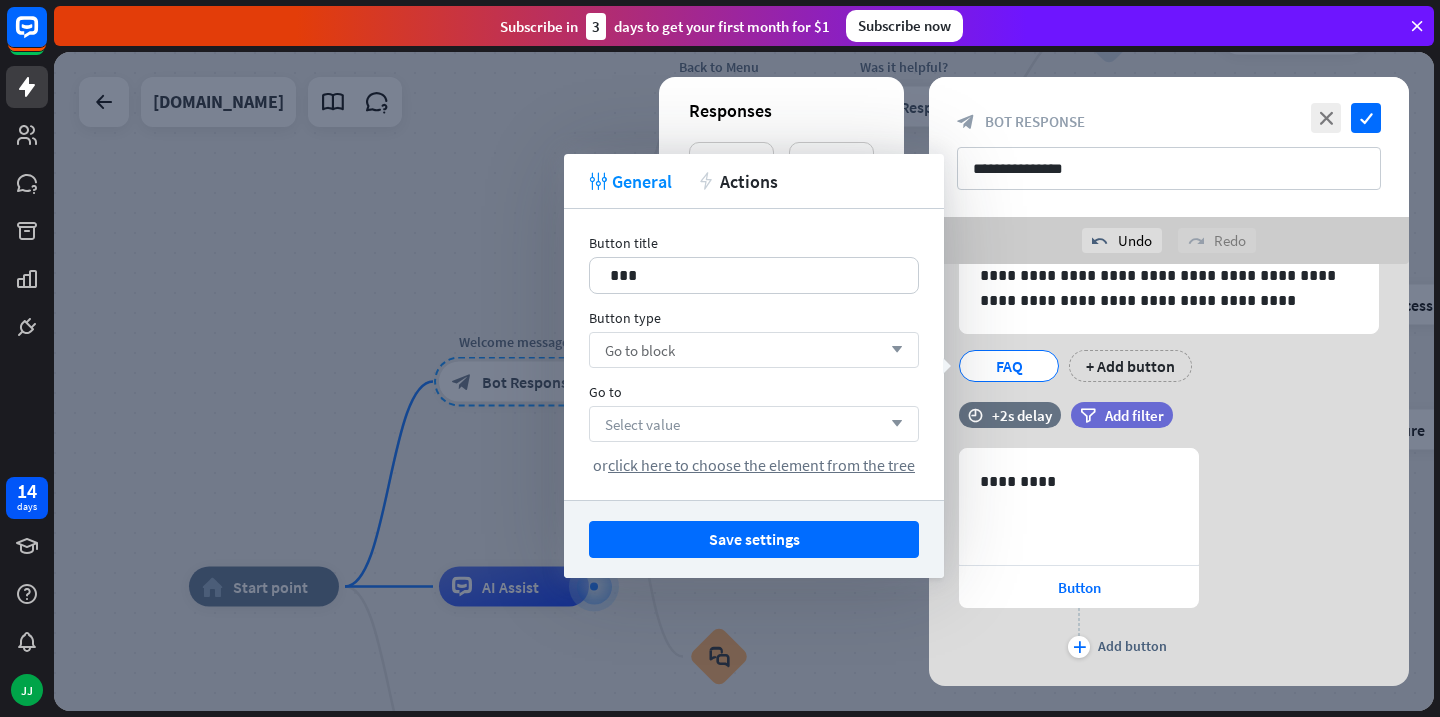 click on "Go to block
arrow_down" at bounding box center [754, 350] 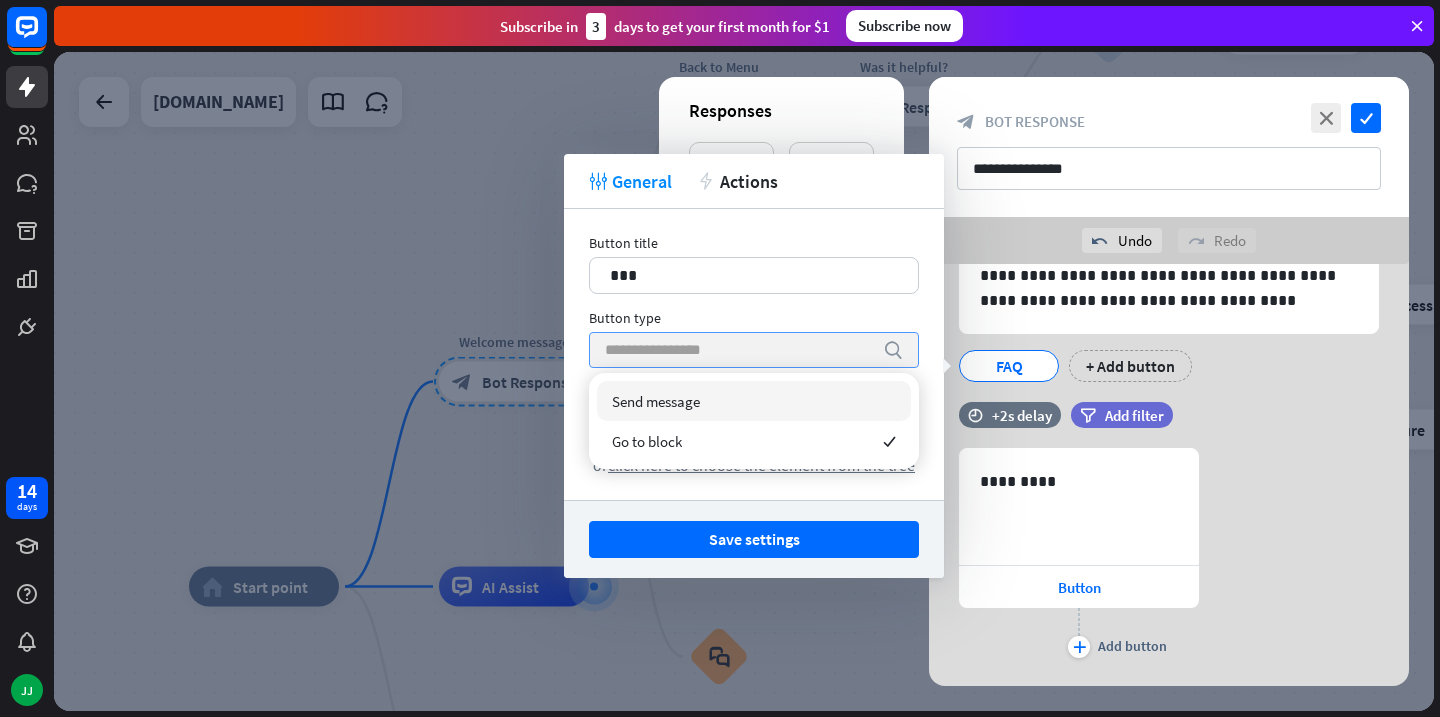 click at bounding box center [739, 350] 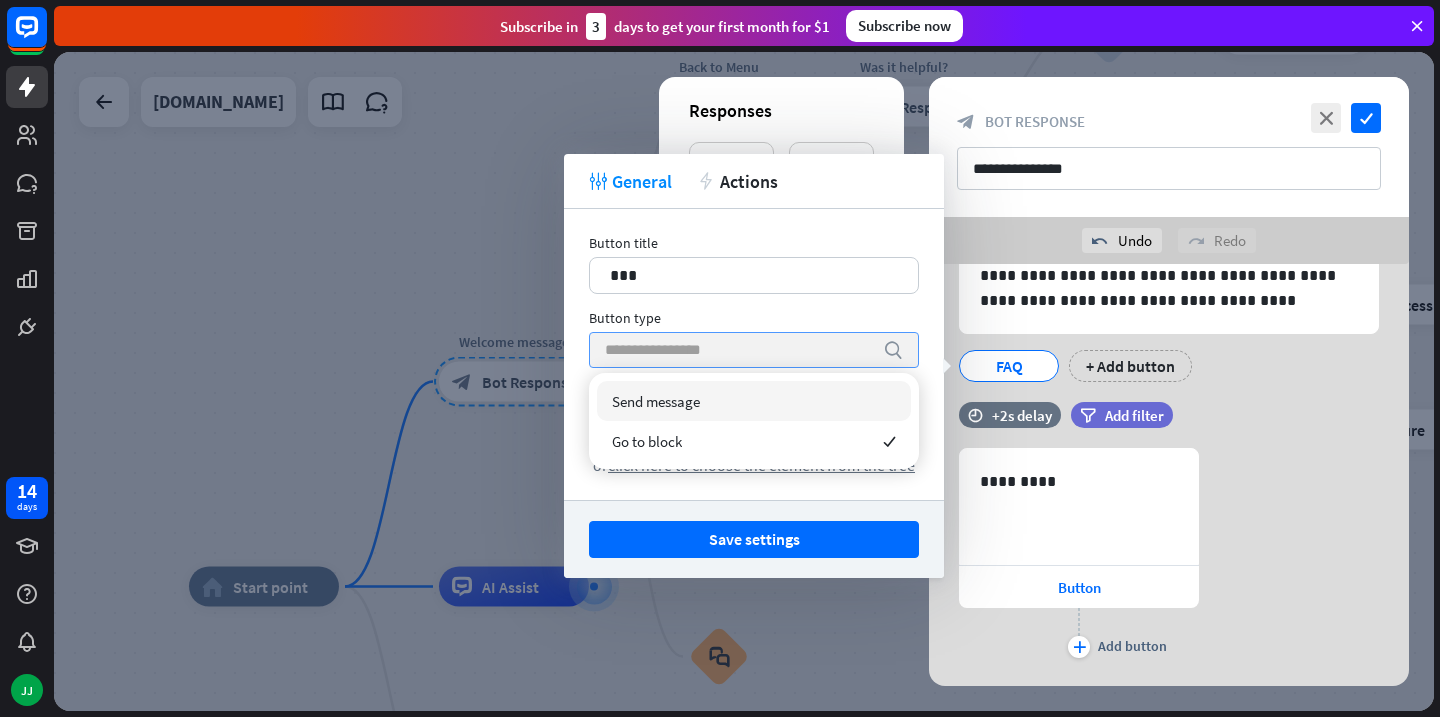 click at bounding box center [739, 350] 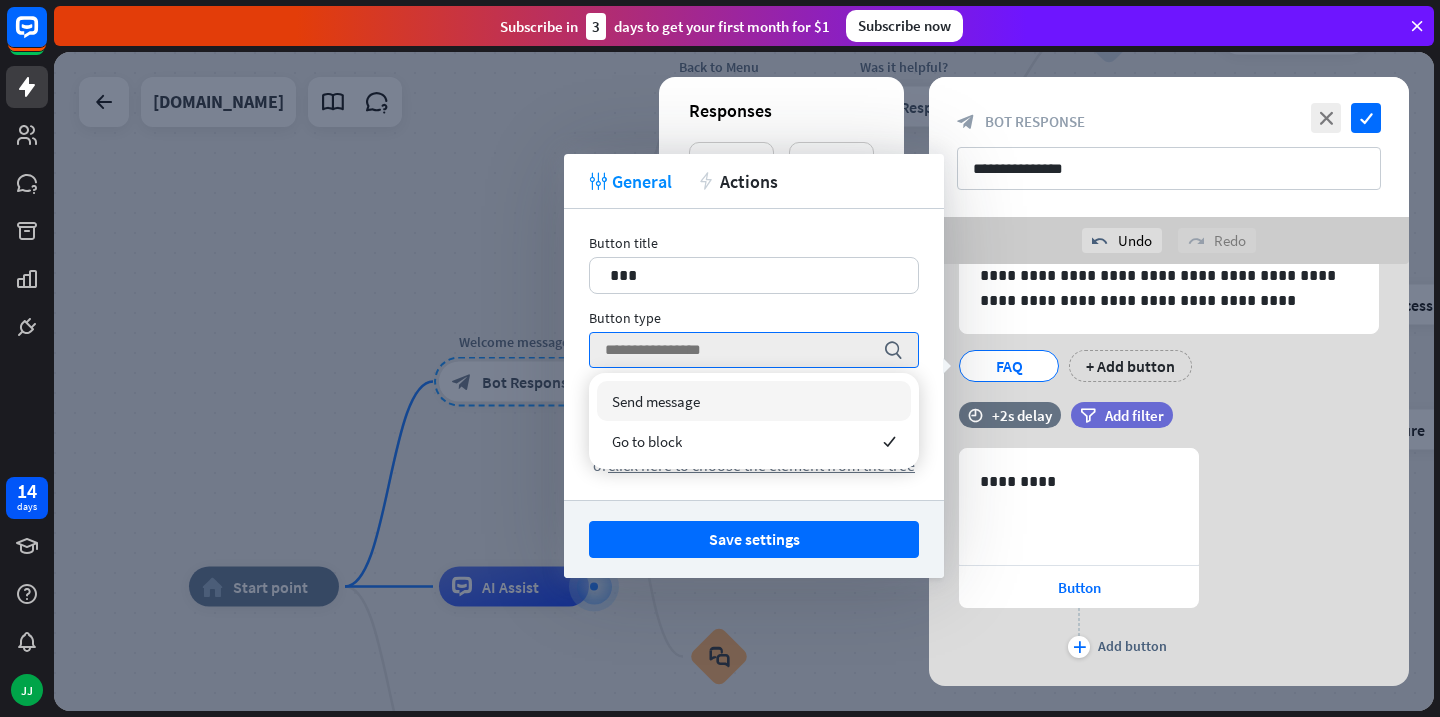 click on "Button type" at bounding box center [754, 318] 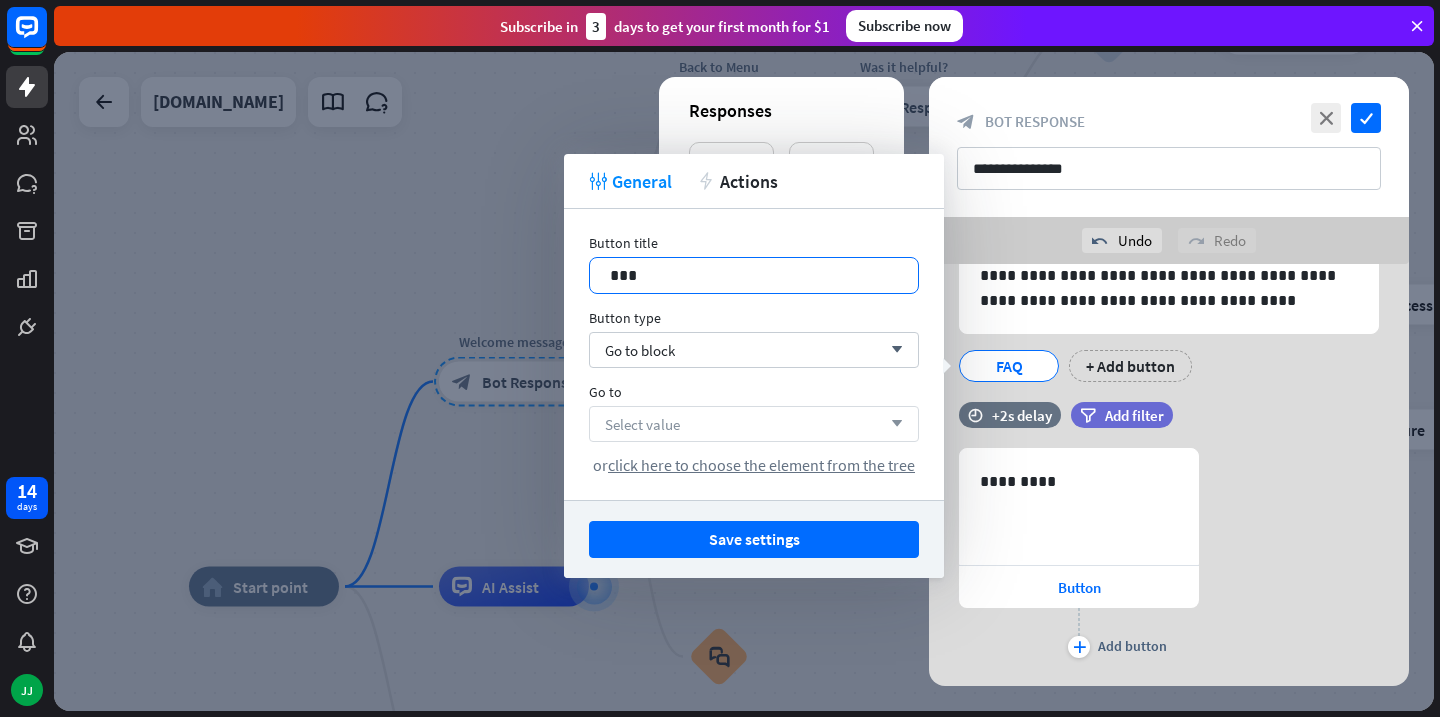 click on "***" at bounding box center [754, 275] 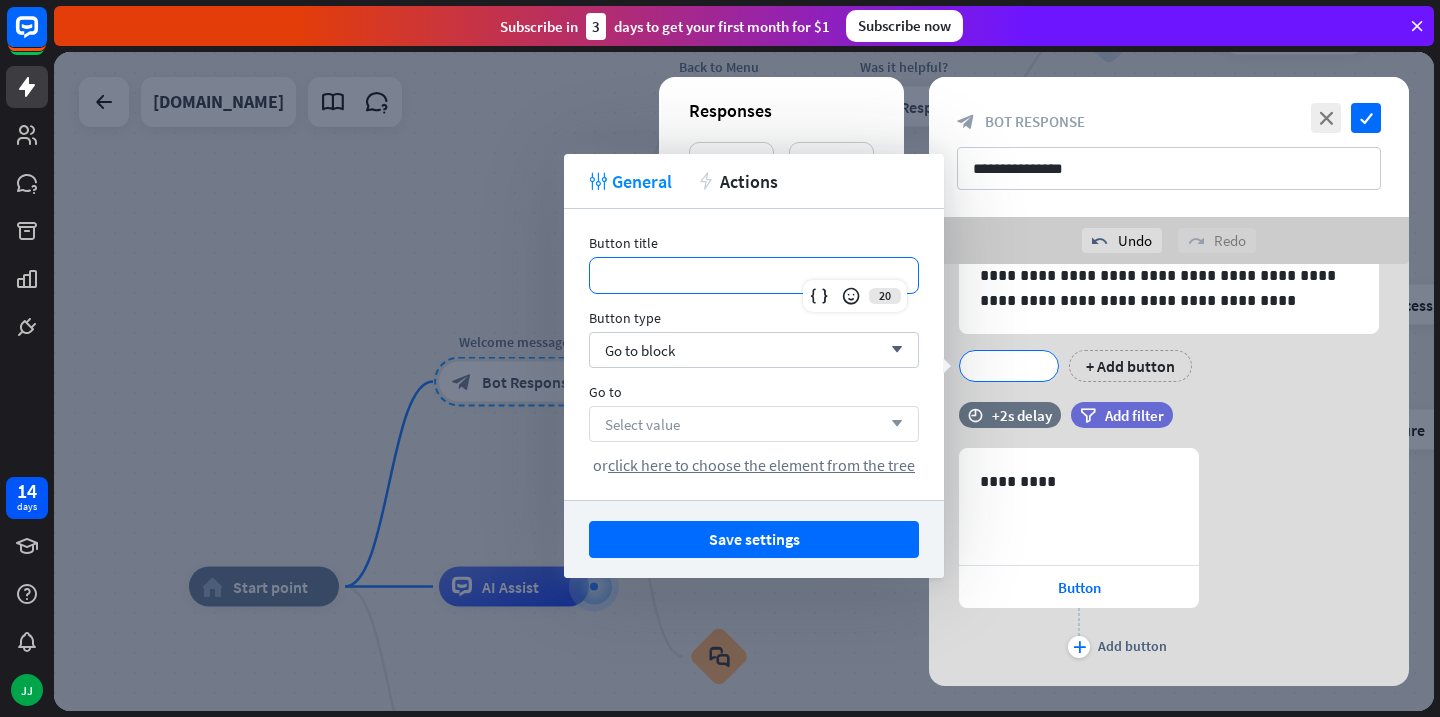 type 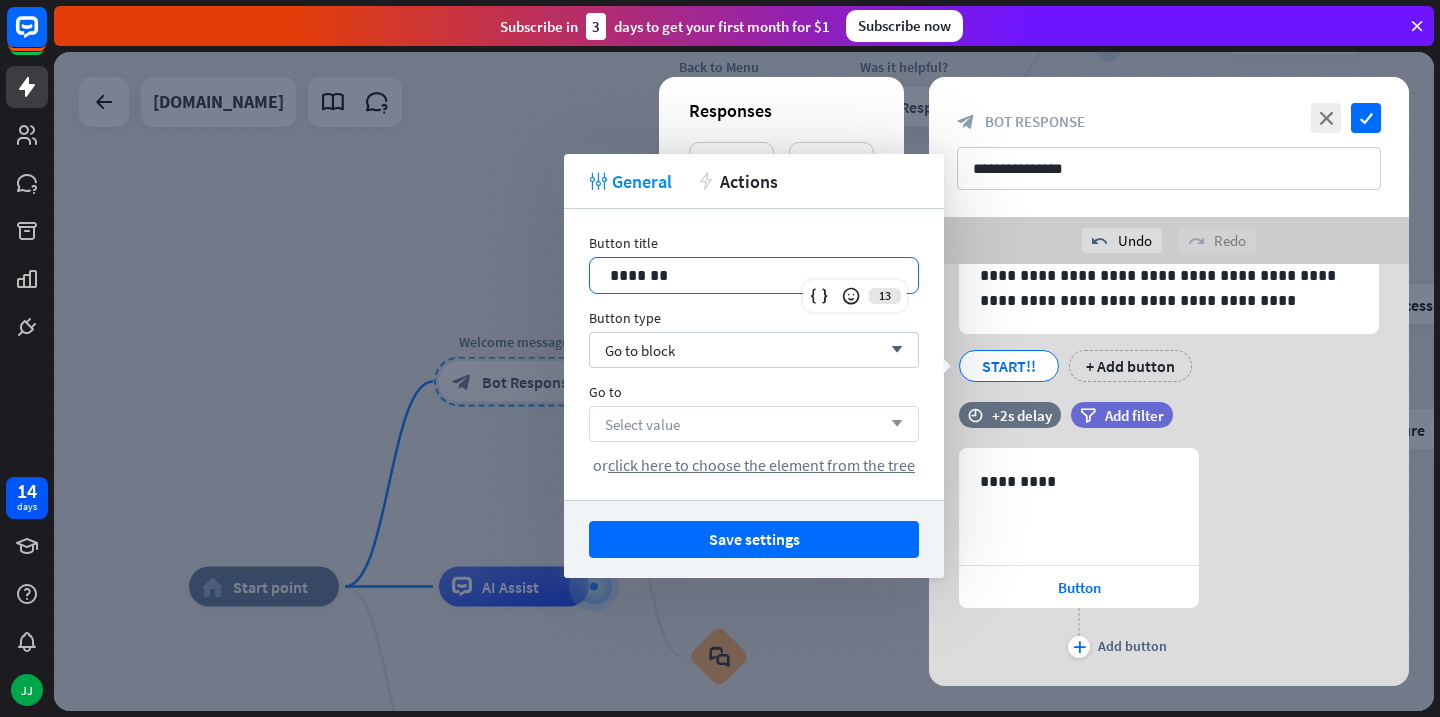 click on "Select value
arrow_down" at bounding box center (754, 424) 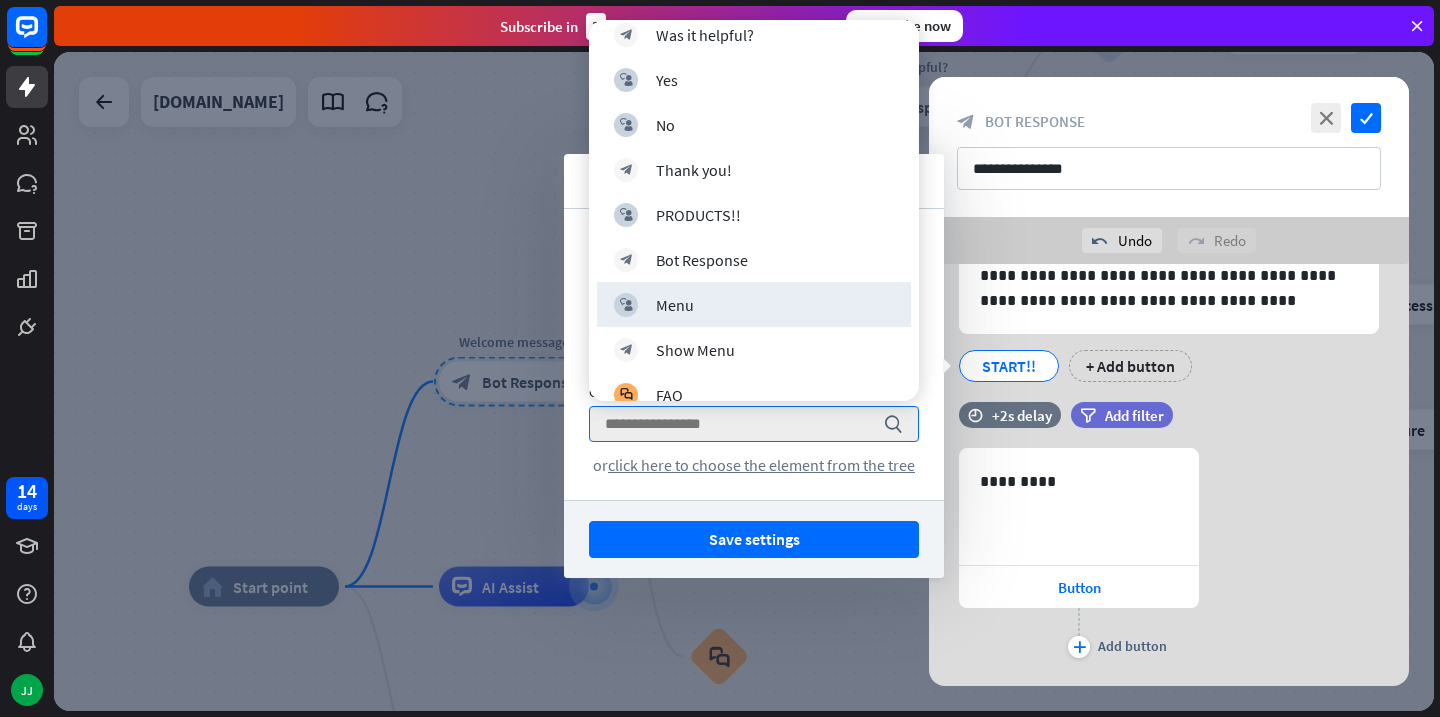 scroll, scrollTop: 445, scrollLeft: 0, axis: vertical 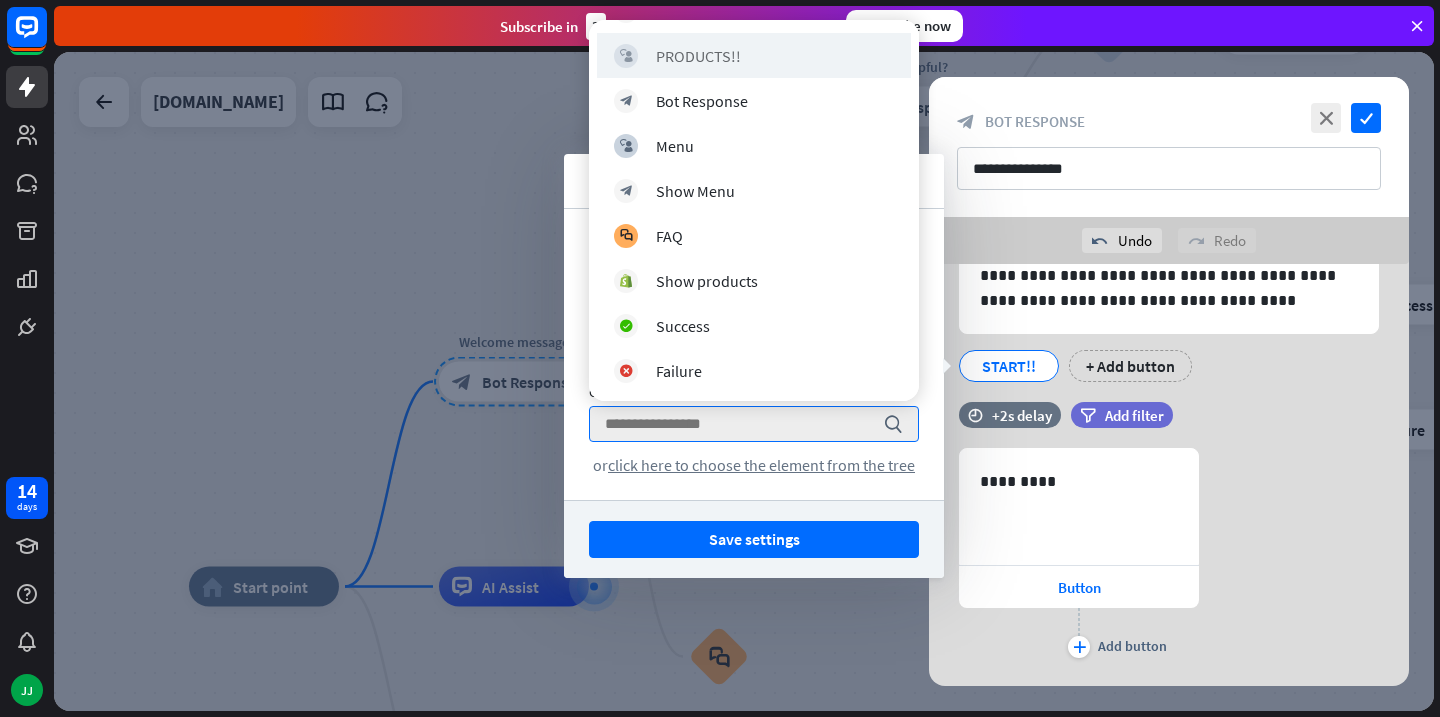 click on "block_user_input
PRODUCTS!!" at bounding box center (754, 55) 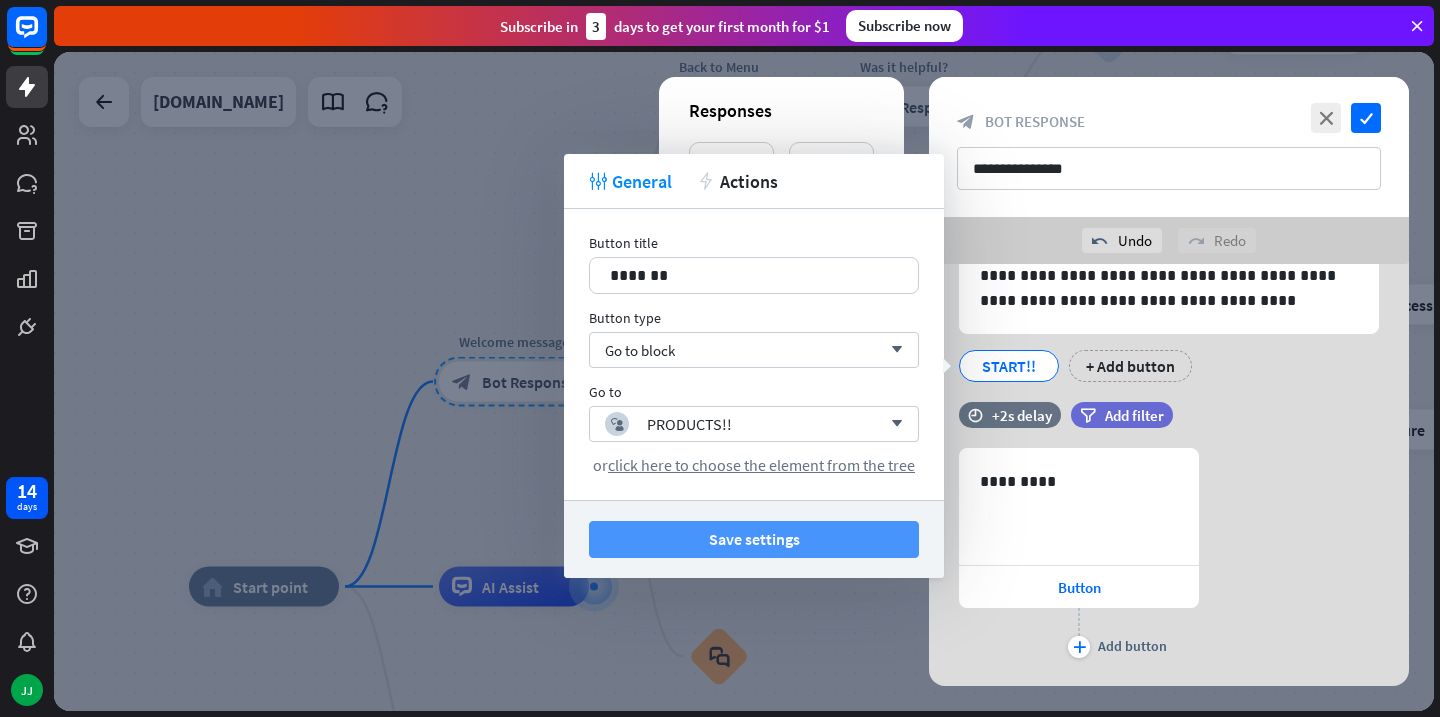 click on "Save settings" at bounding box center (754, 539) 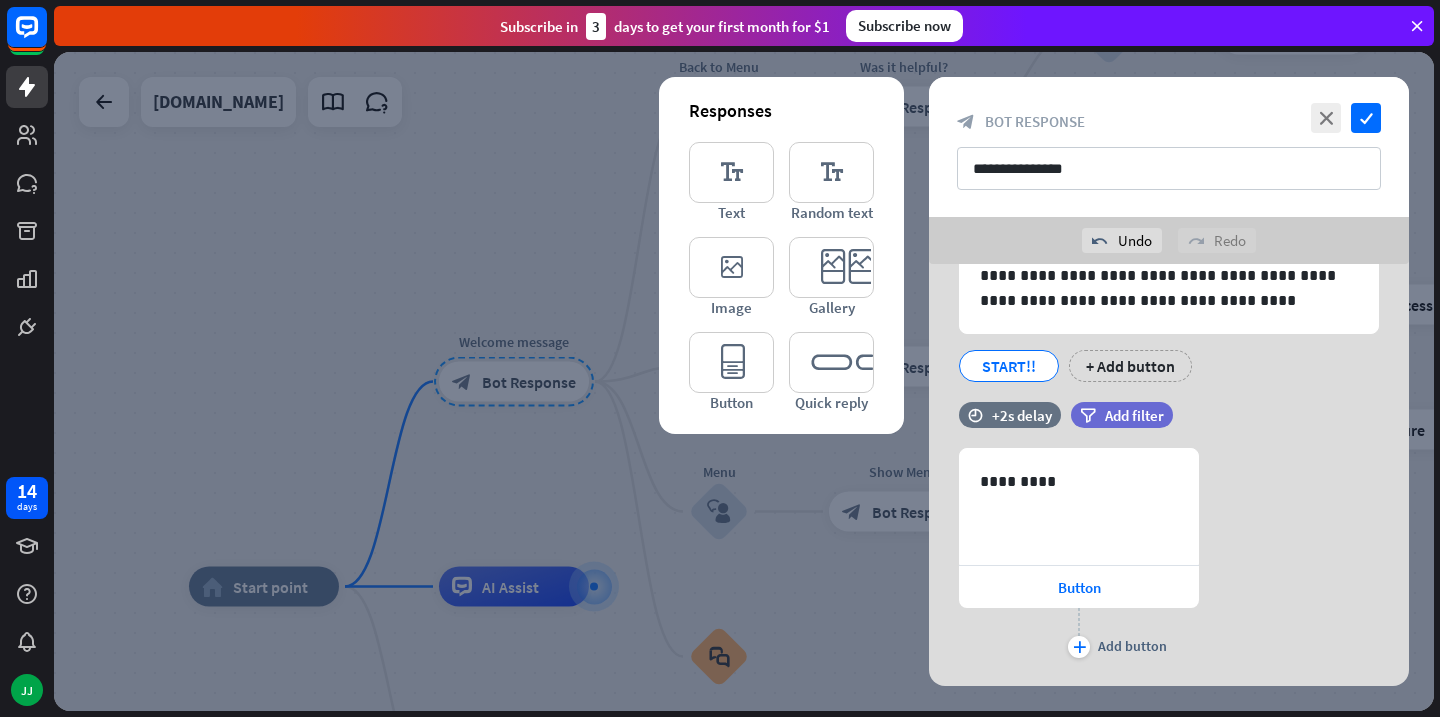 click at bounding box center (744, 381) 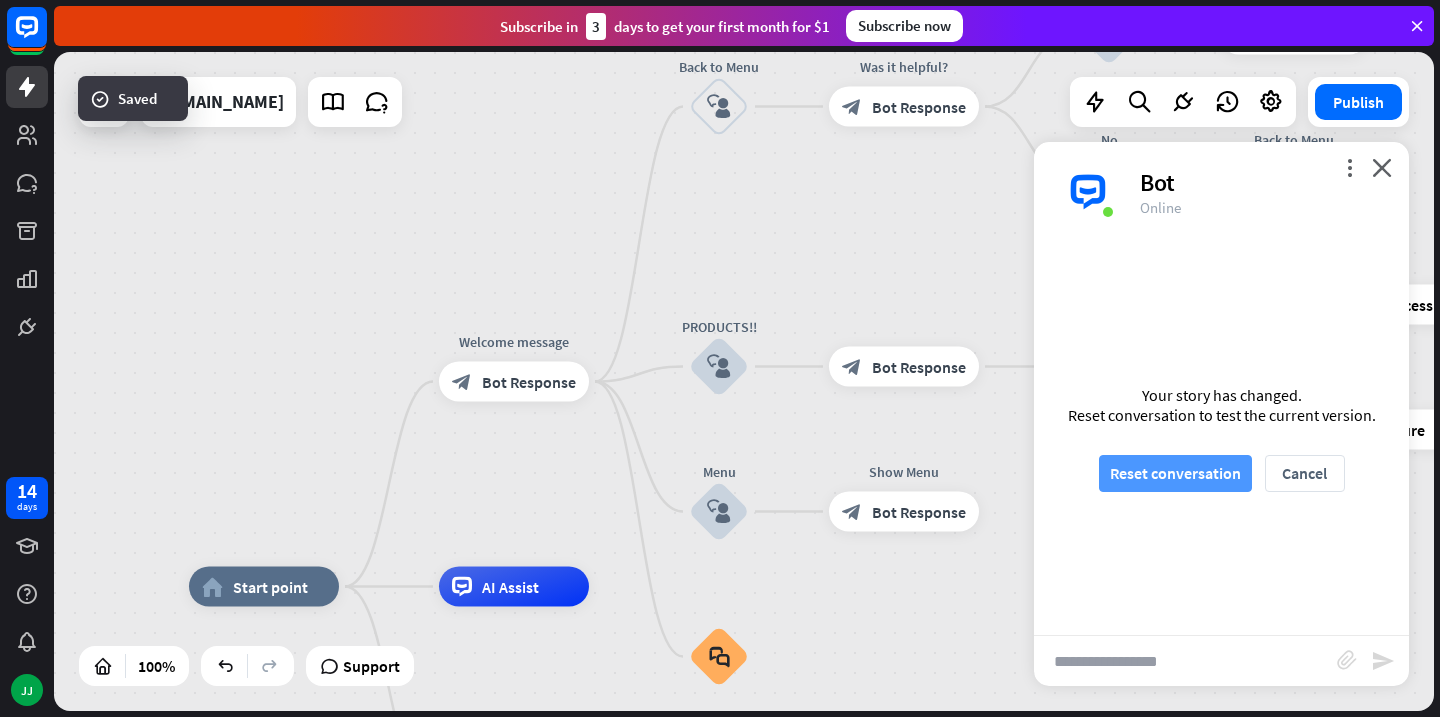 click on "Reset conversation" at bounding box center (1175, 473) 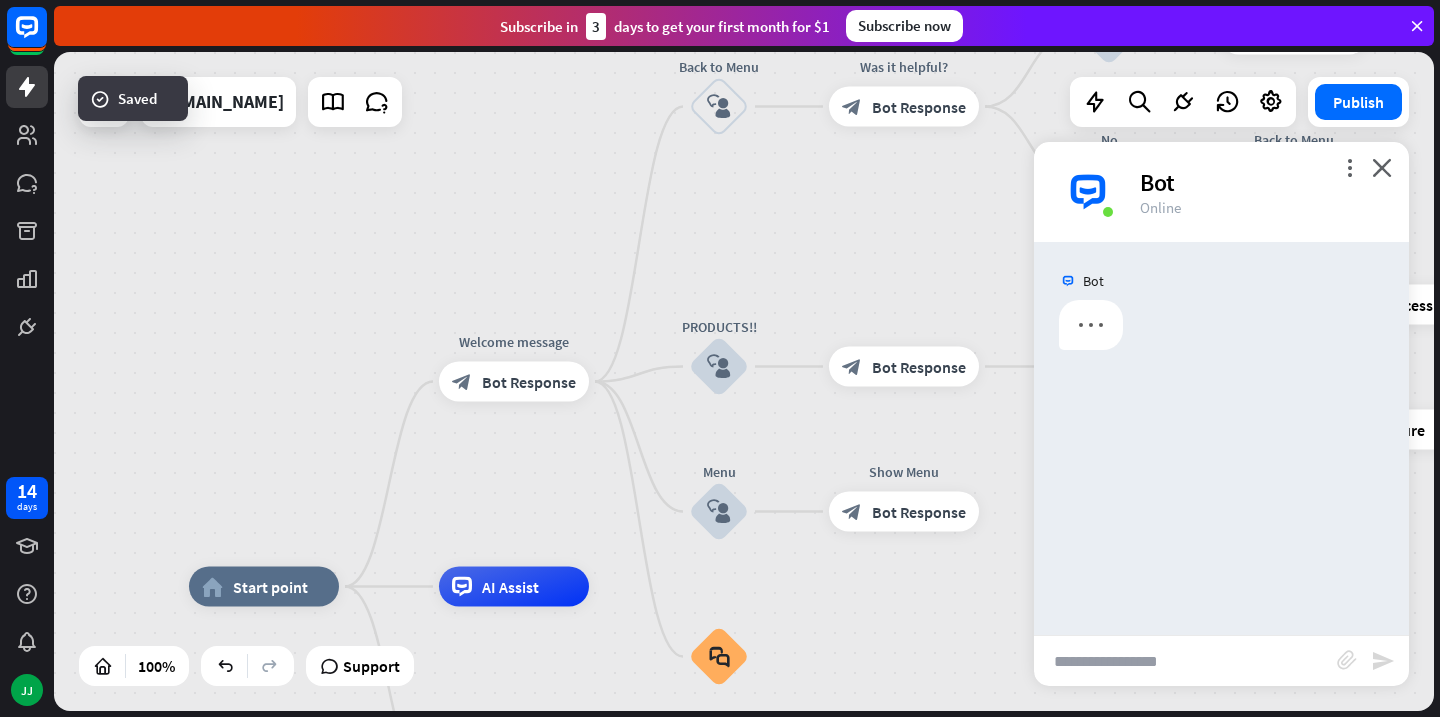 scroll, scrollTop: 0, scrollLeft: 0, axis: both 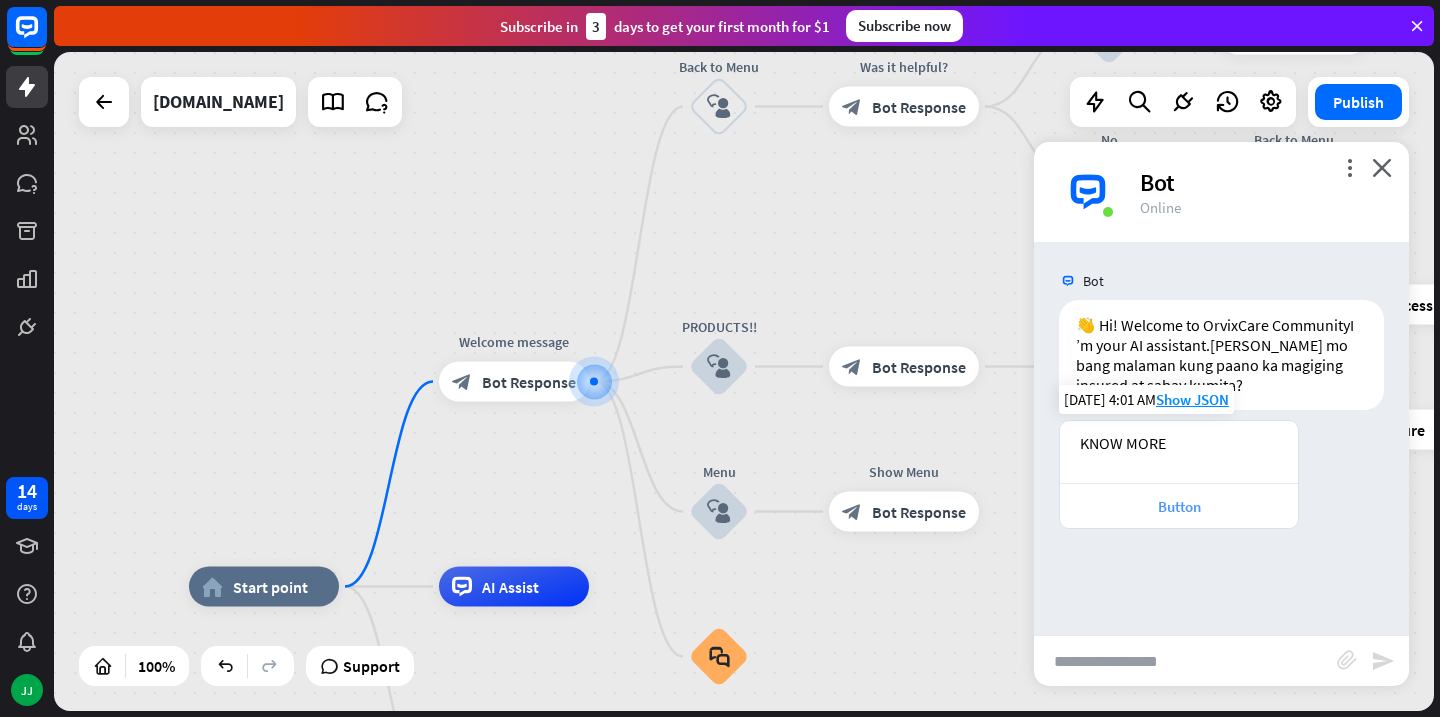 click on "Button" at bounding box center (1179, 505) 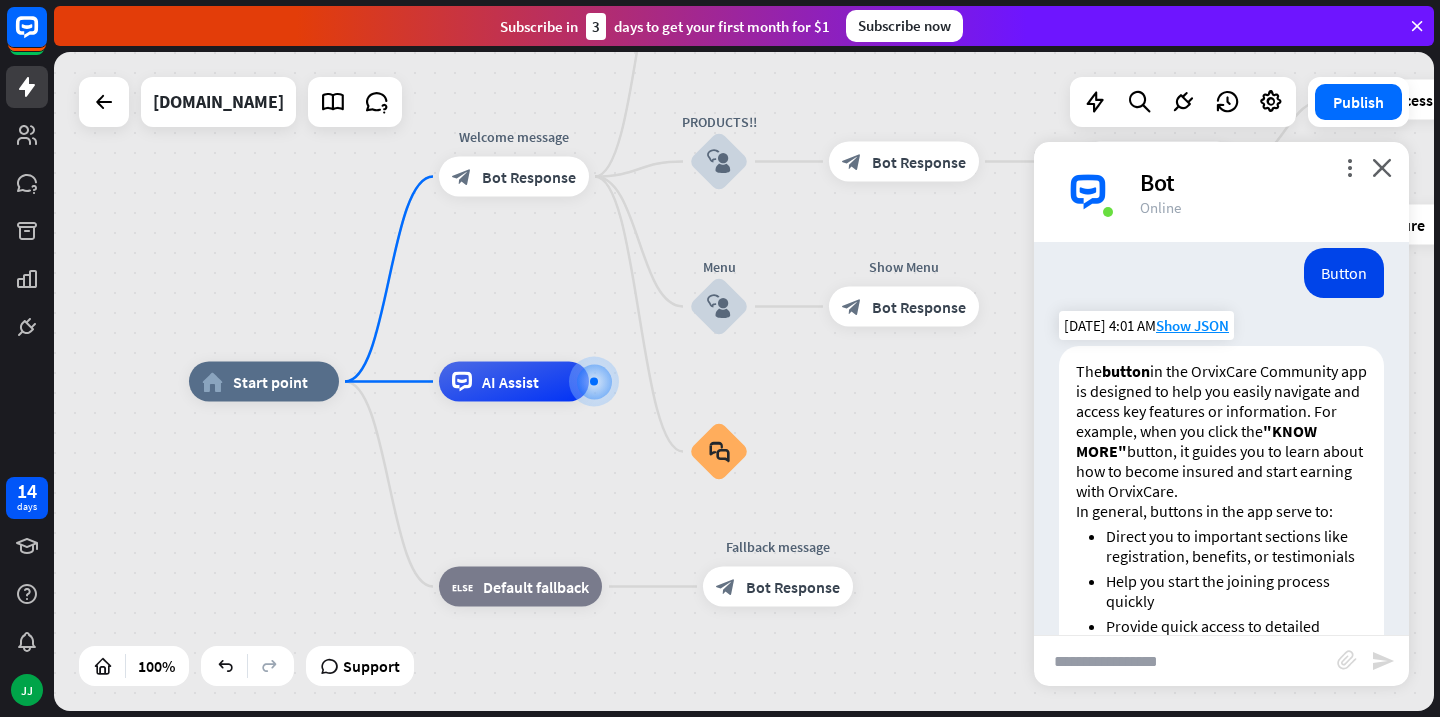 scroll, scrollTop: 327, scrollLeft: 0, axis: vertical 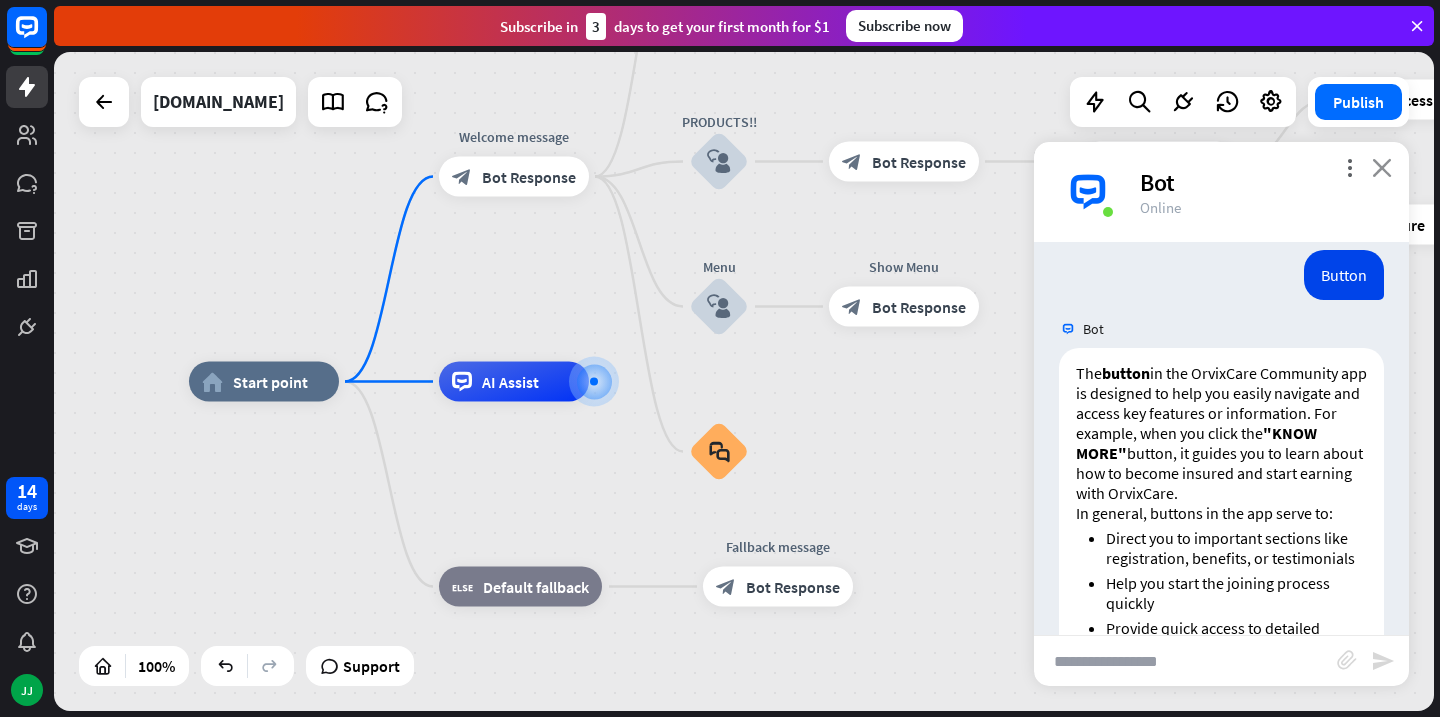 click on "close" at bounding box center [1382, 167] 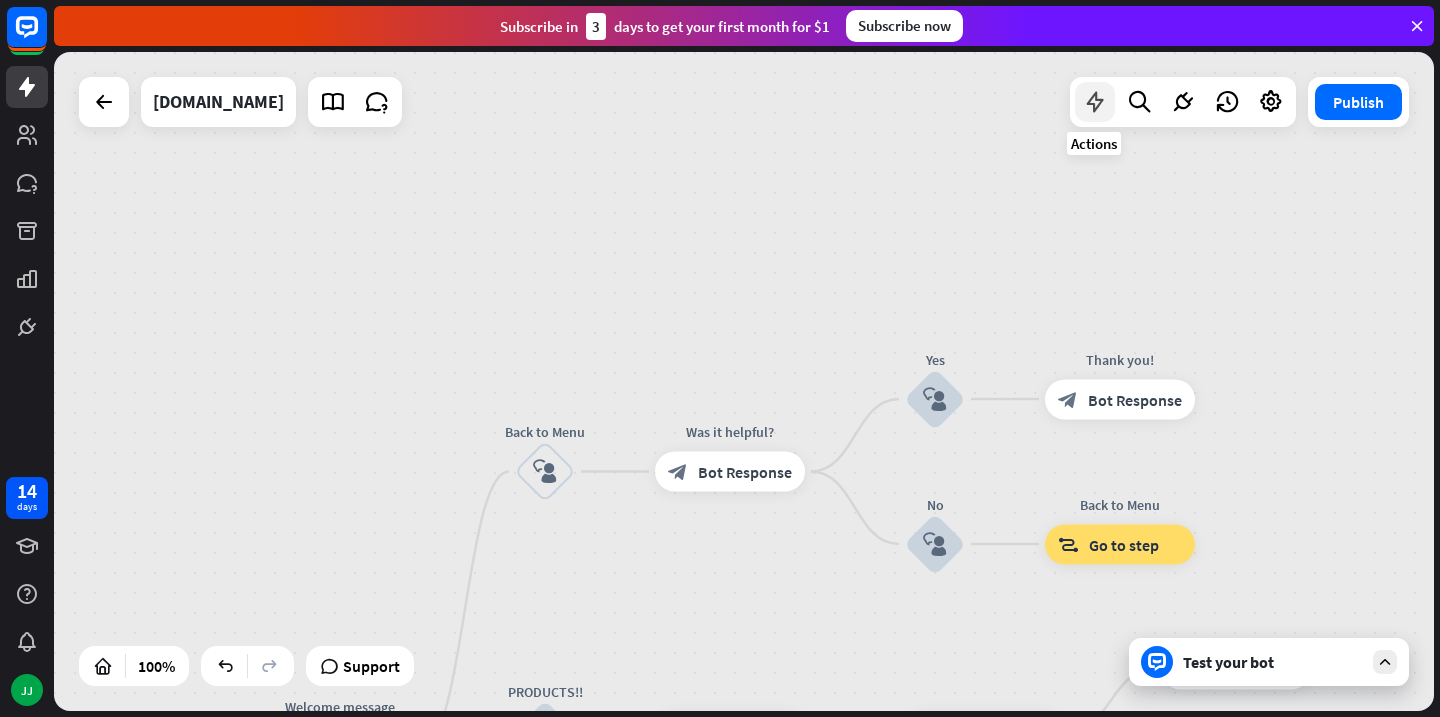 click at bounding box center [1095, 102] 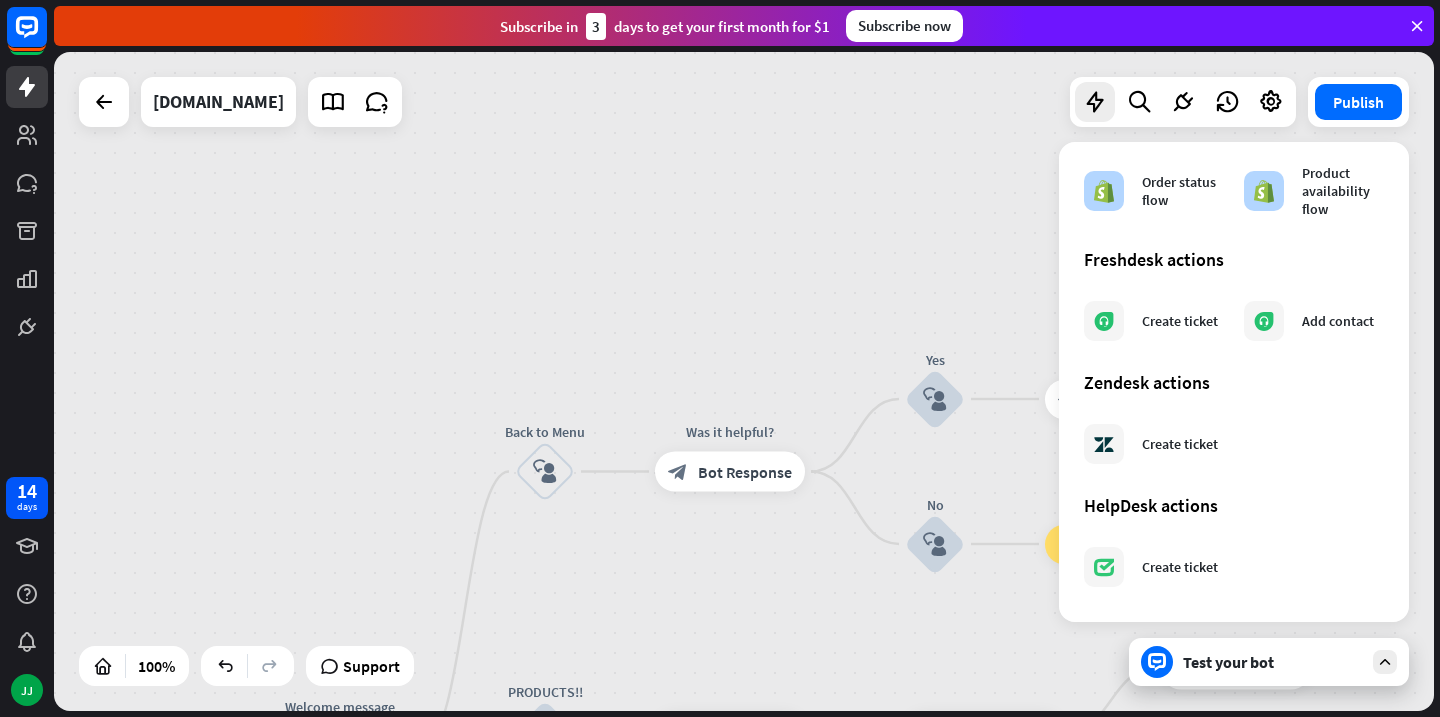 scroll, scrollTop: 0, scrollLeft: 0, axis: both 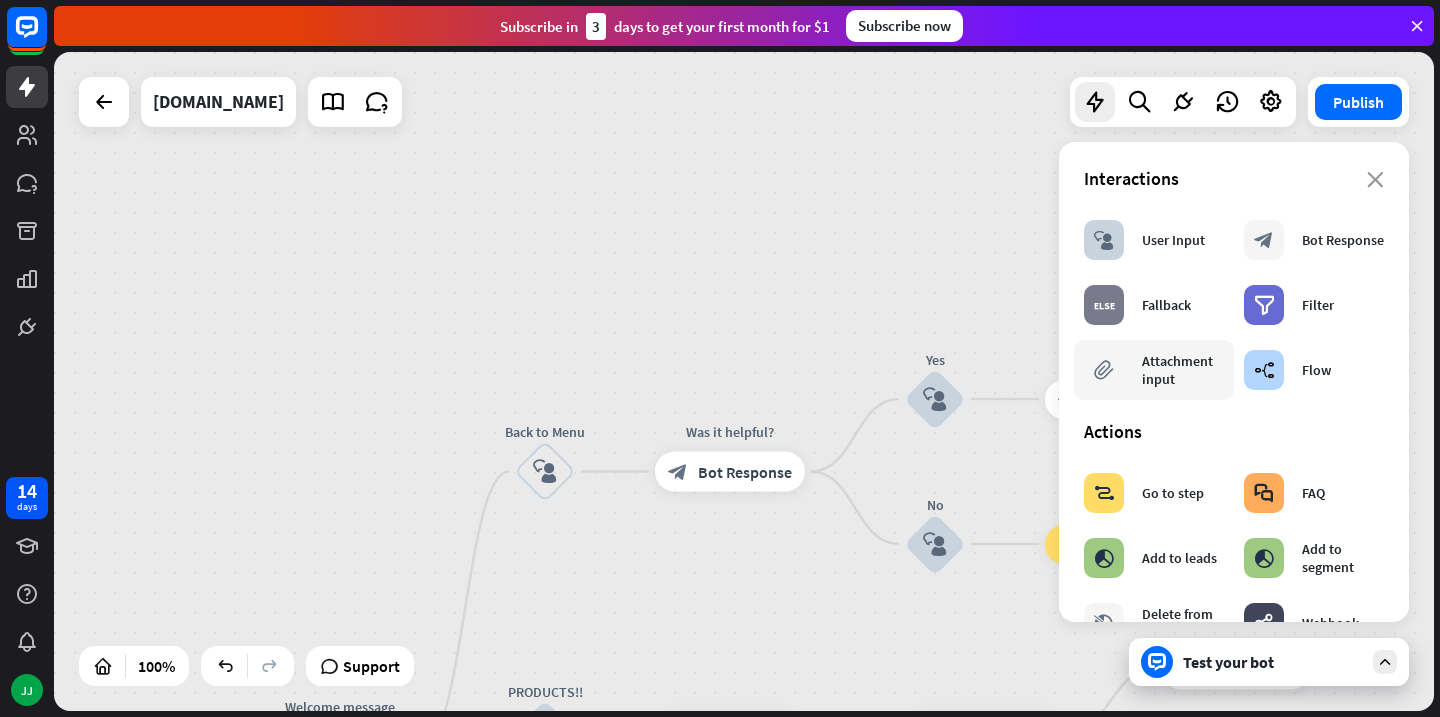 click on "Attachment input" at bounding box center [1183, 370] 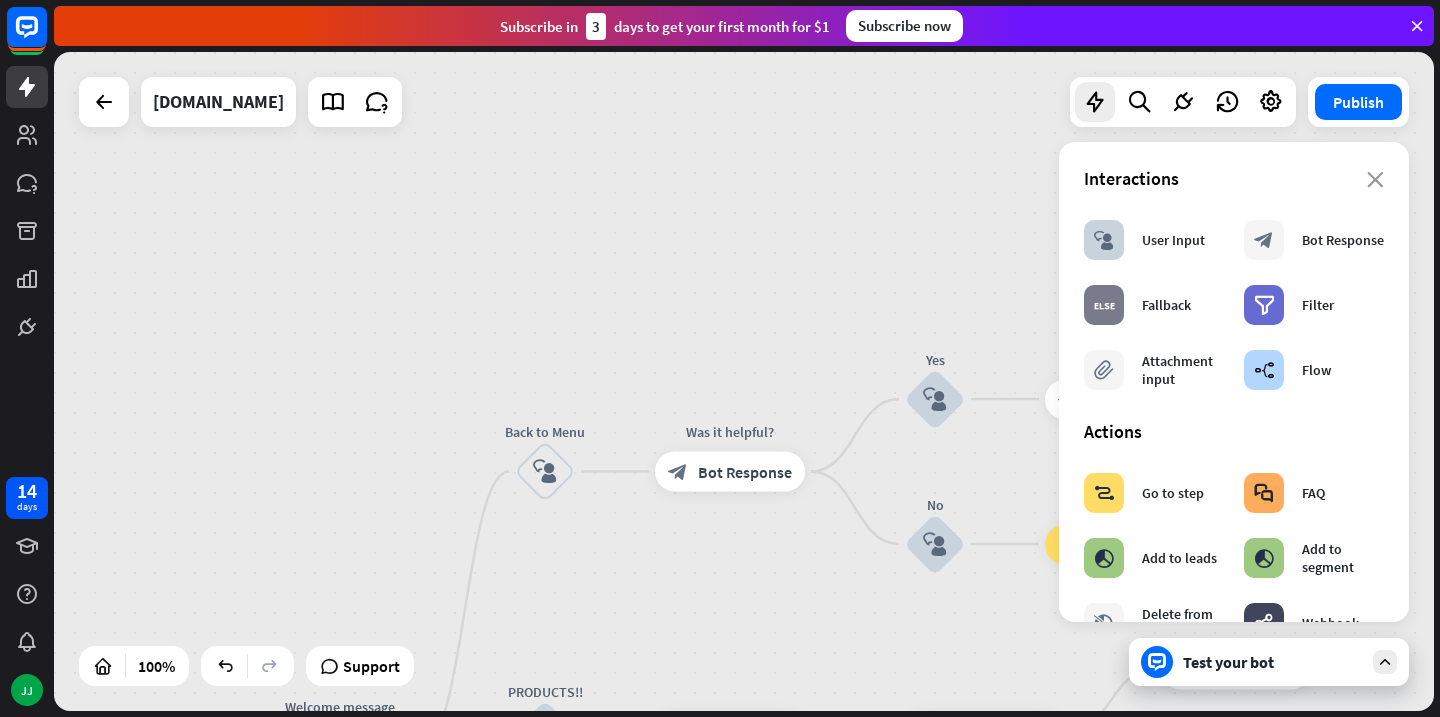 click on "Interactions" at bounding box center (1234, 178) 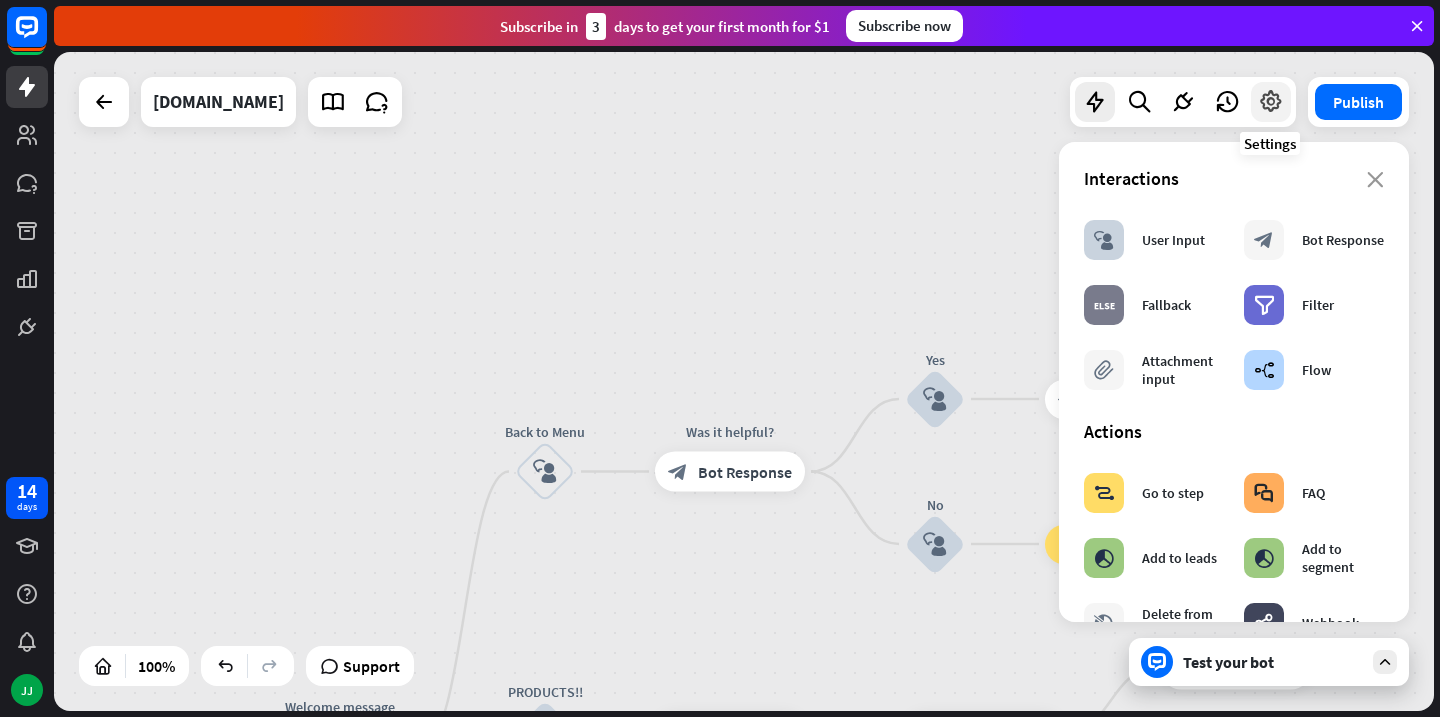click at bounding box center [1271, 102] 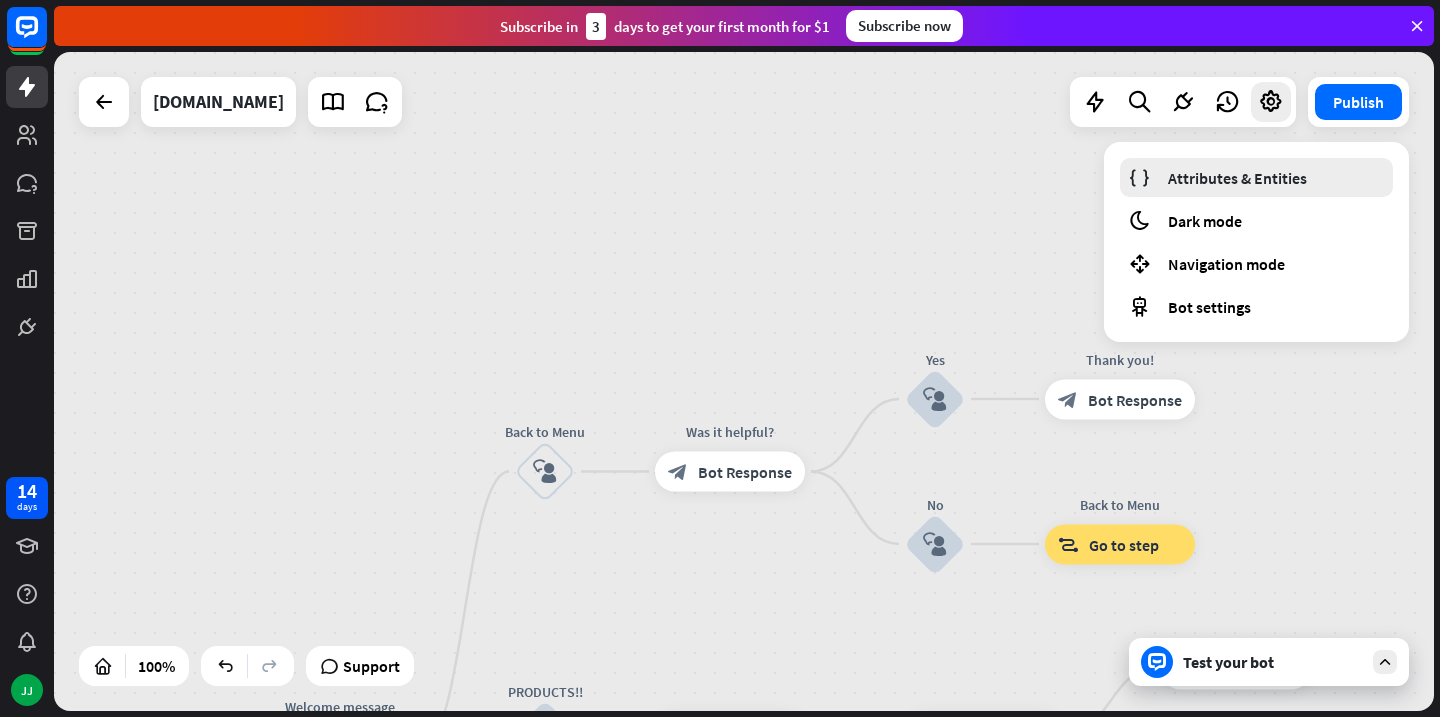 click on "Attributes & Entities" at bounding box center (1256, 177) 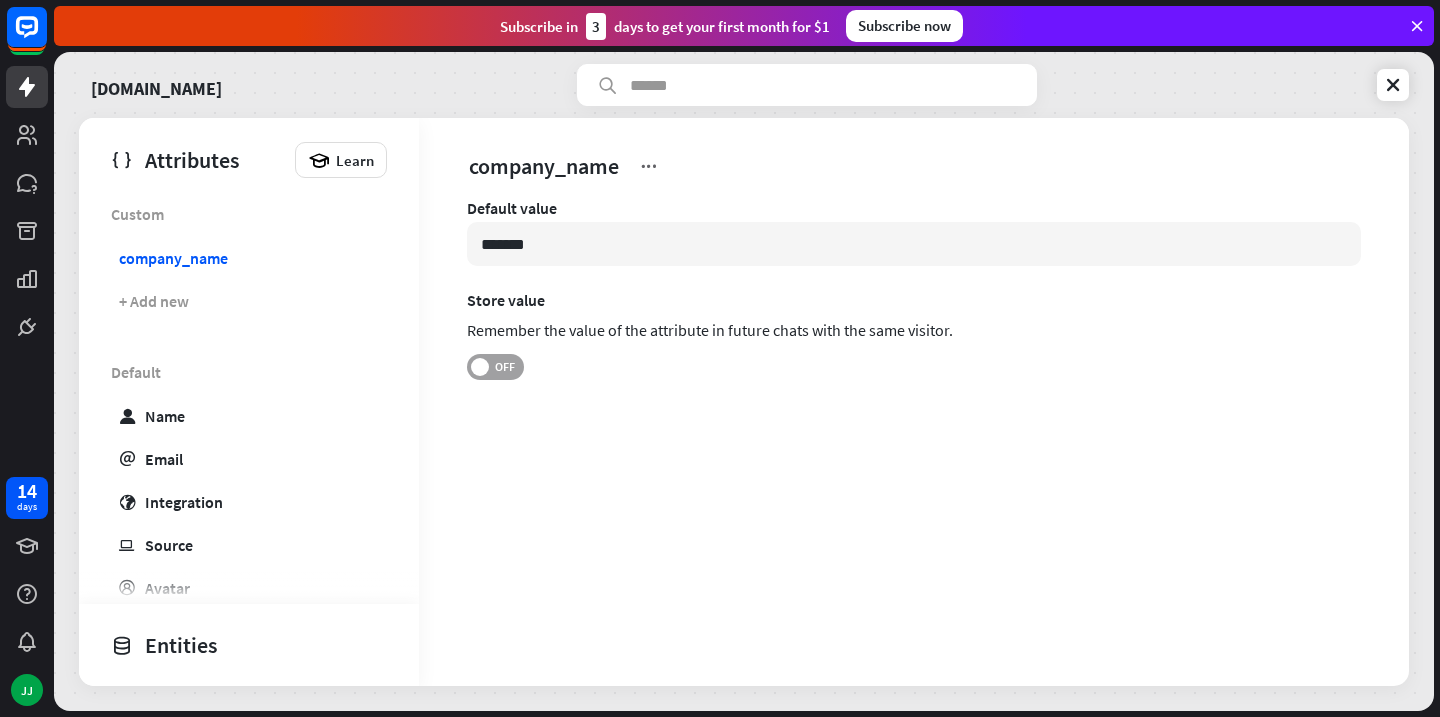 click on "OFF" at bounding box center (504, 367) 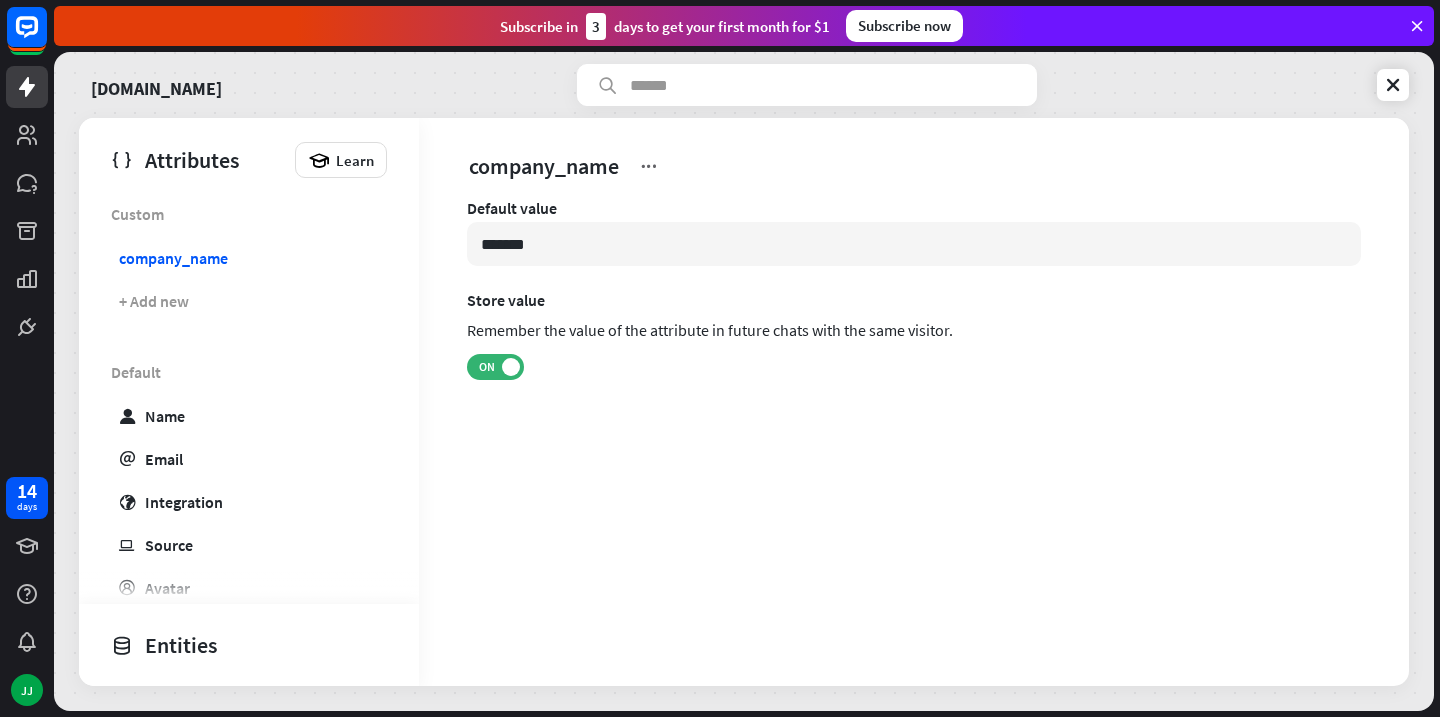 click on "[DOMAIN_NAME]" at bounding box center (744, 85) 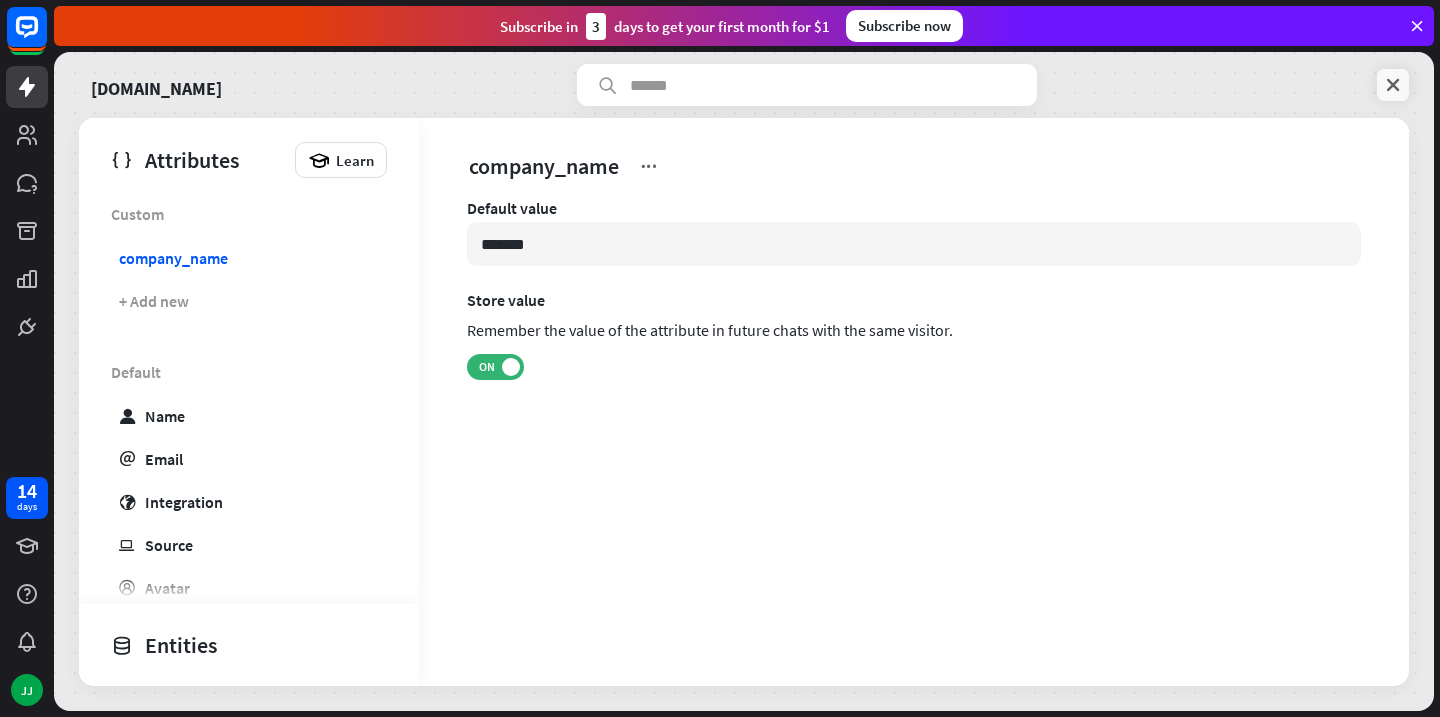 click at bounding box center (1393, 85) 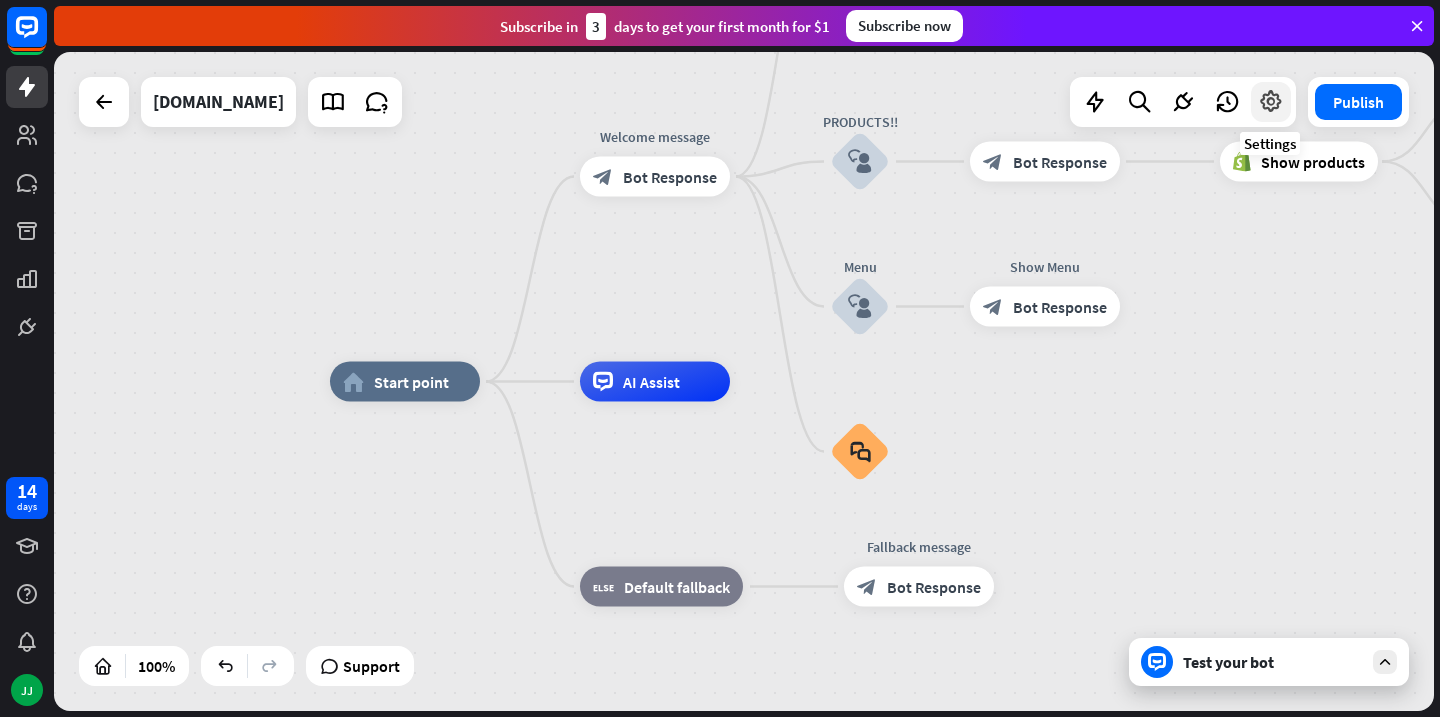 click at bounding box center (1271, 102) 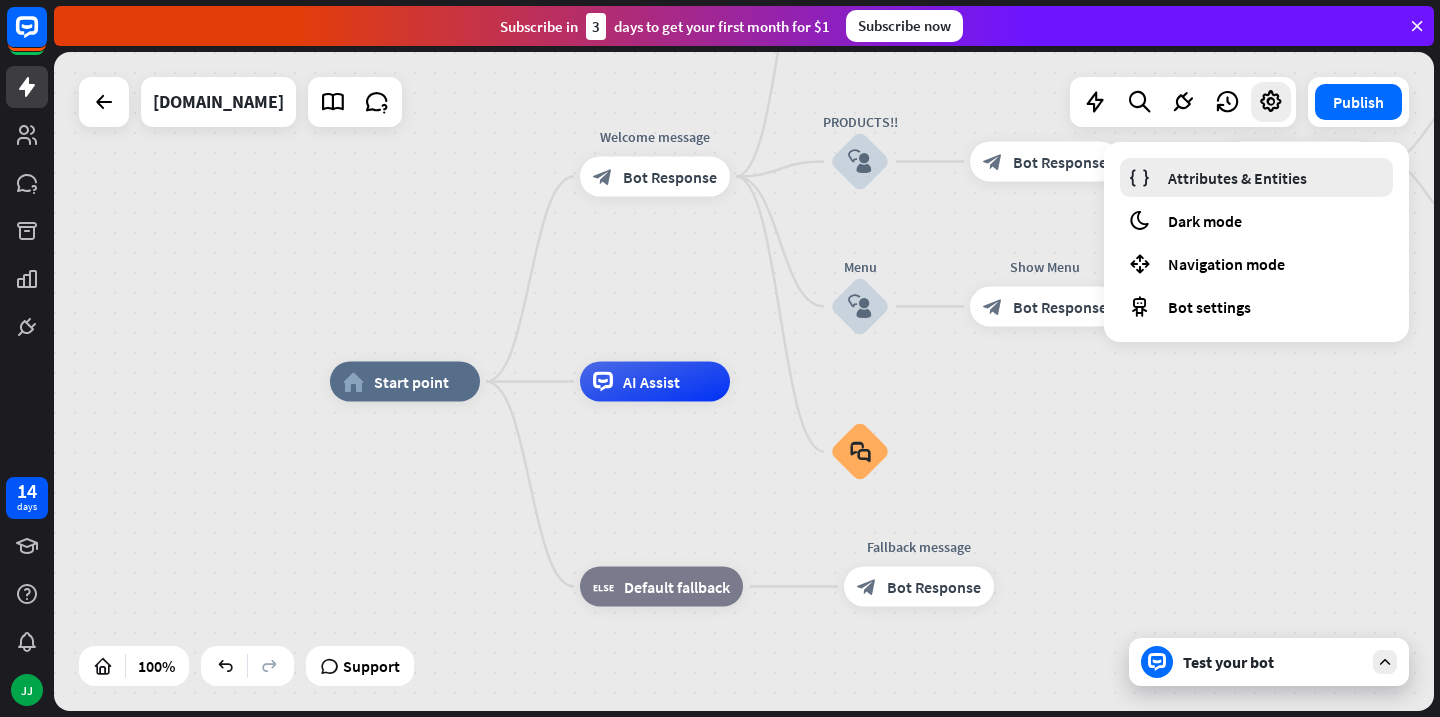 click on "Attributes & Entities" at bounding box center (1256, 177) 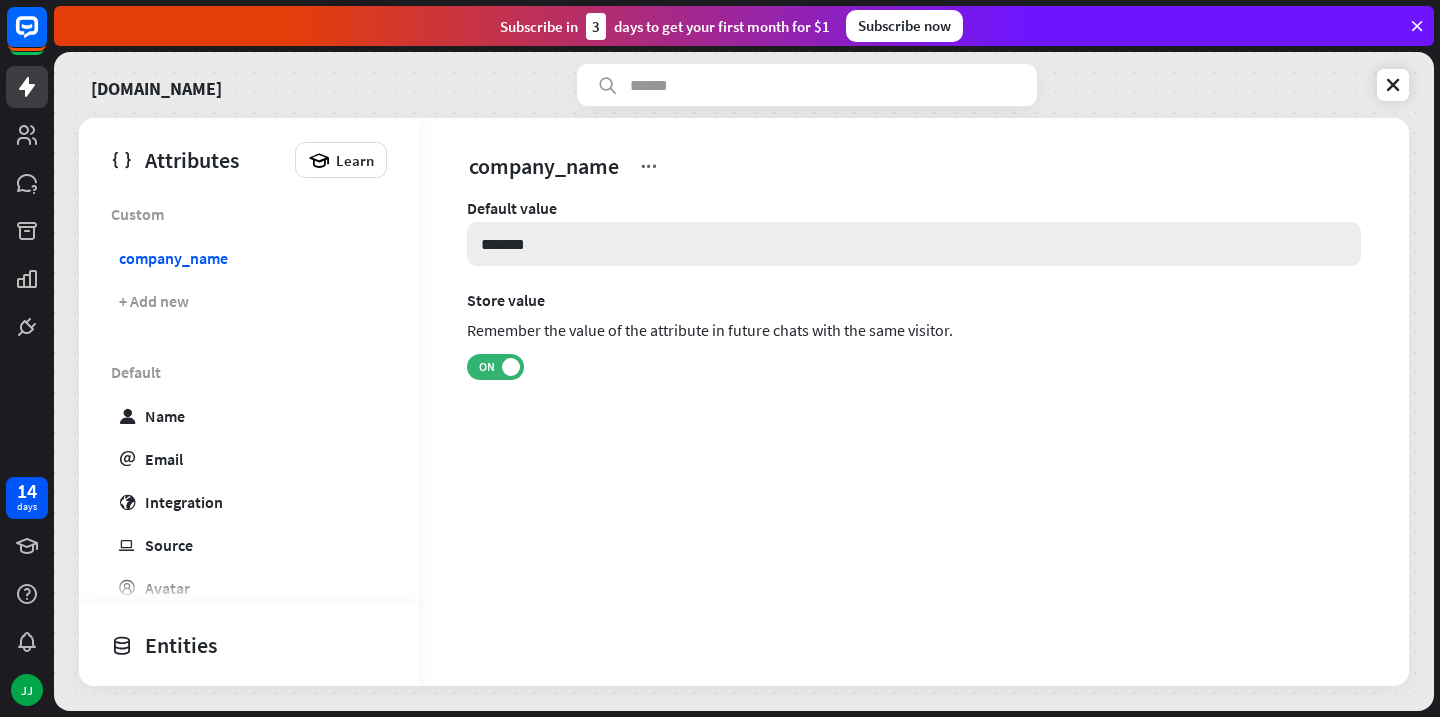 click on "*******" at bounding box center (914, 244) 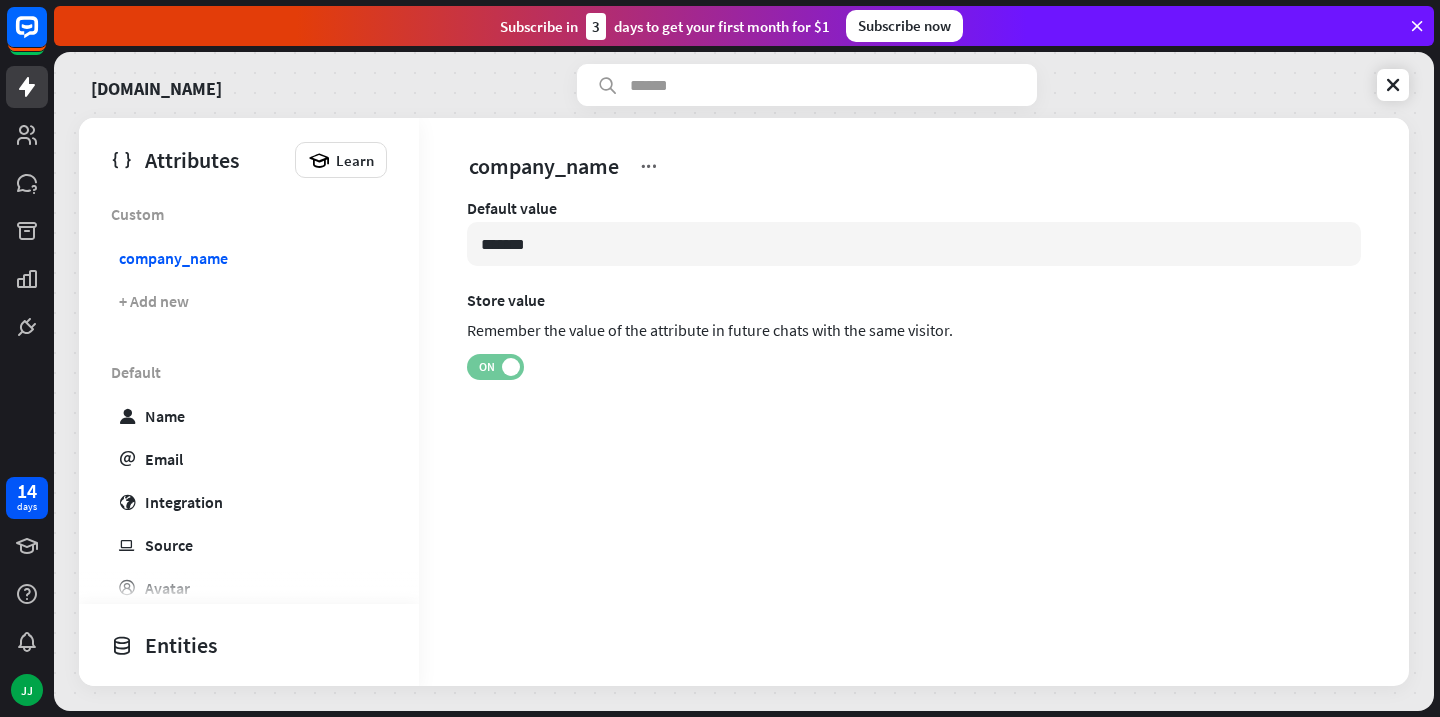 click on "ON" at bounding box center (486, 367) 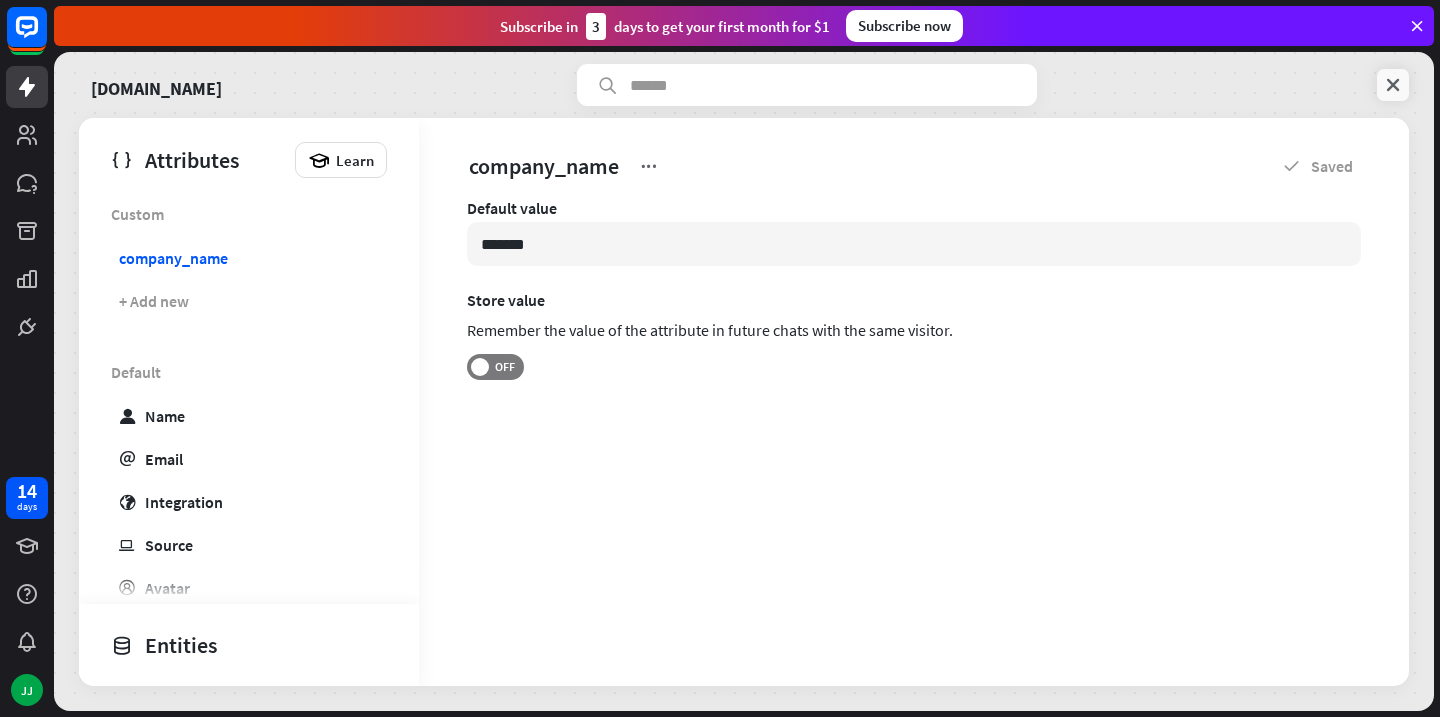 click at bounding box center [1393, 85] 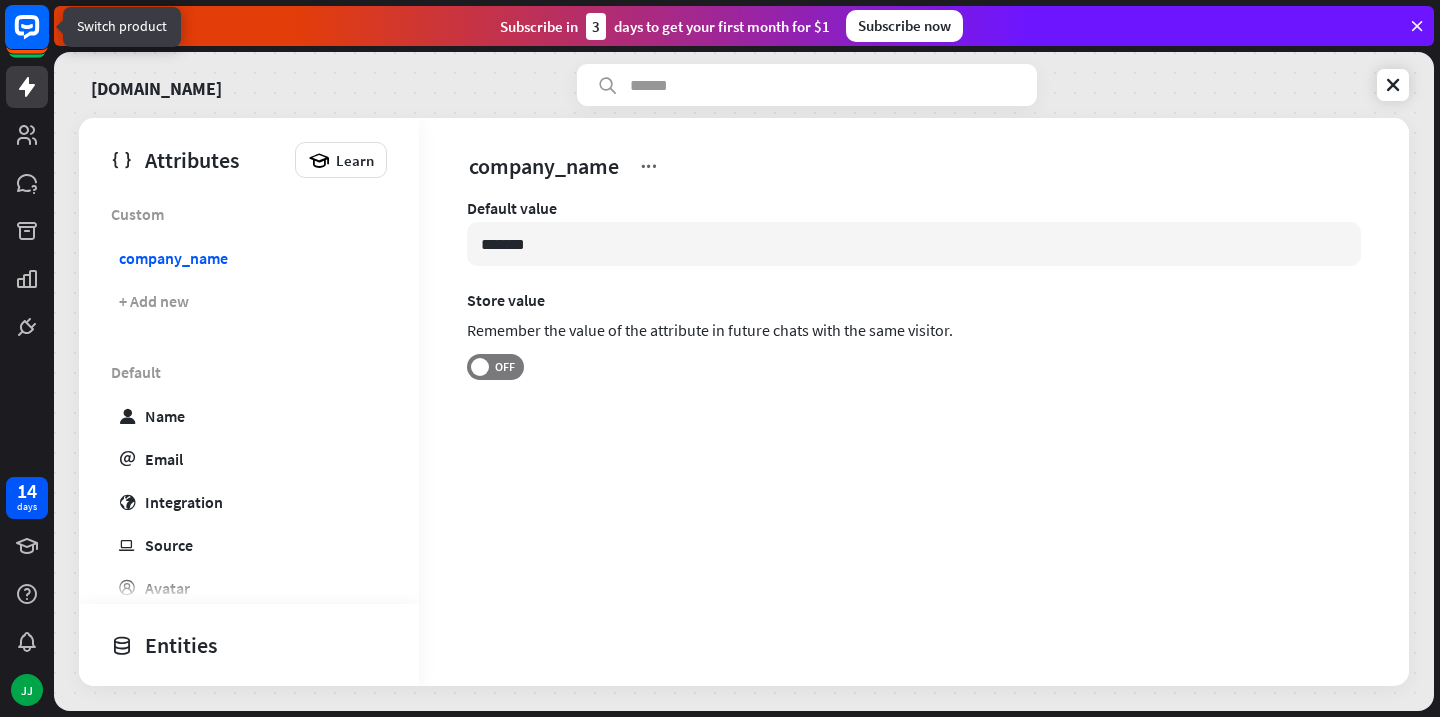 click 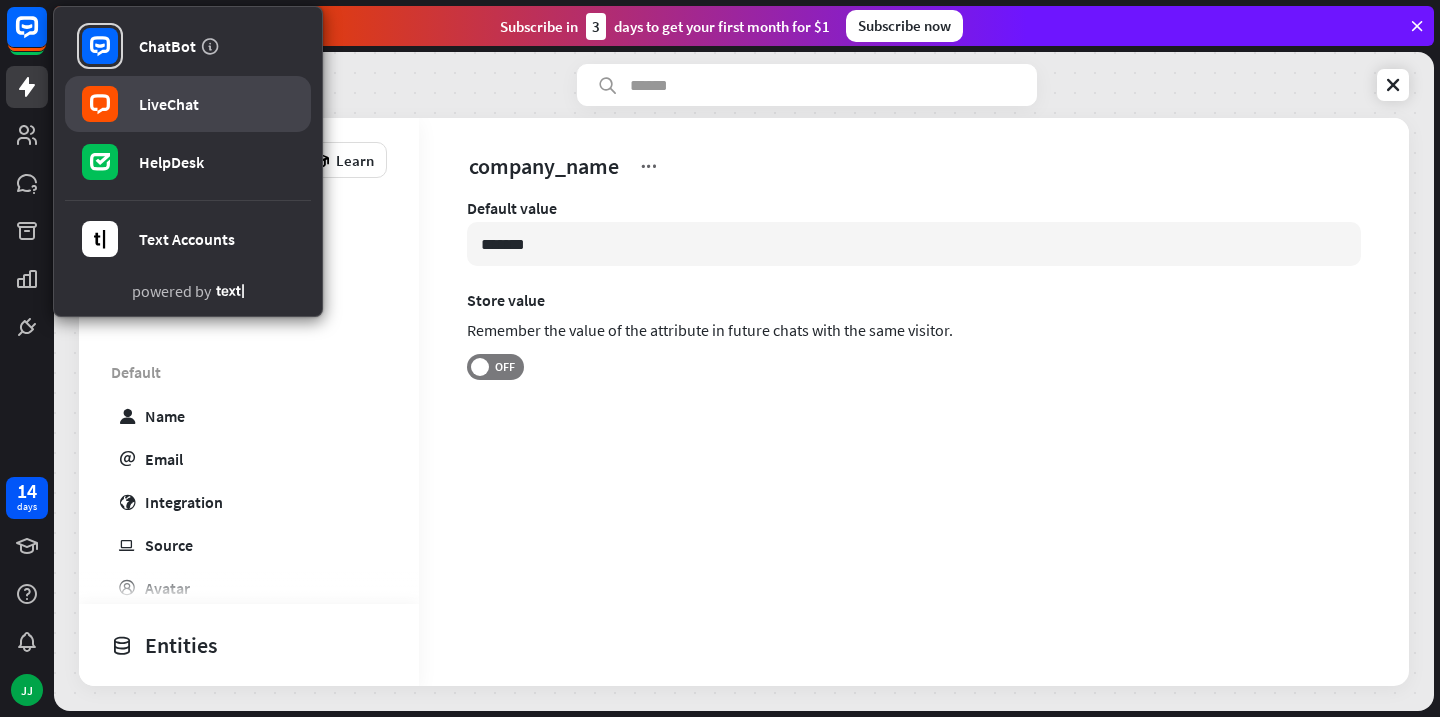 click on "LiveChat" at bounding box center (188, 104) 